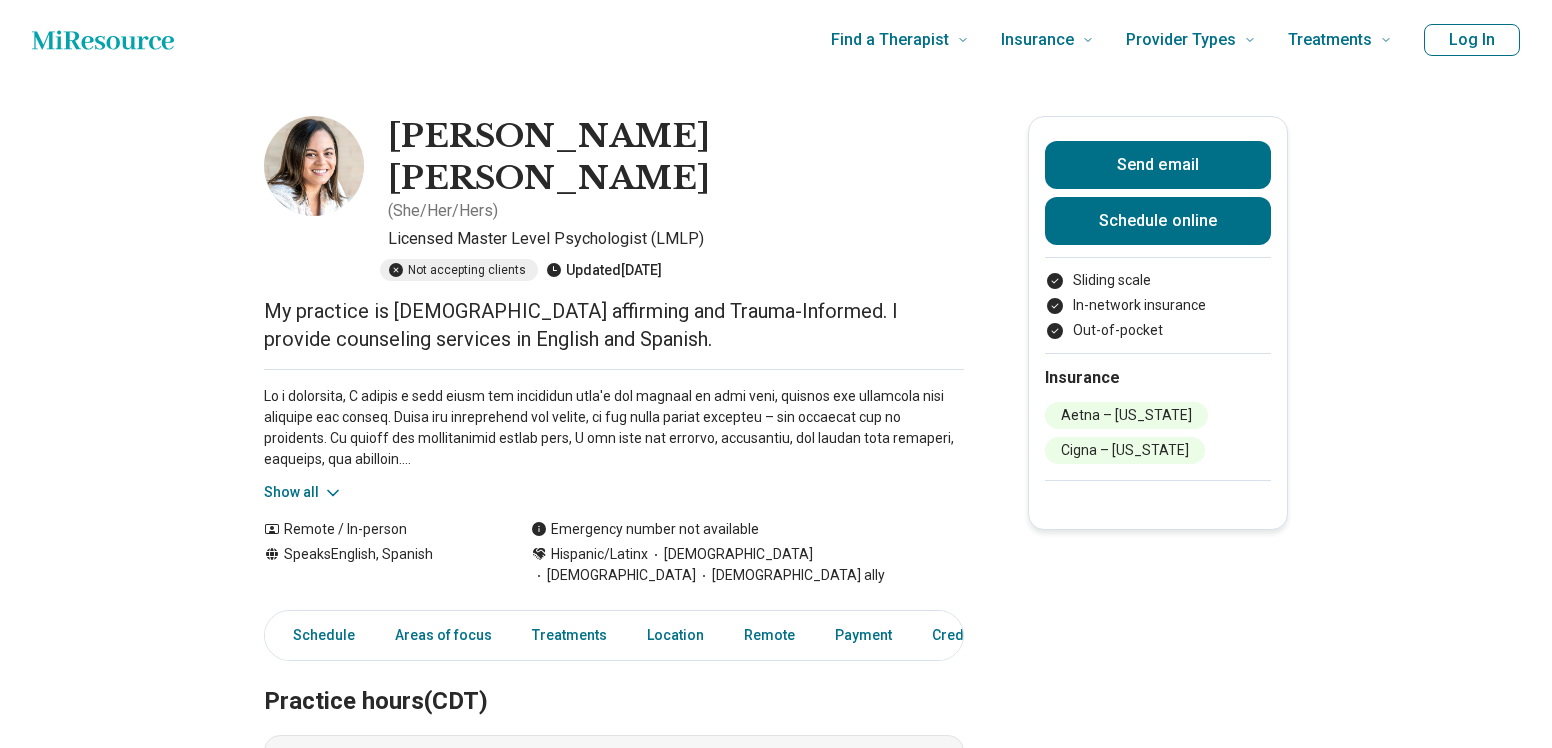 scroll, scrollTop: 0, scrollLeft: 0, axis: both 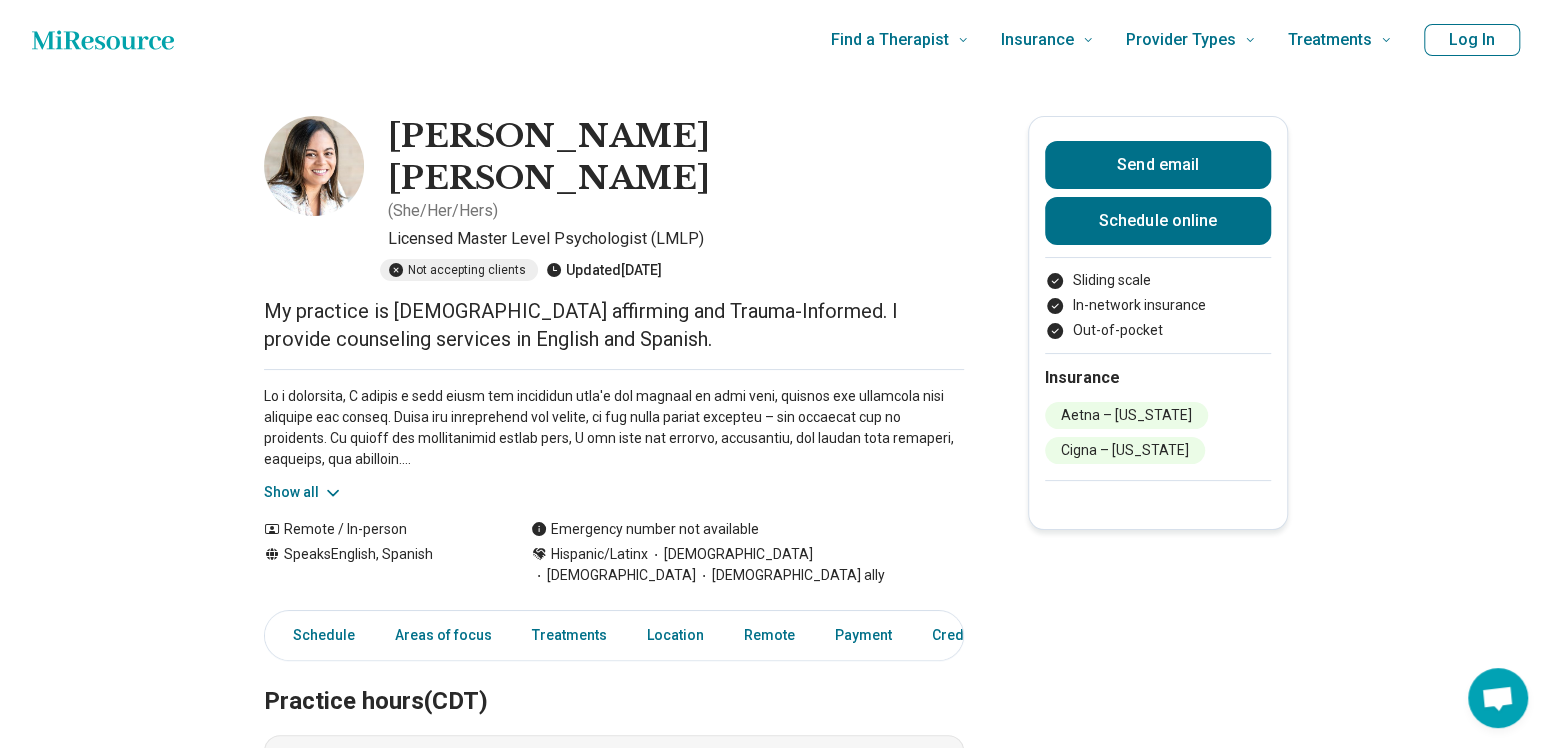 click 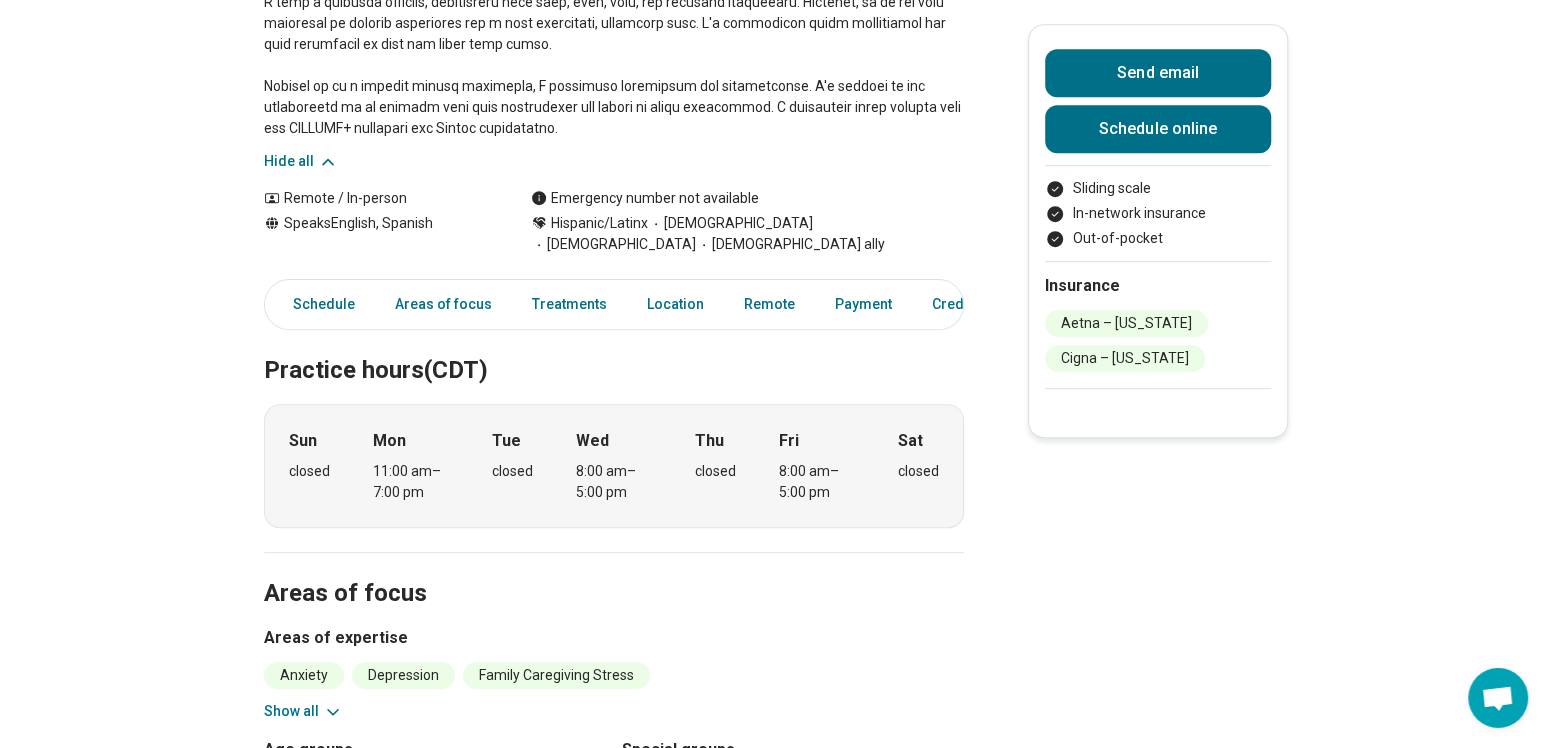 scroll, scrollTop: 735, scrollLeft: 0, axis: vertical 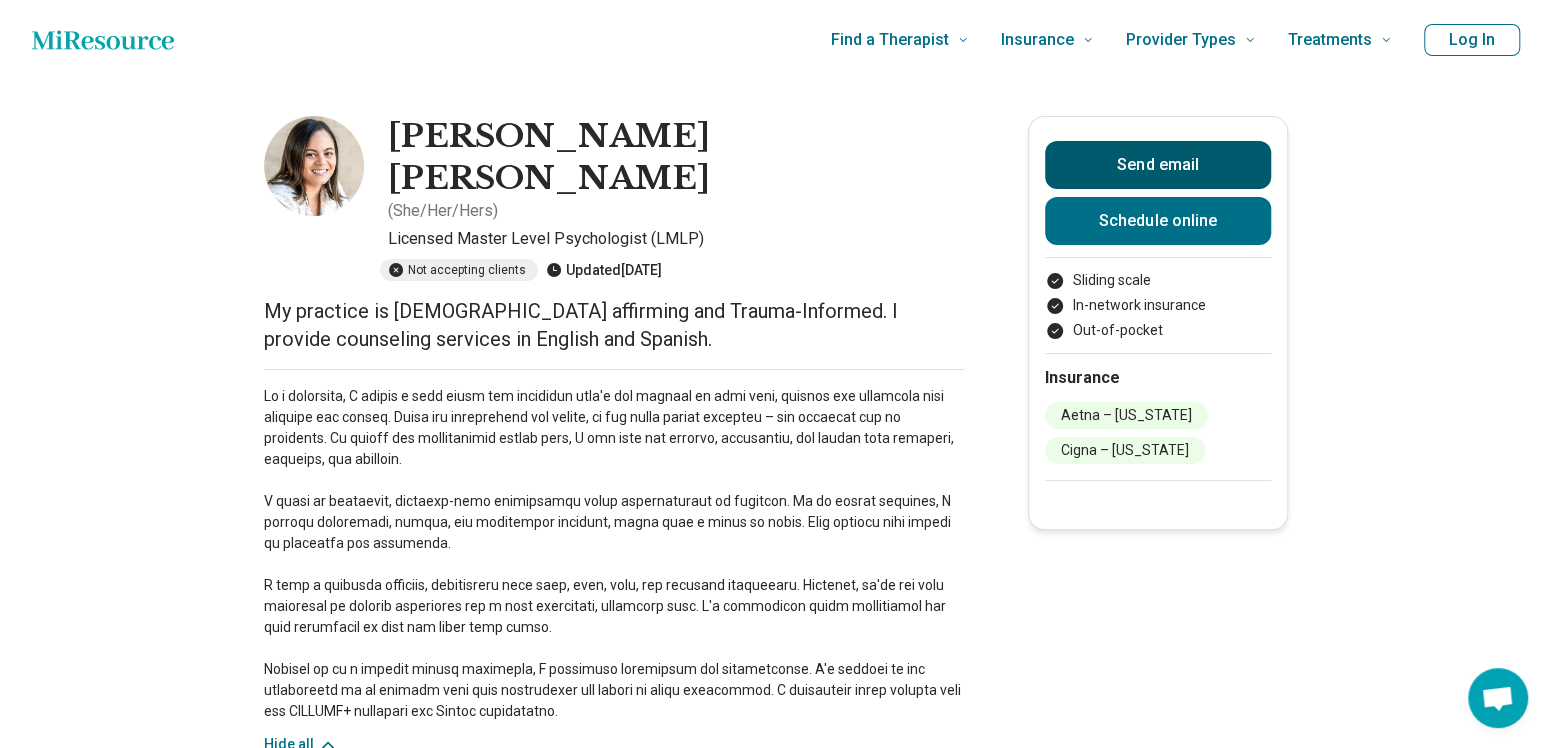 click on "Send email" at bounding box center [1158, 165] 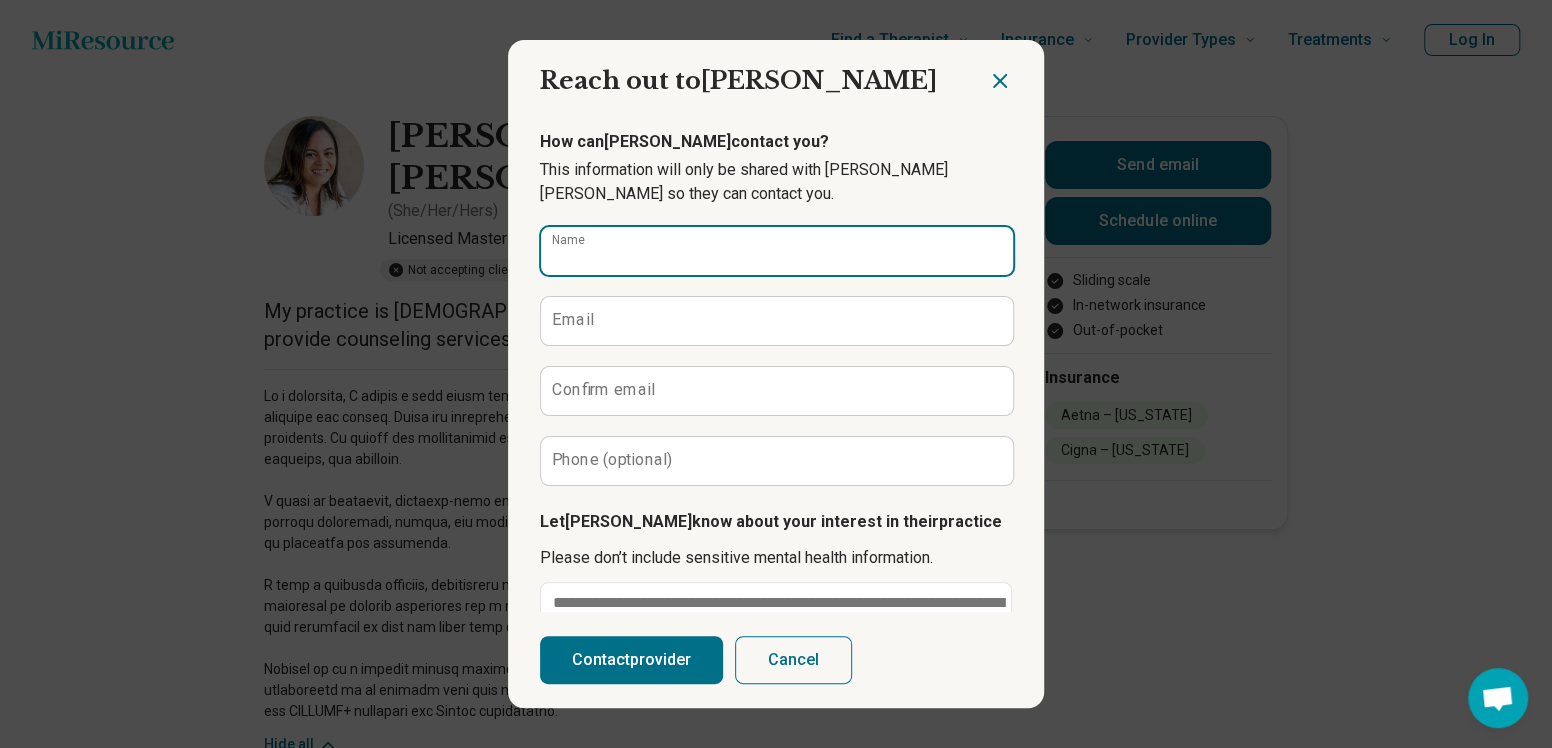 click on "Name" at bounding box center [777, 251] 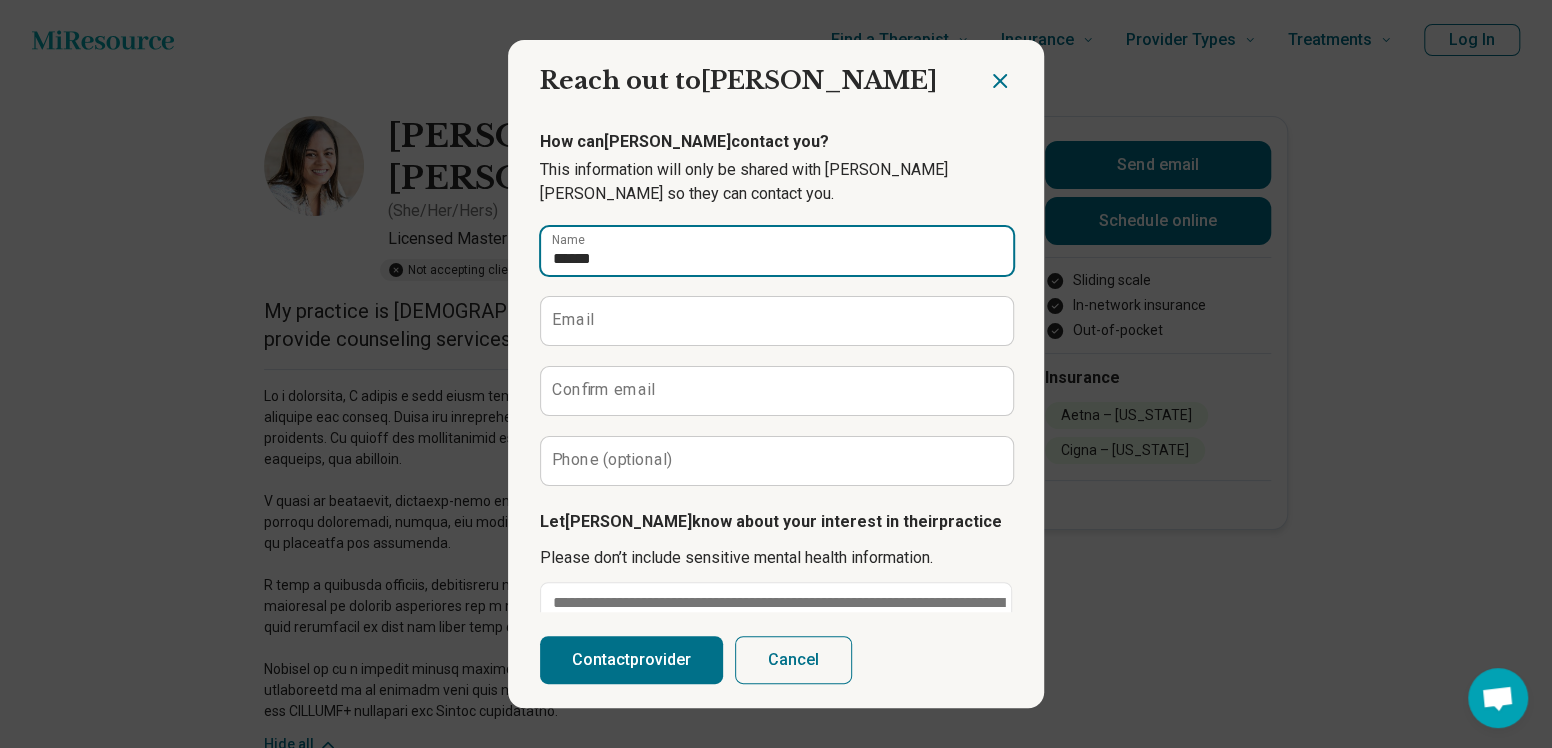 type on "**********" 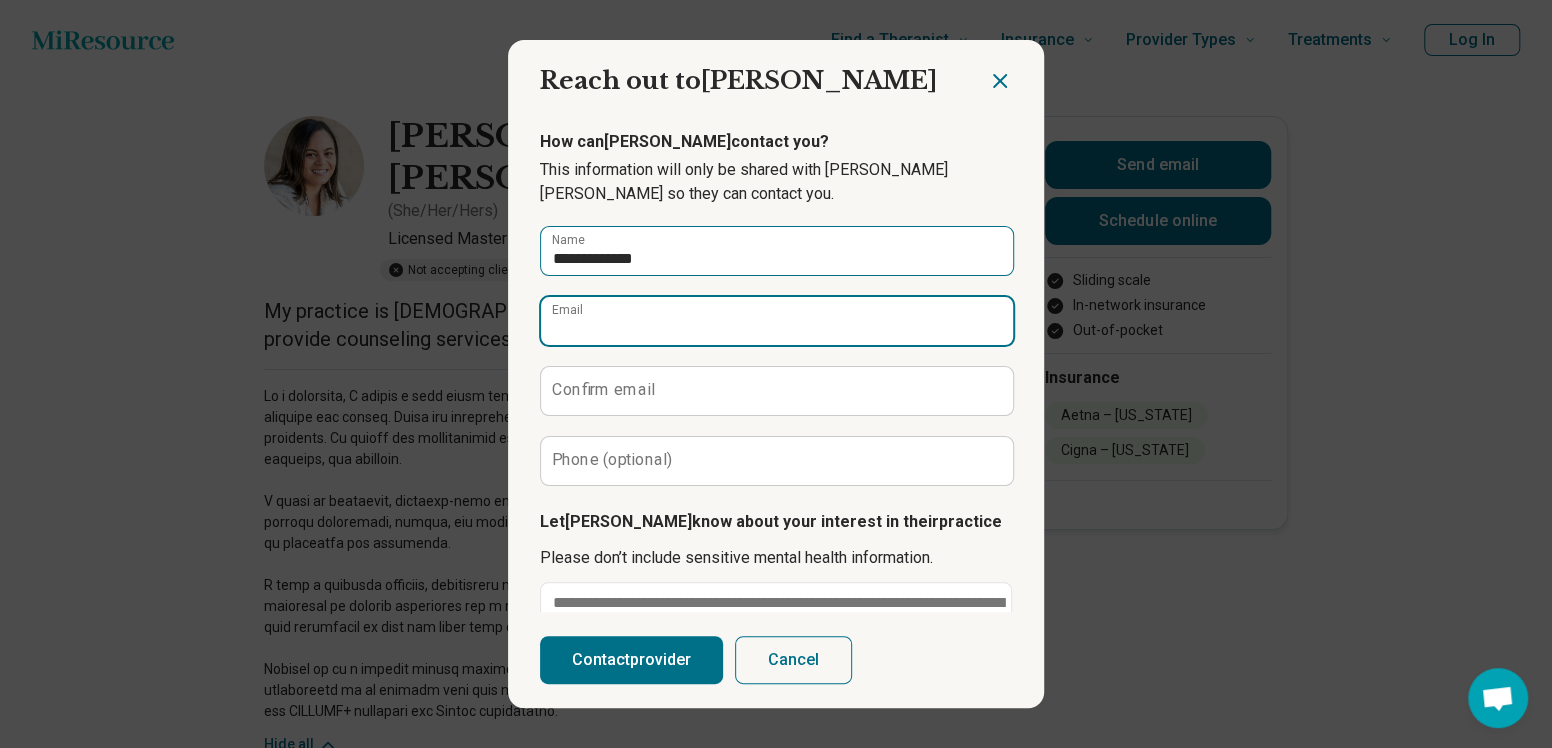 type on "**********" 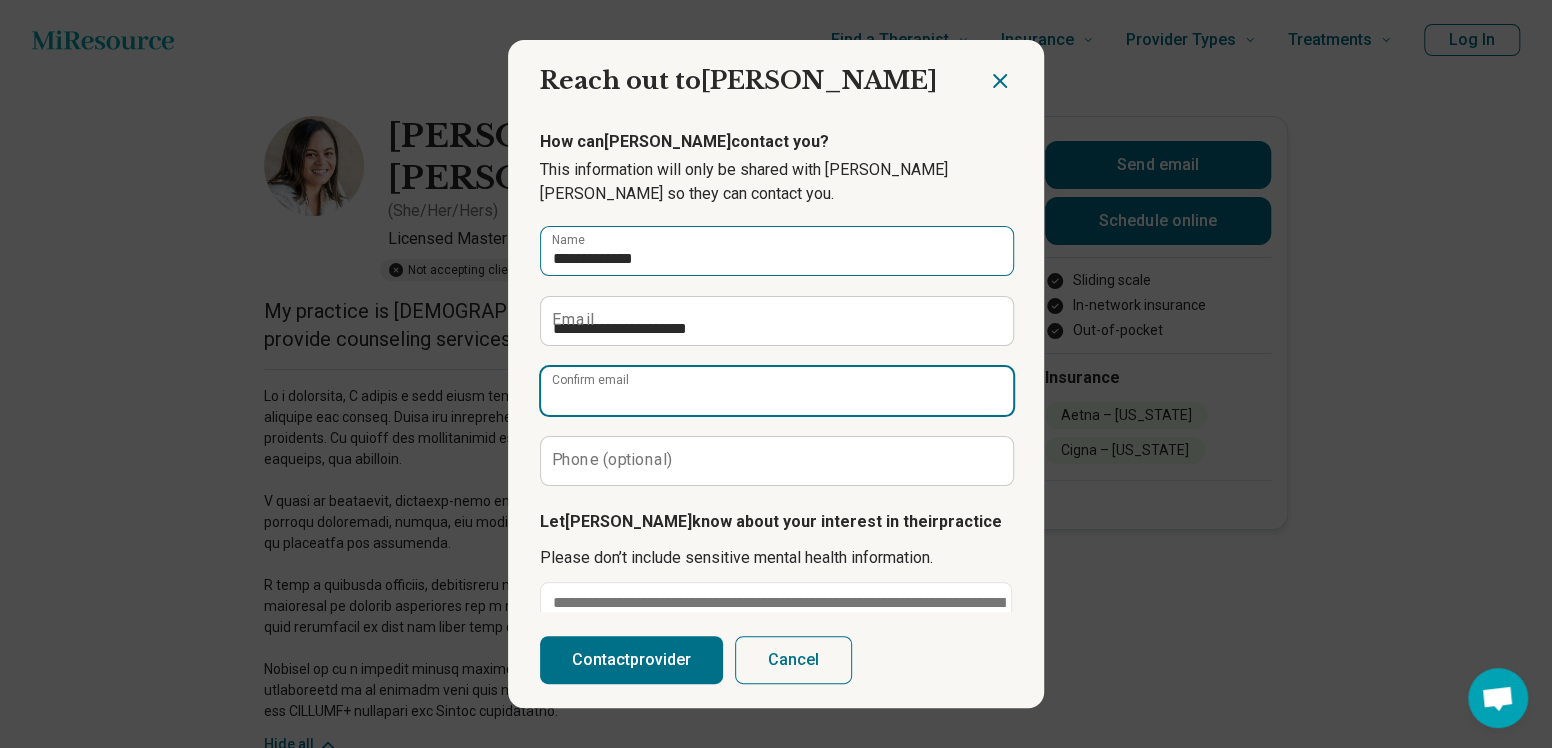 type on "**********" 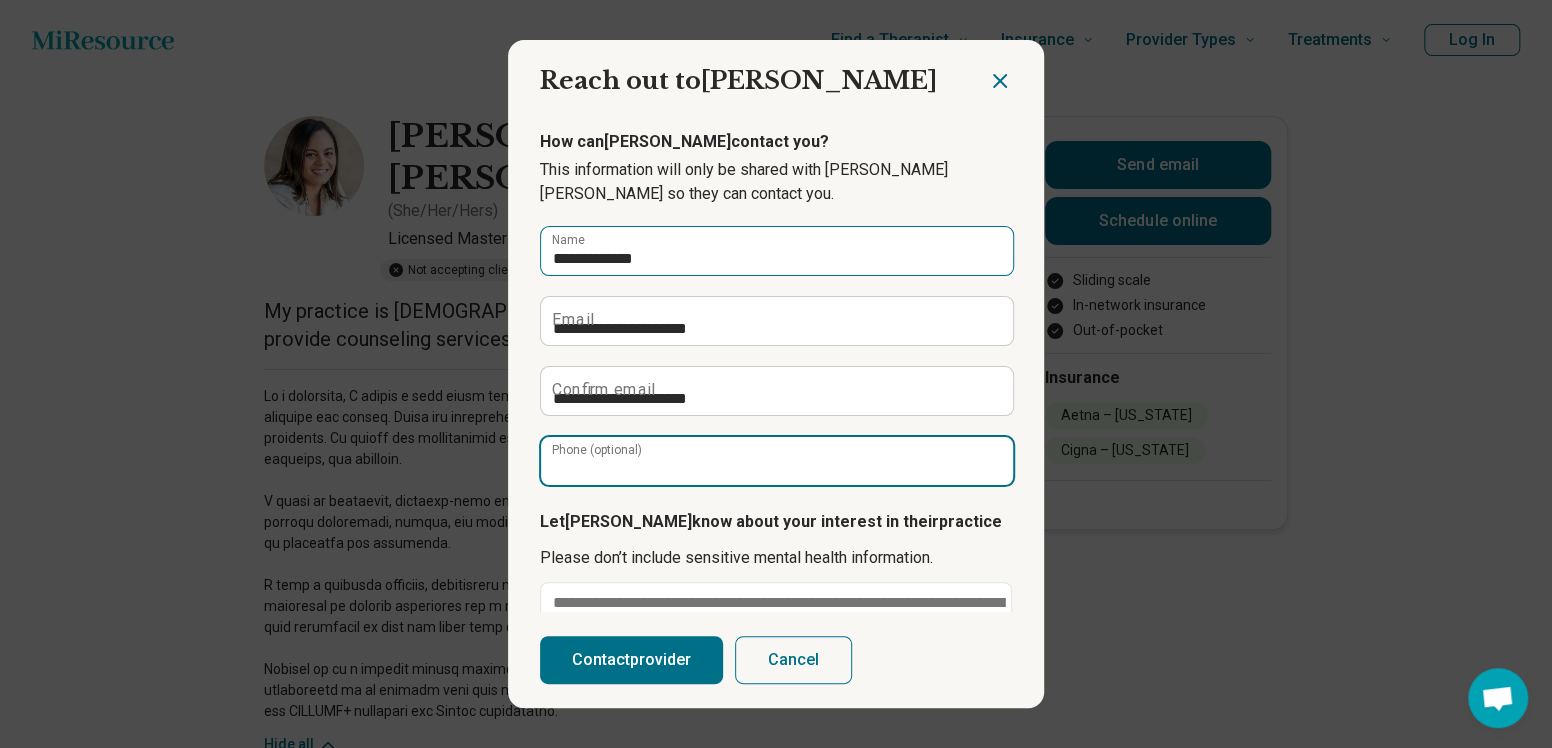 type on "**********" 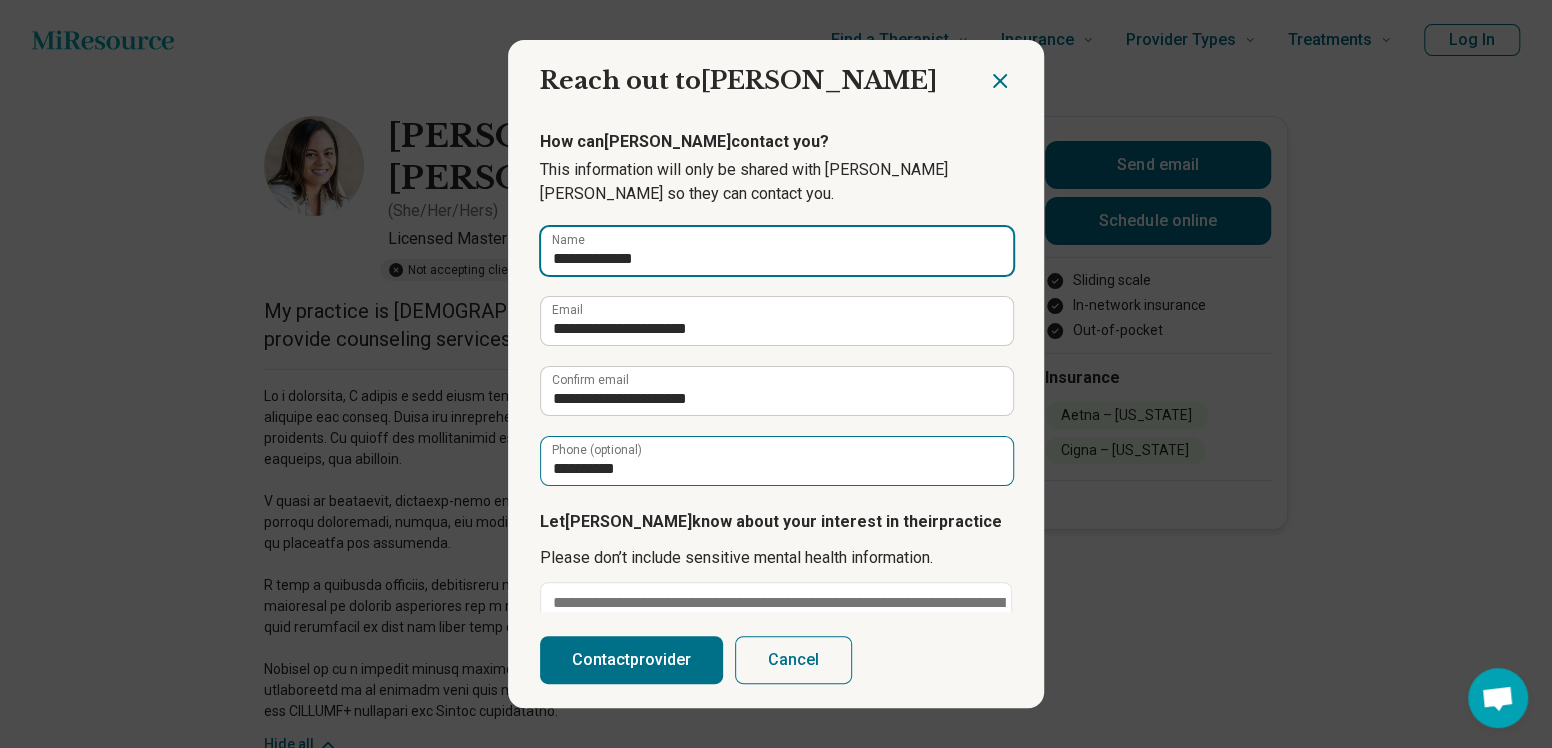 scroll, scrollTop: 115, scrollLeft: 0, axis: vertical 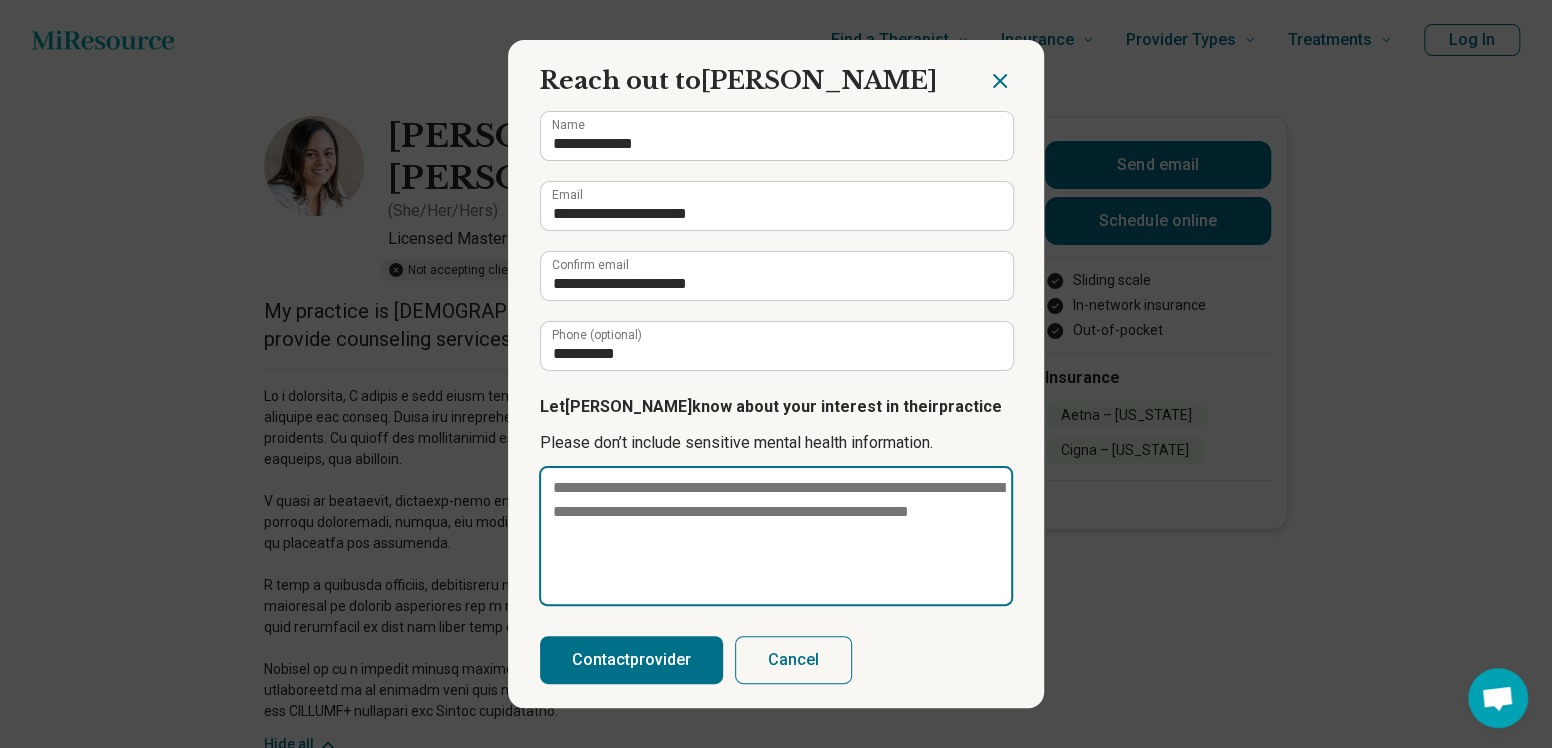 click at bounding box center (776, 536) 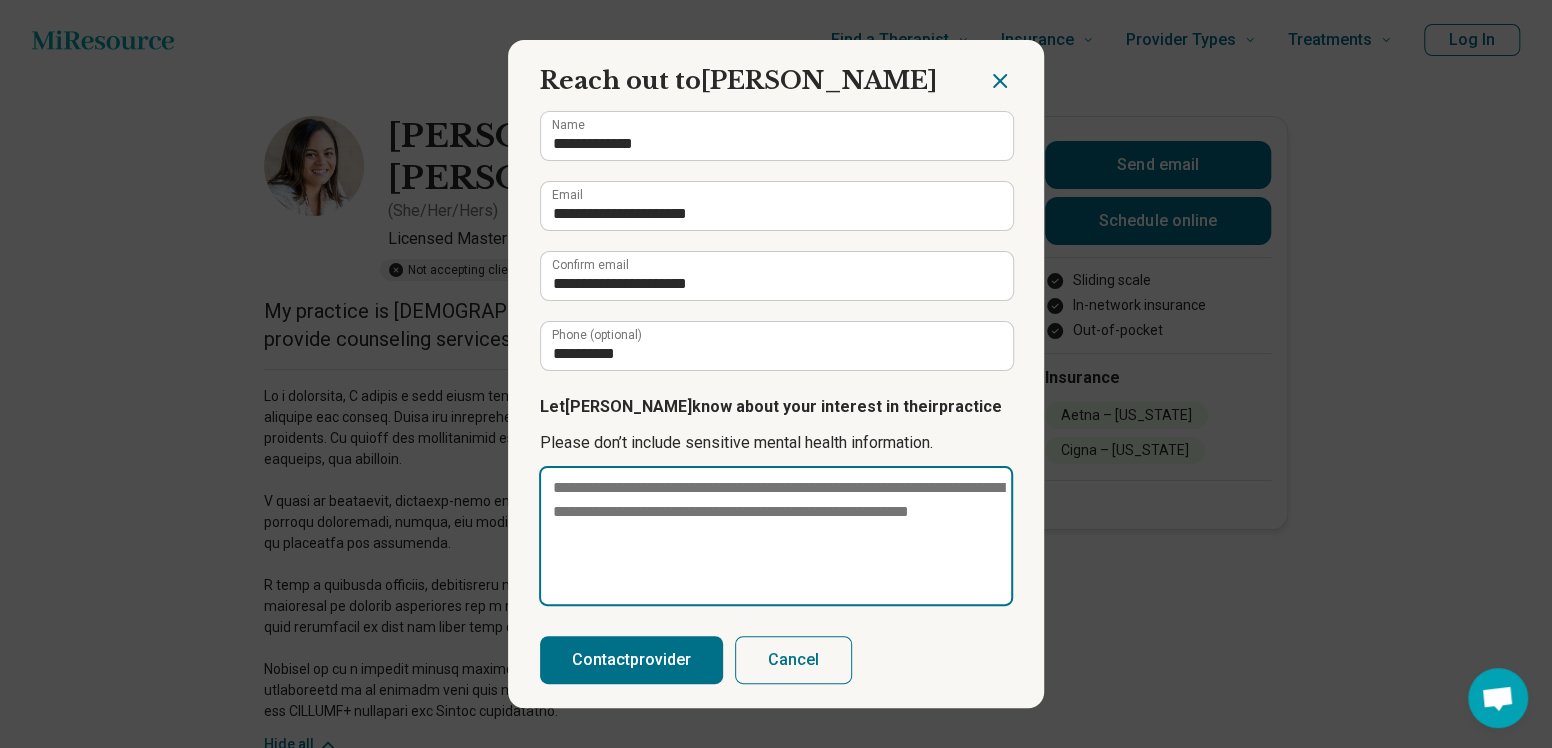 type on "*" 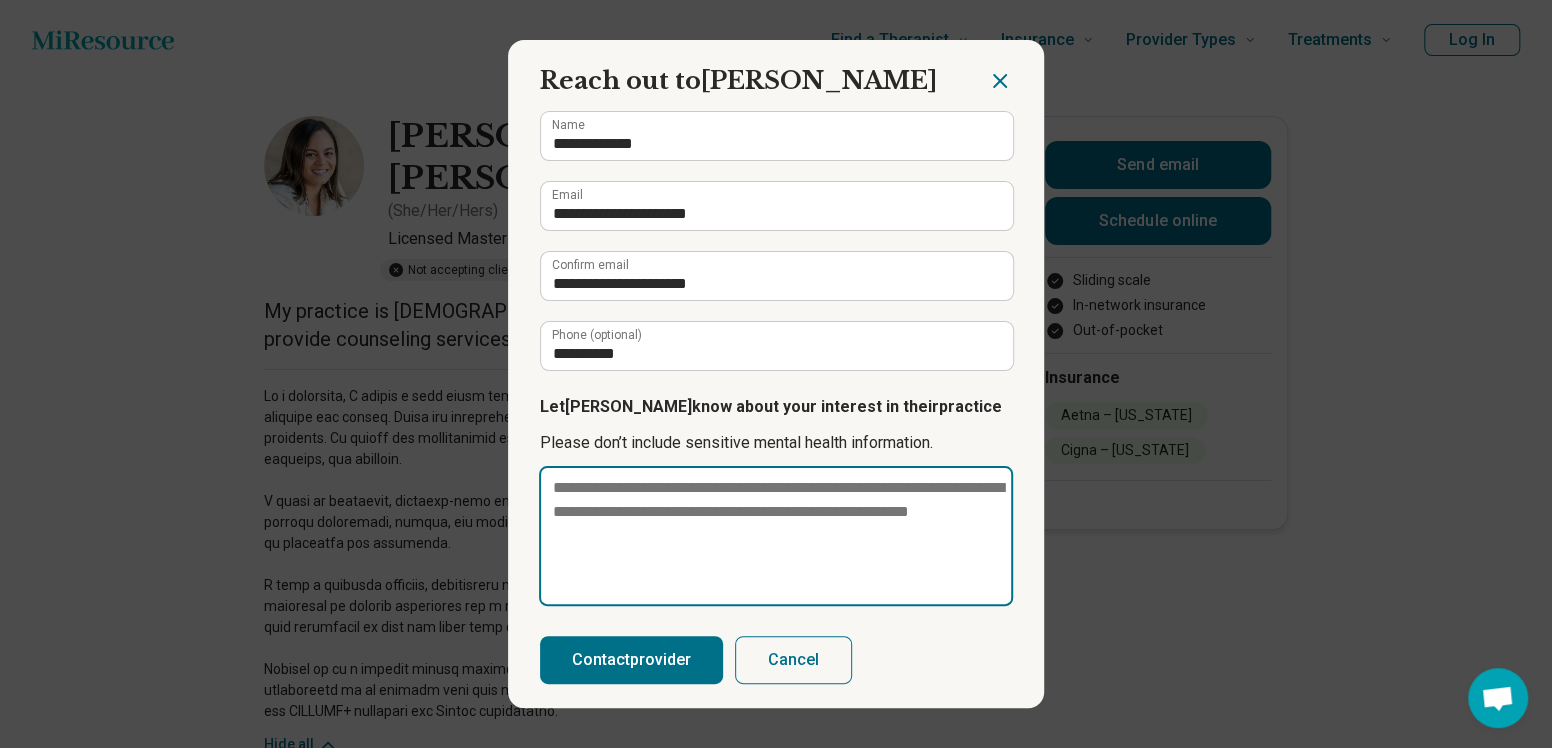 type on "*" 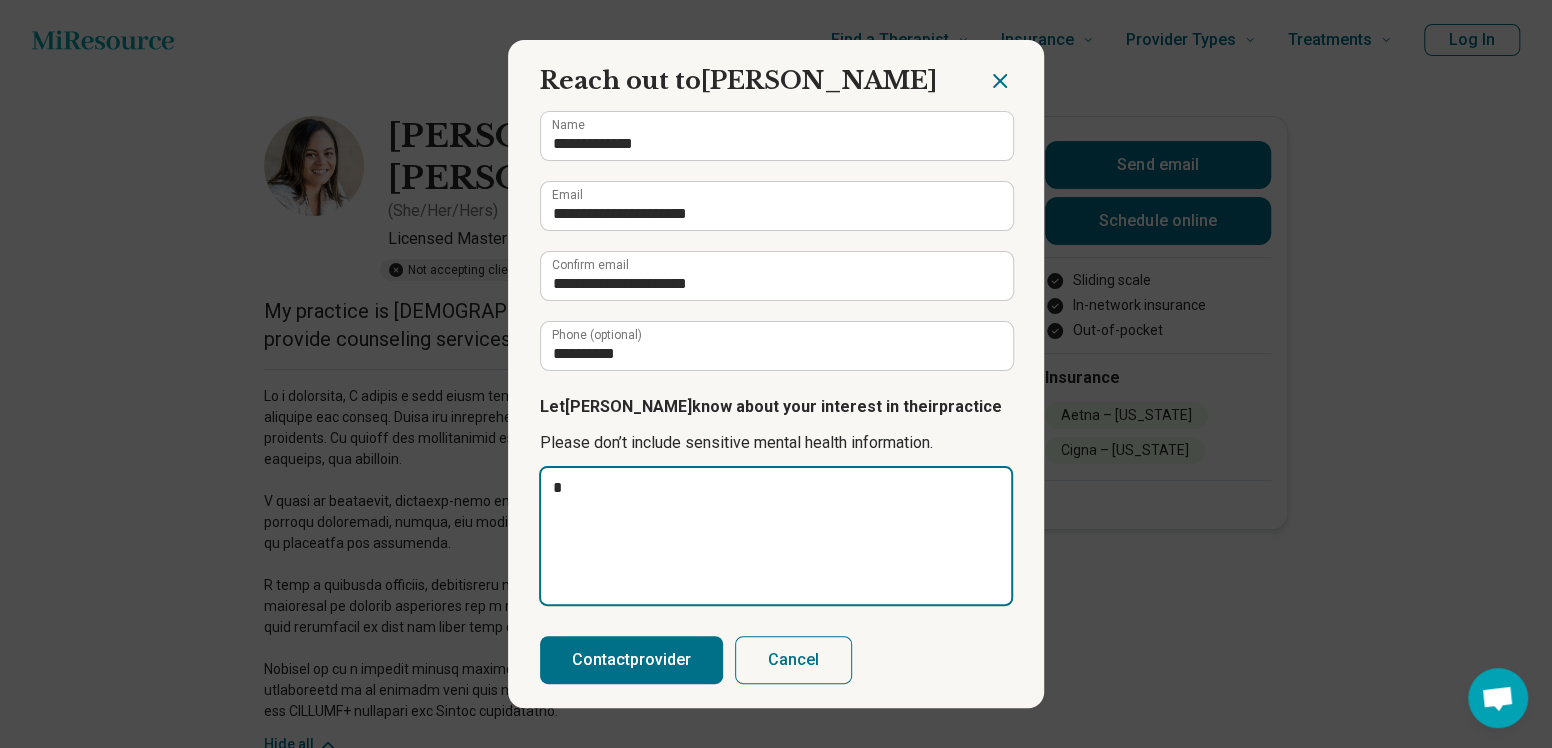 type on "**" 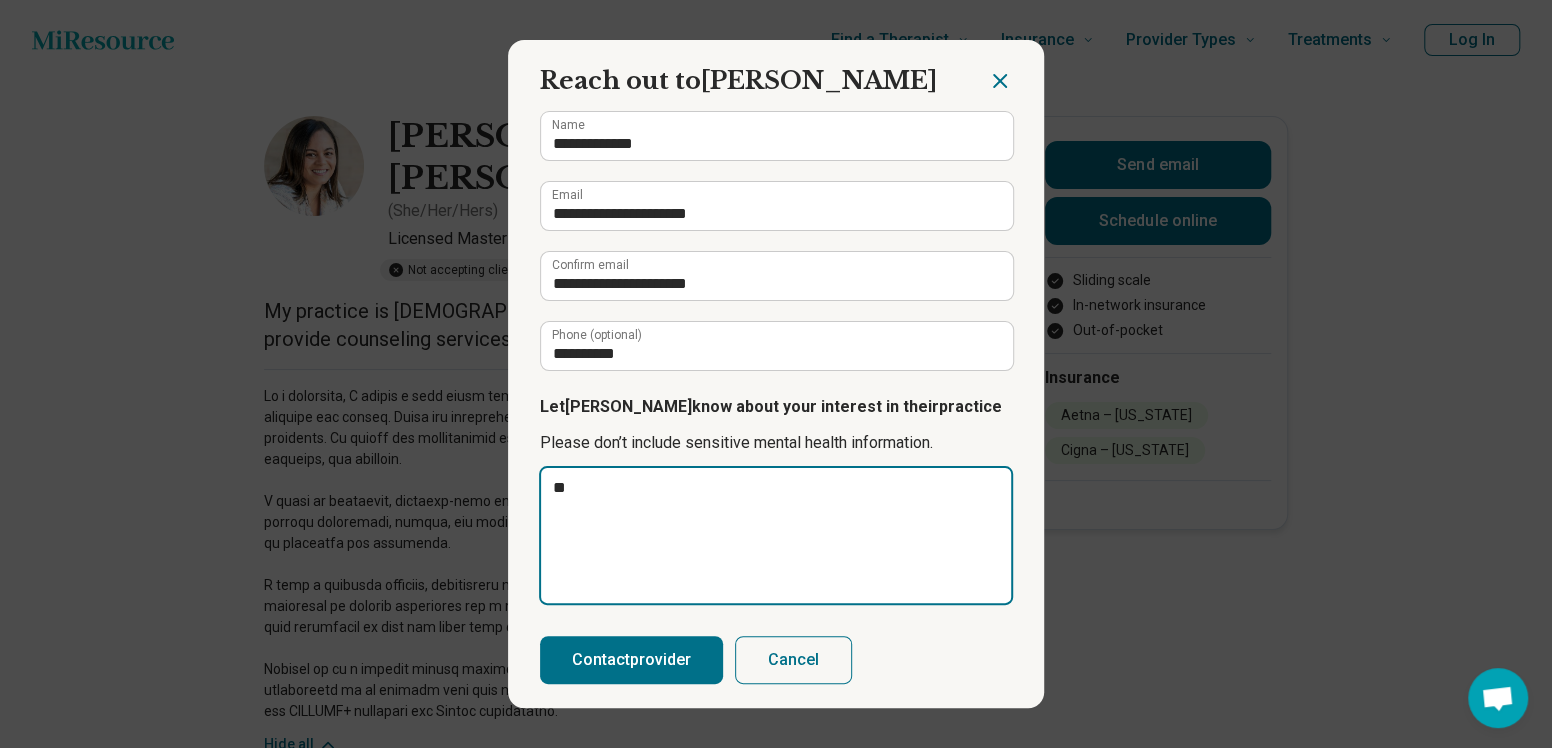 type on "***" 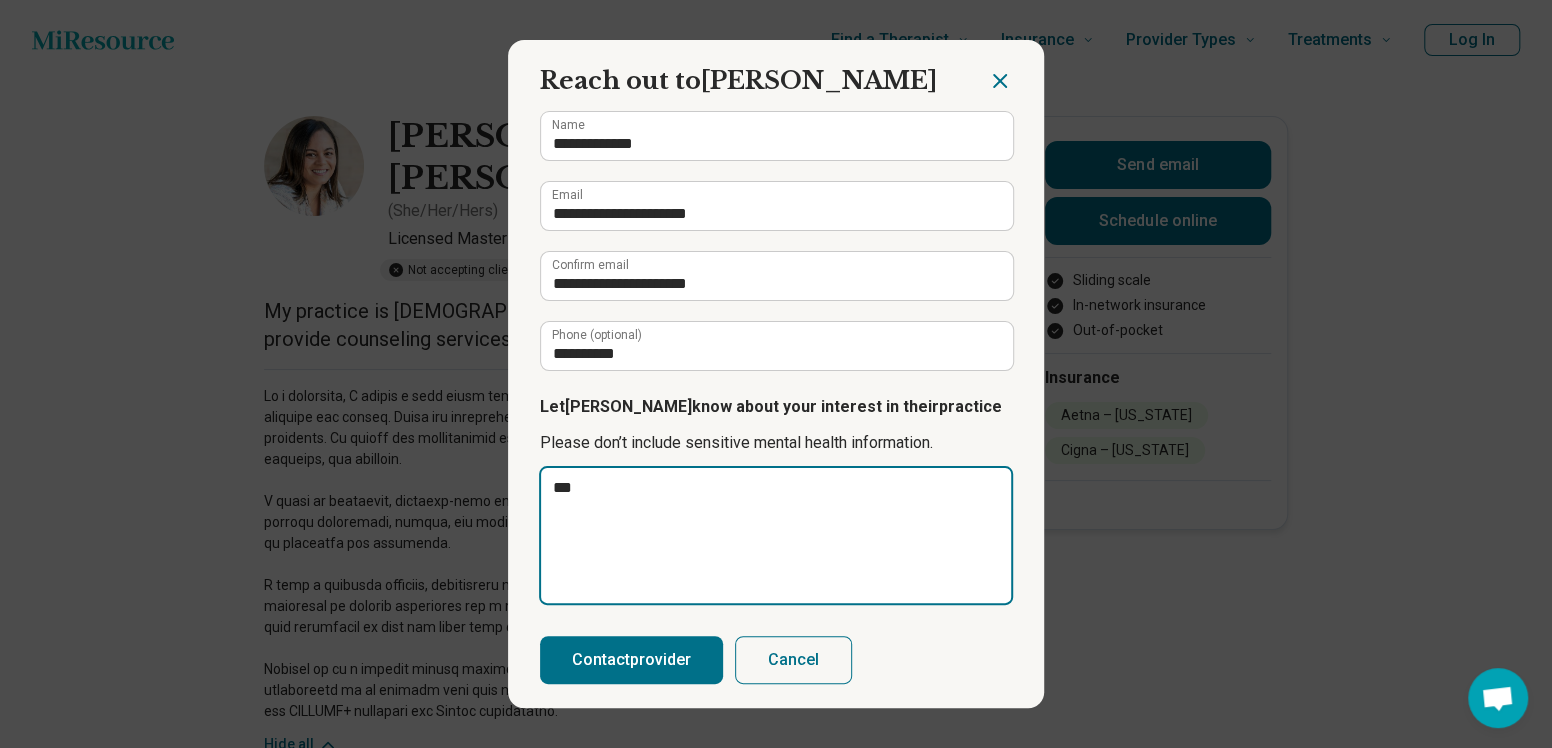 type on "****" 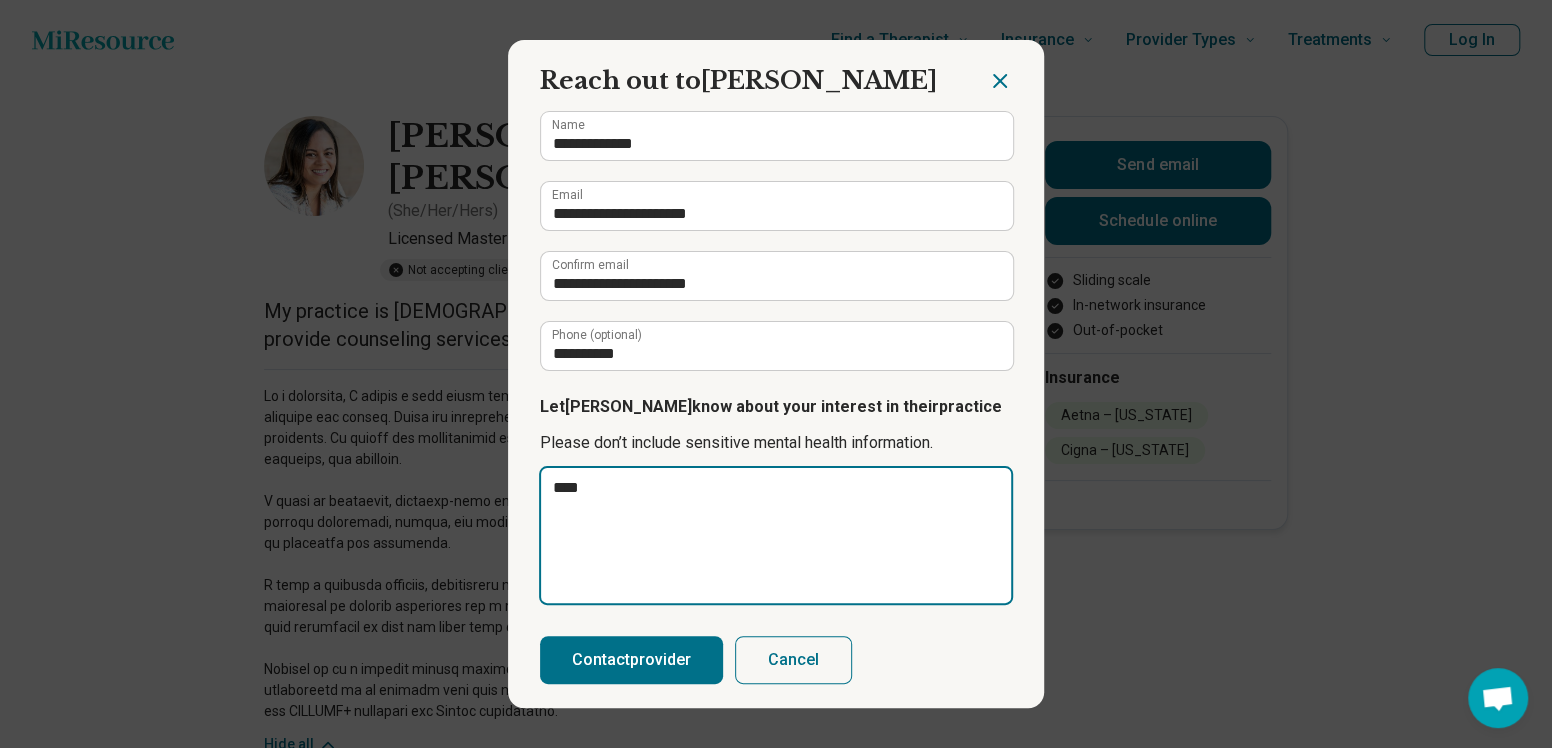 type on "*****" 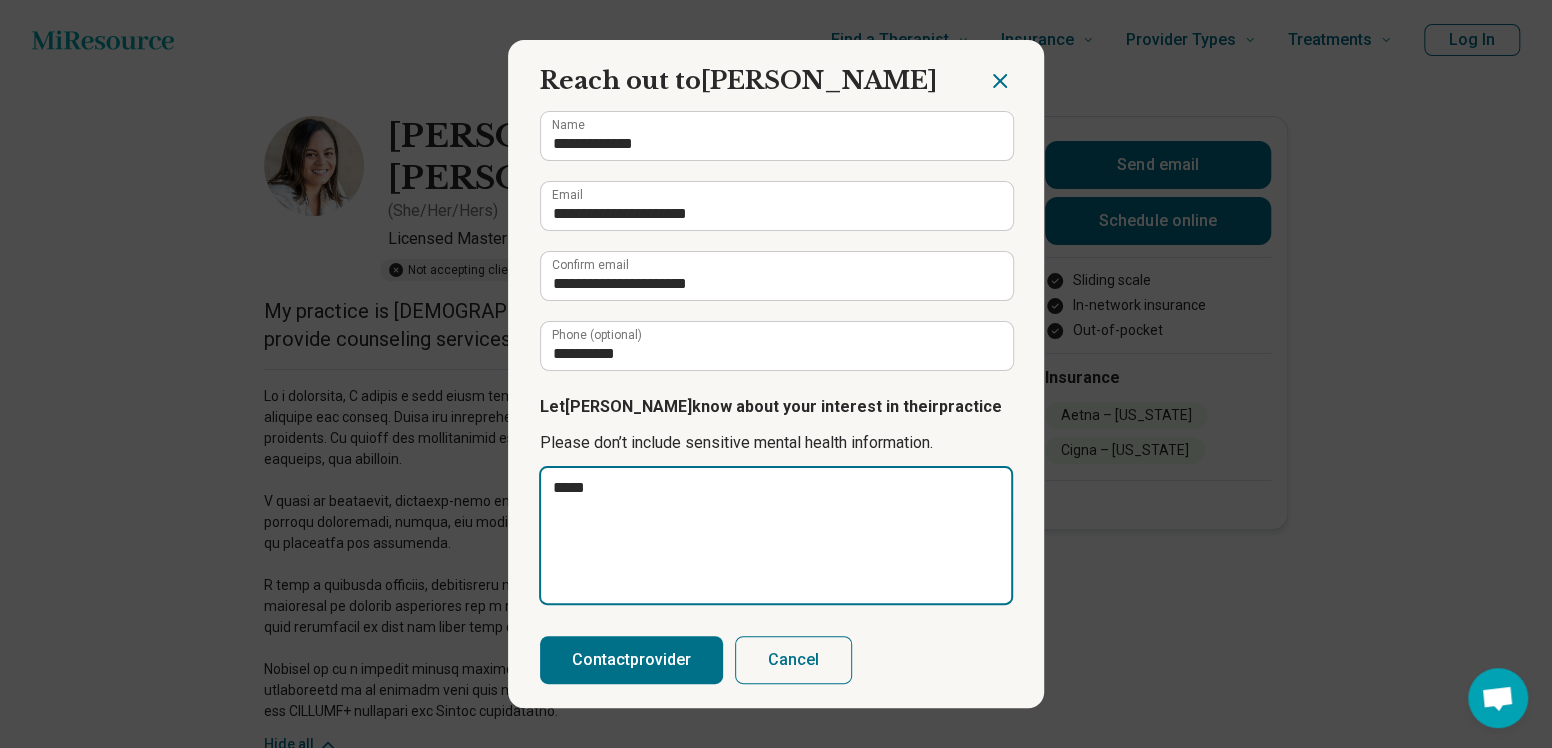 type on "******" 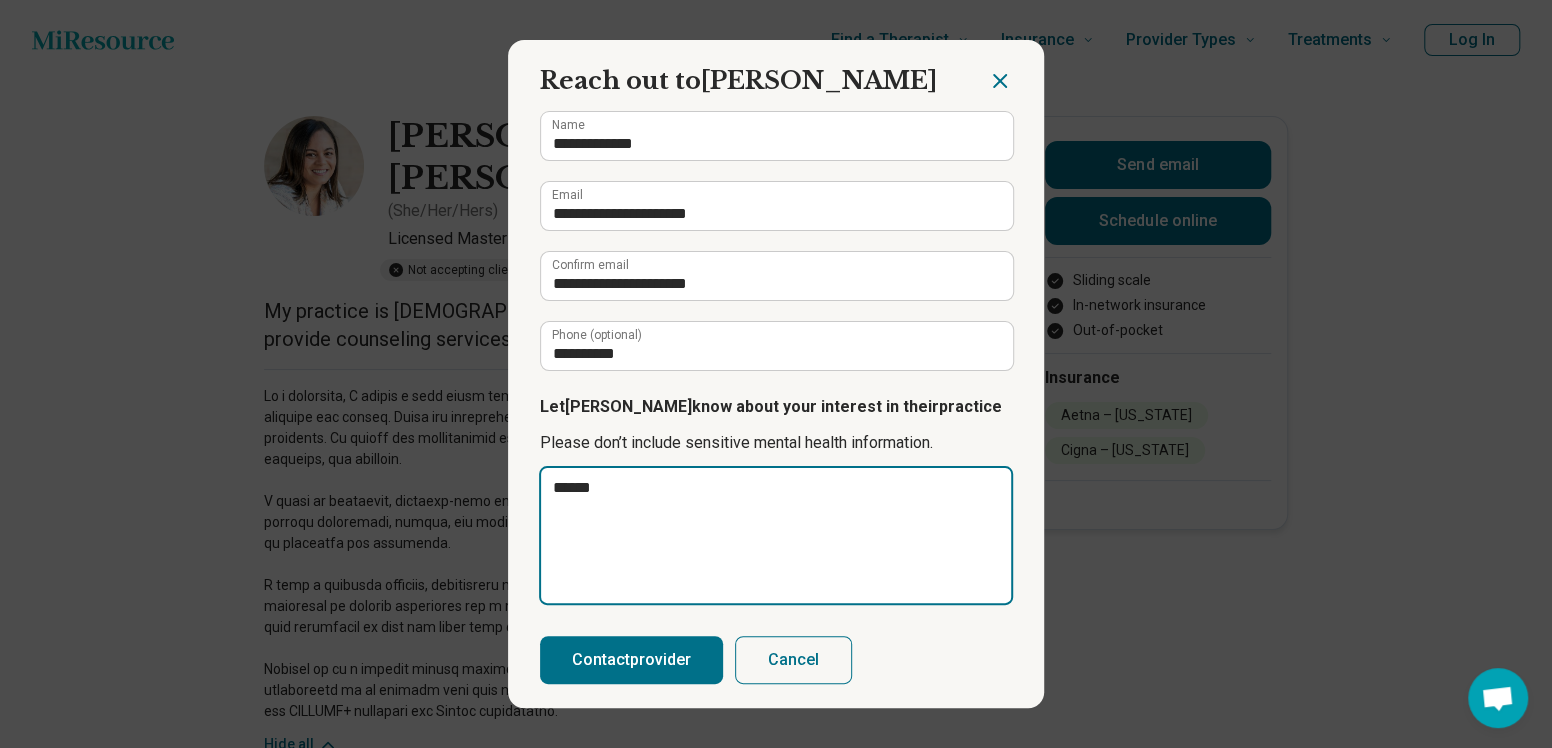 type on "******" 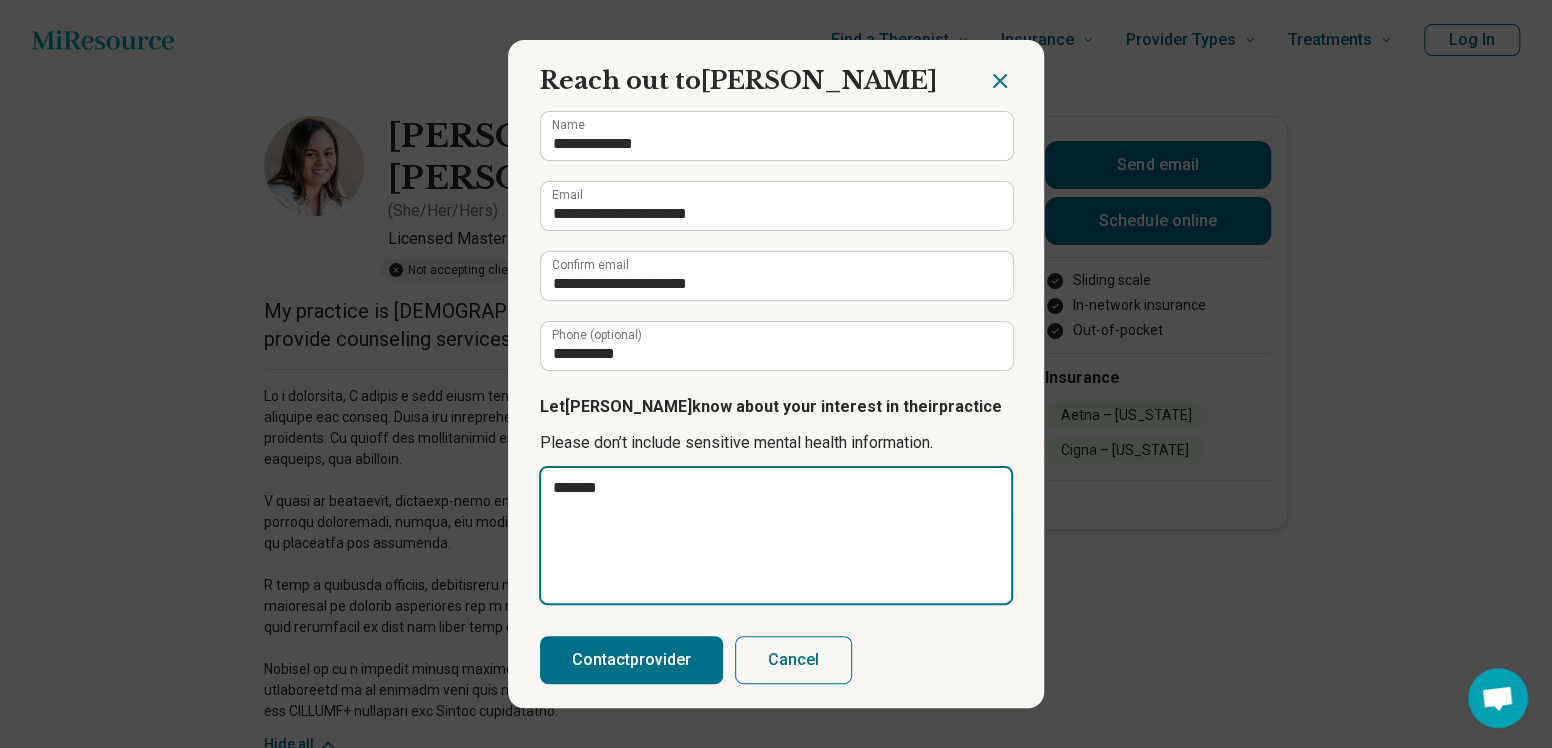 type on "********" 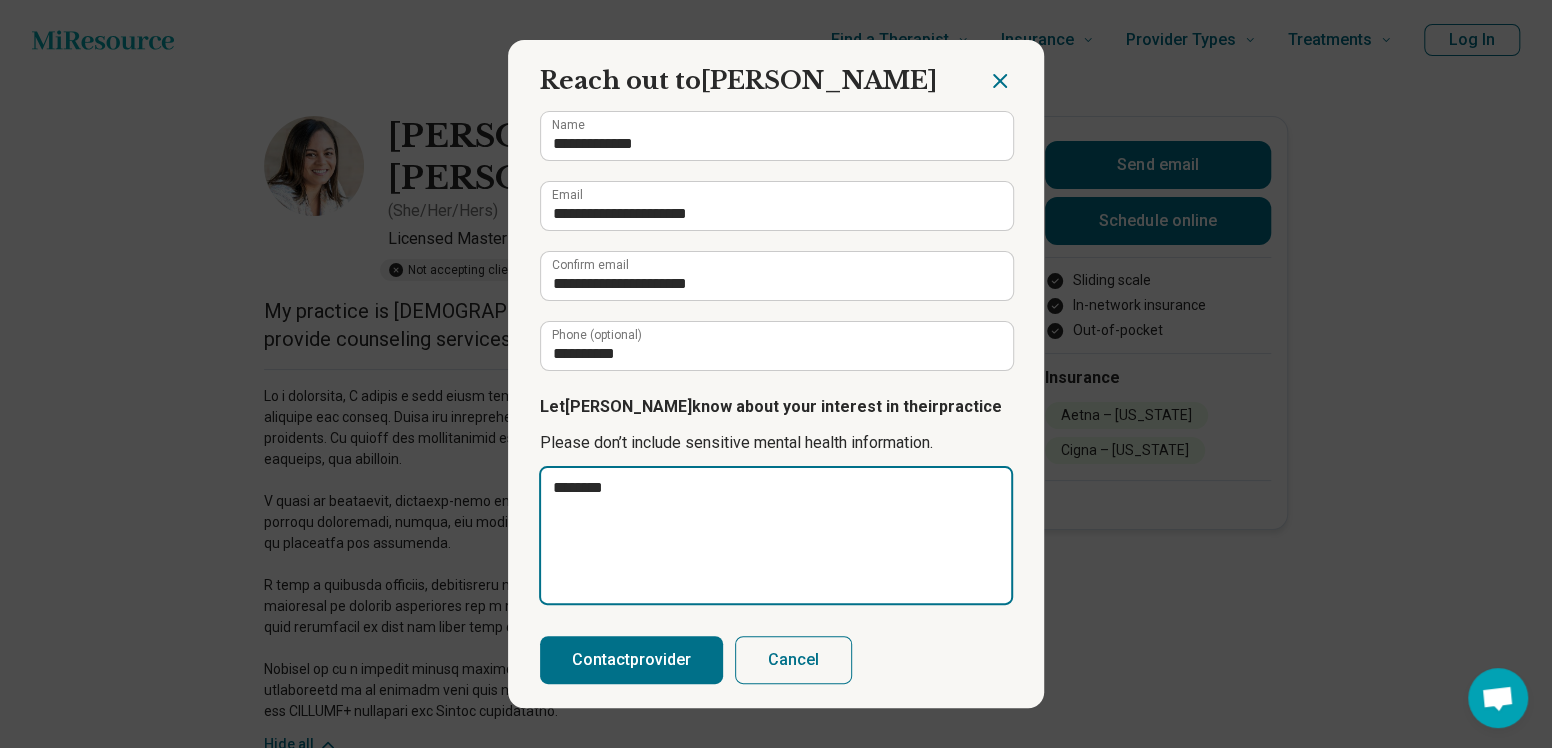 type on "*" 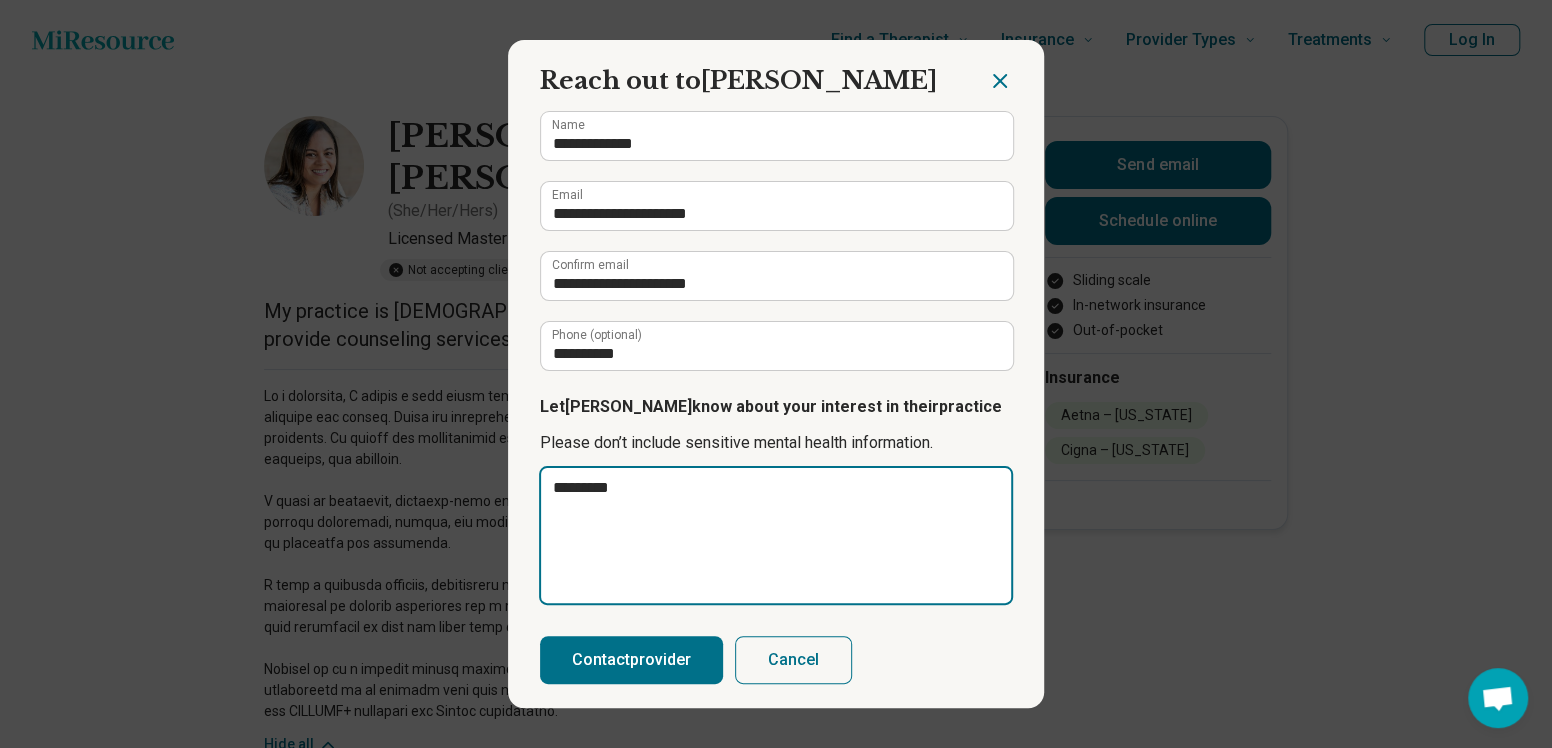 type on "**********" 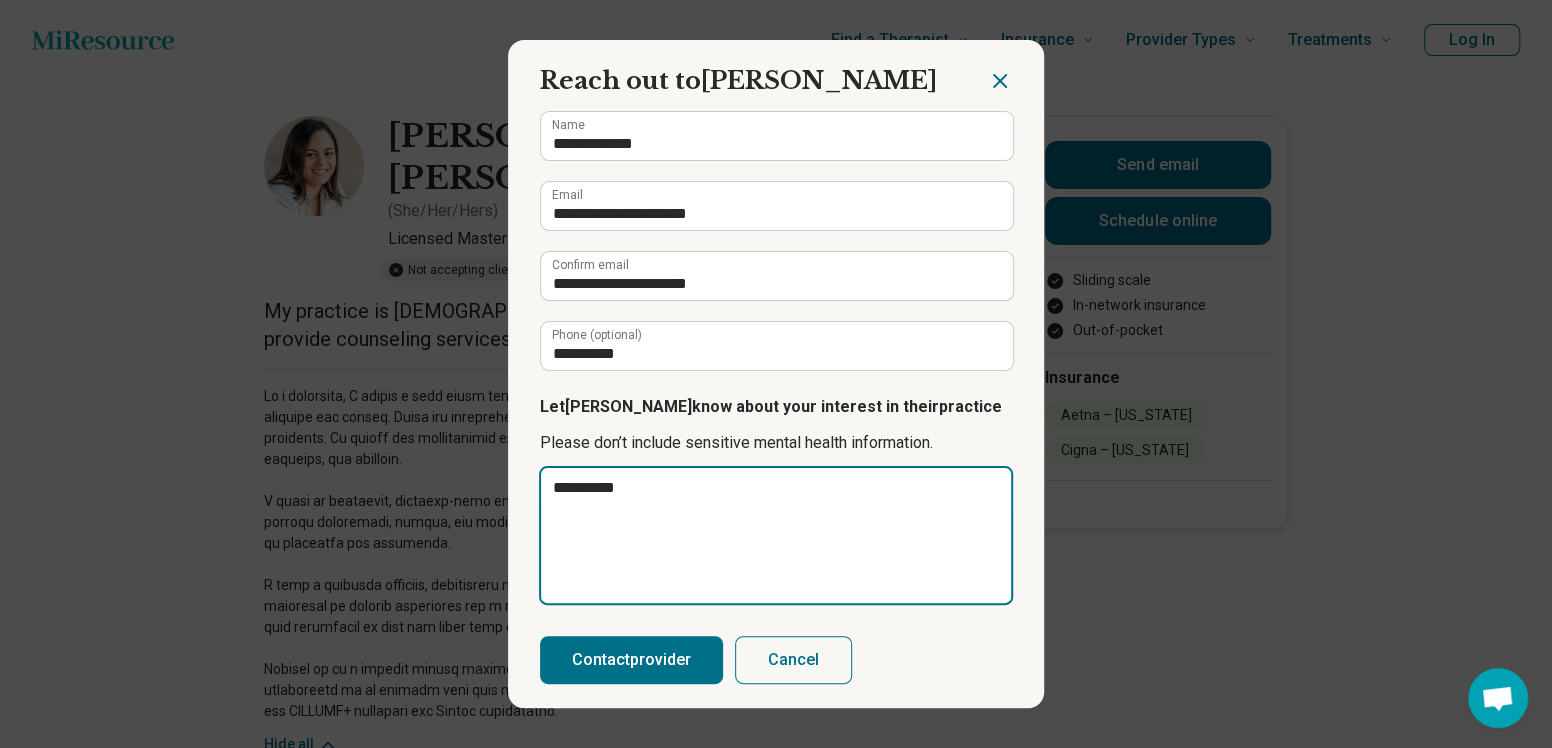 type on "**********" 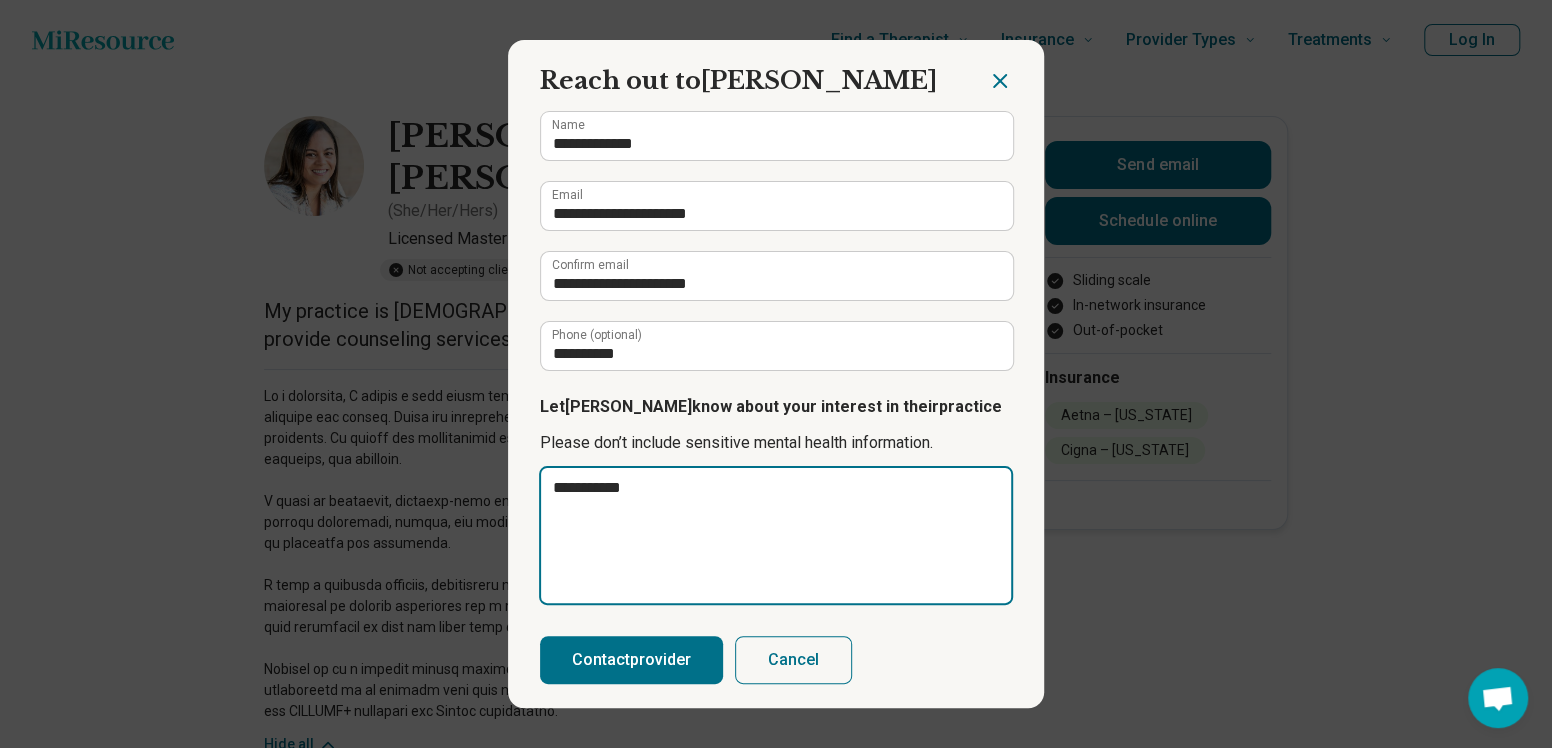 type on "**********" 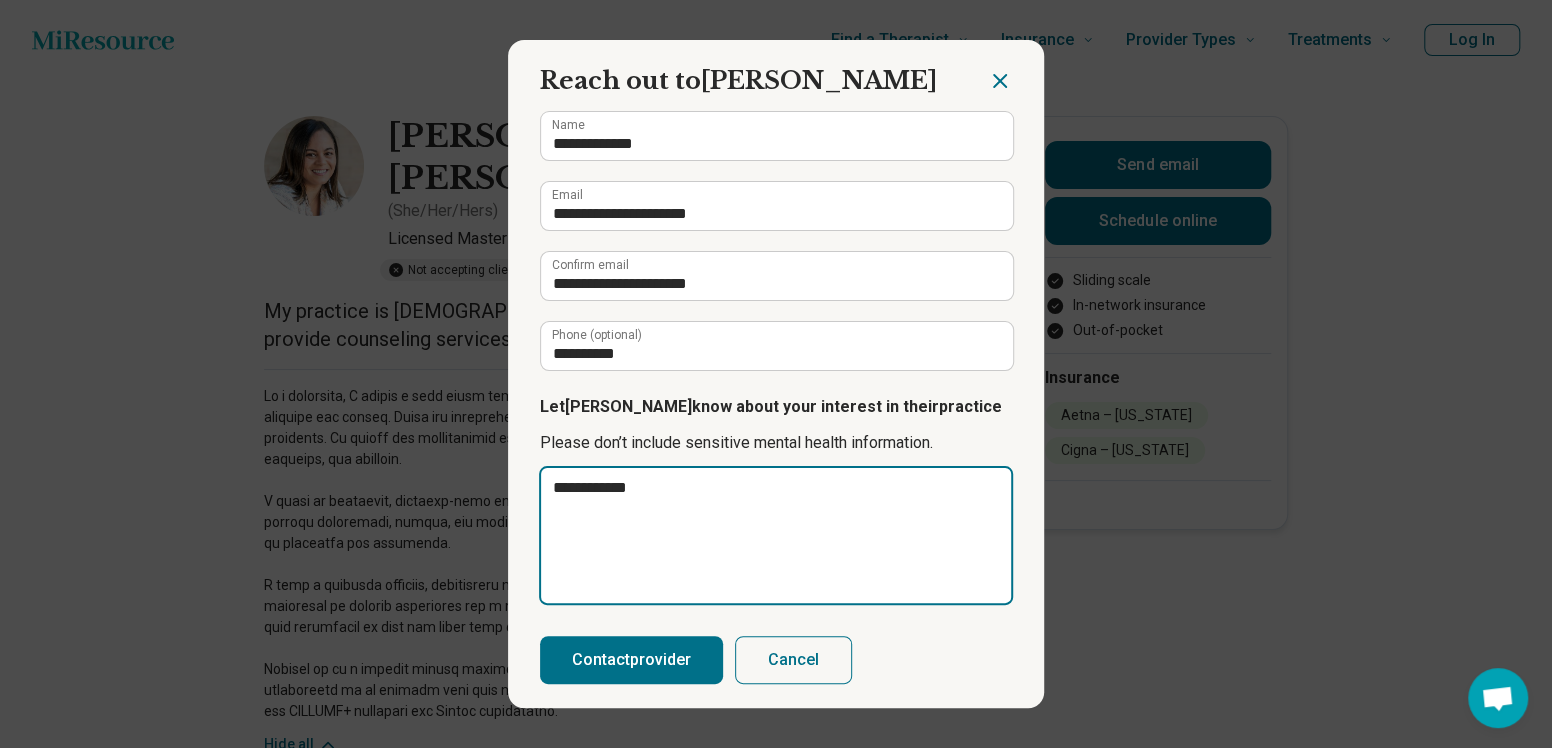 type on "**********" 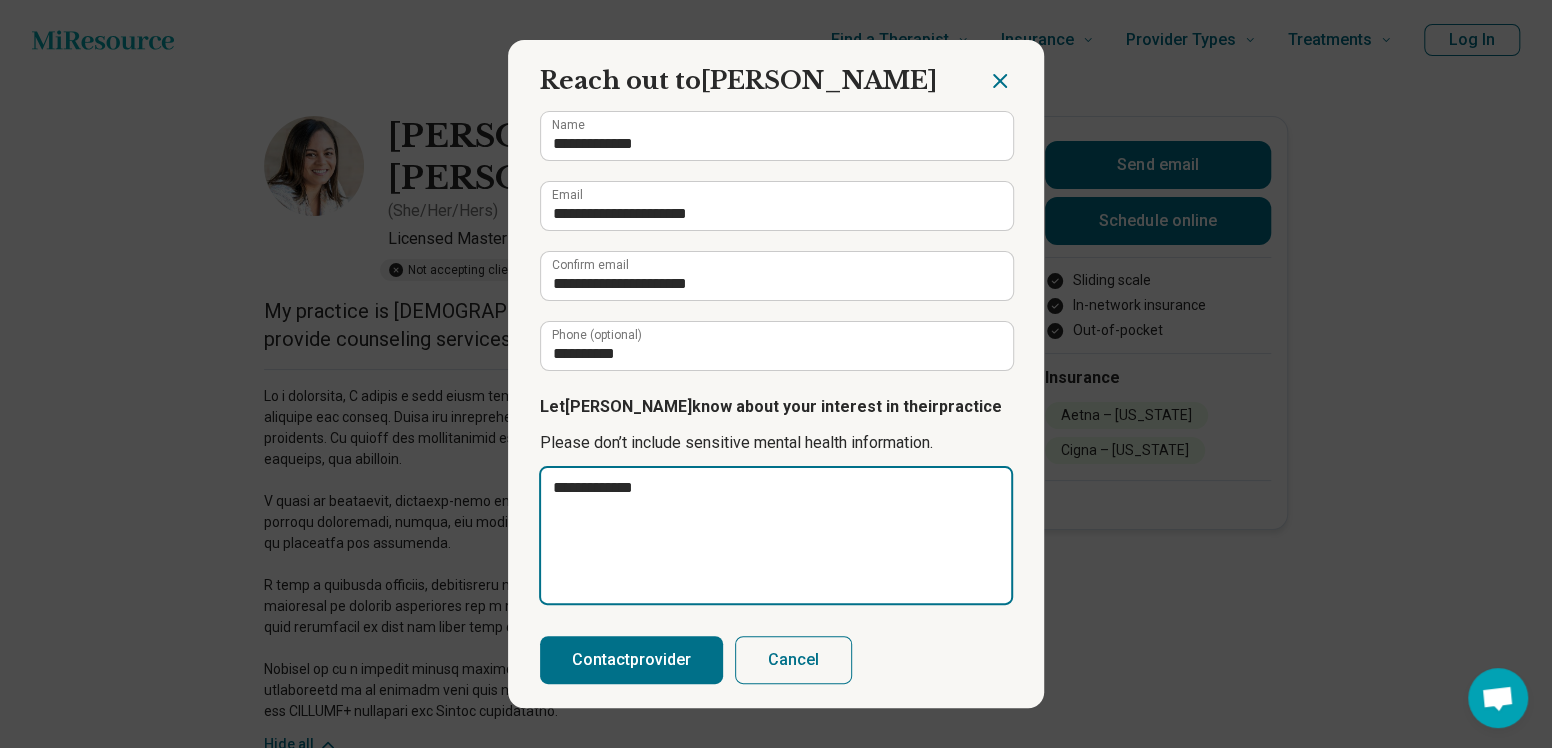type on "**********" 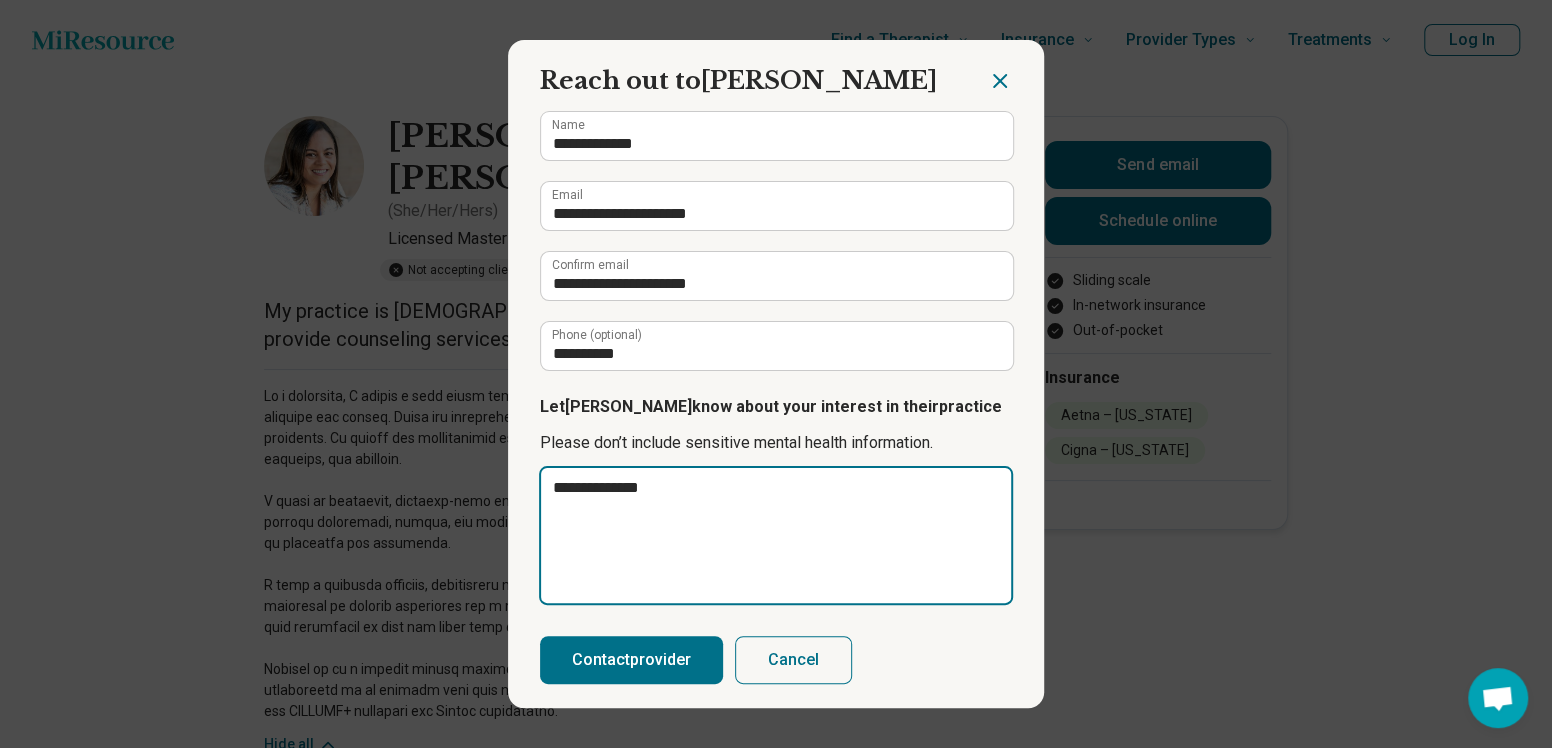 type on "**********" 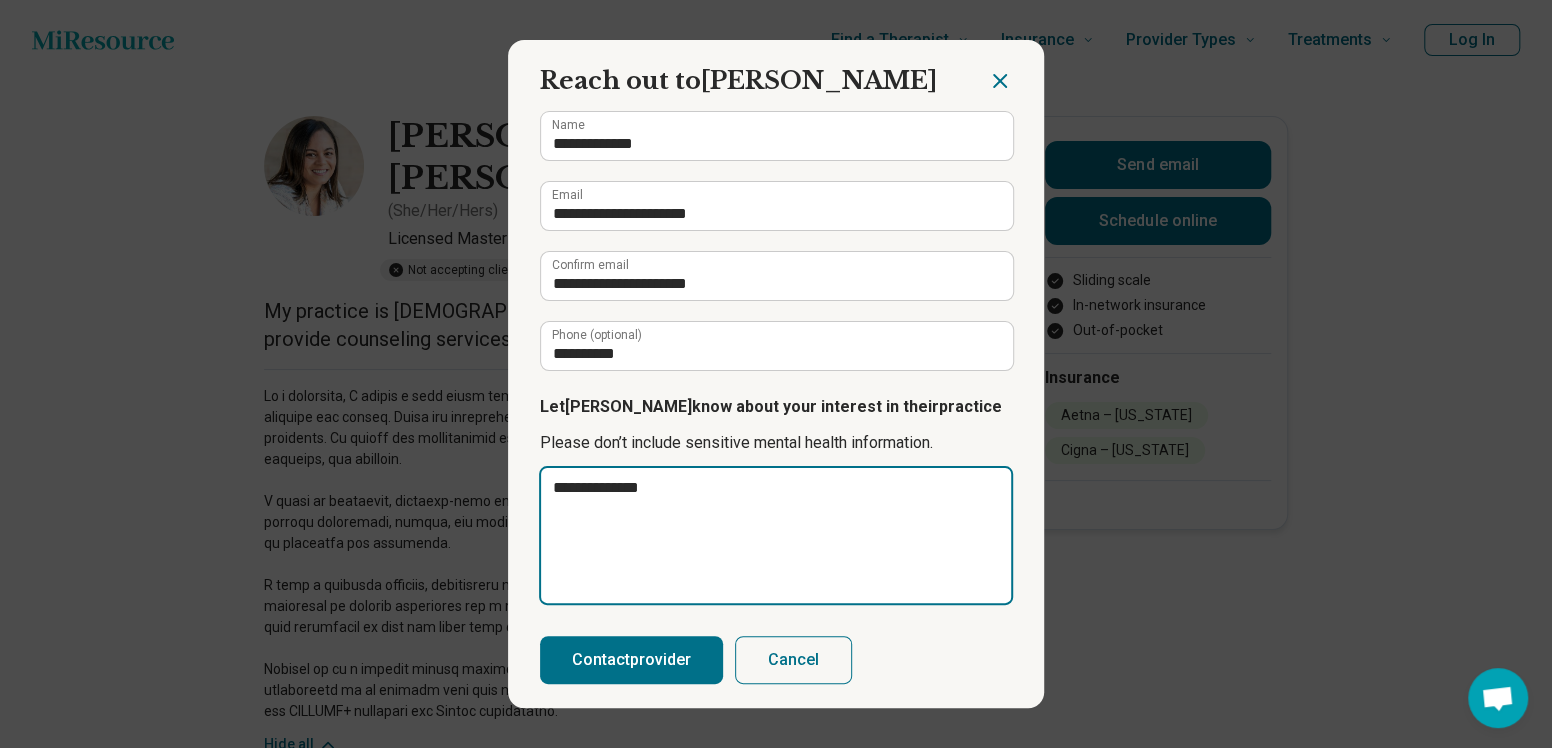 type on "*" 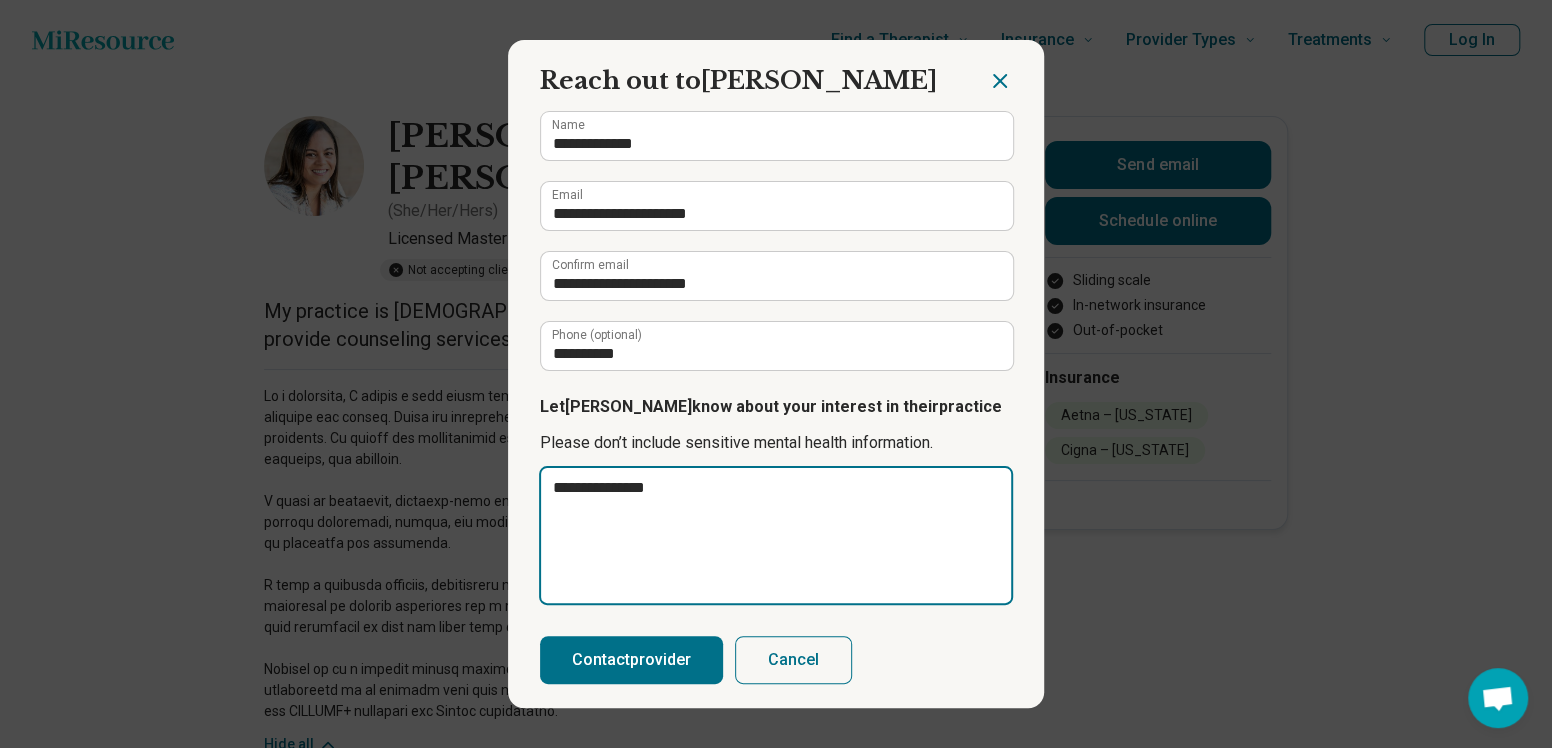 type on "**********" 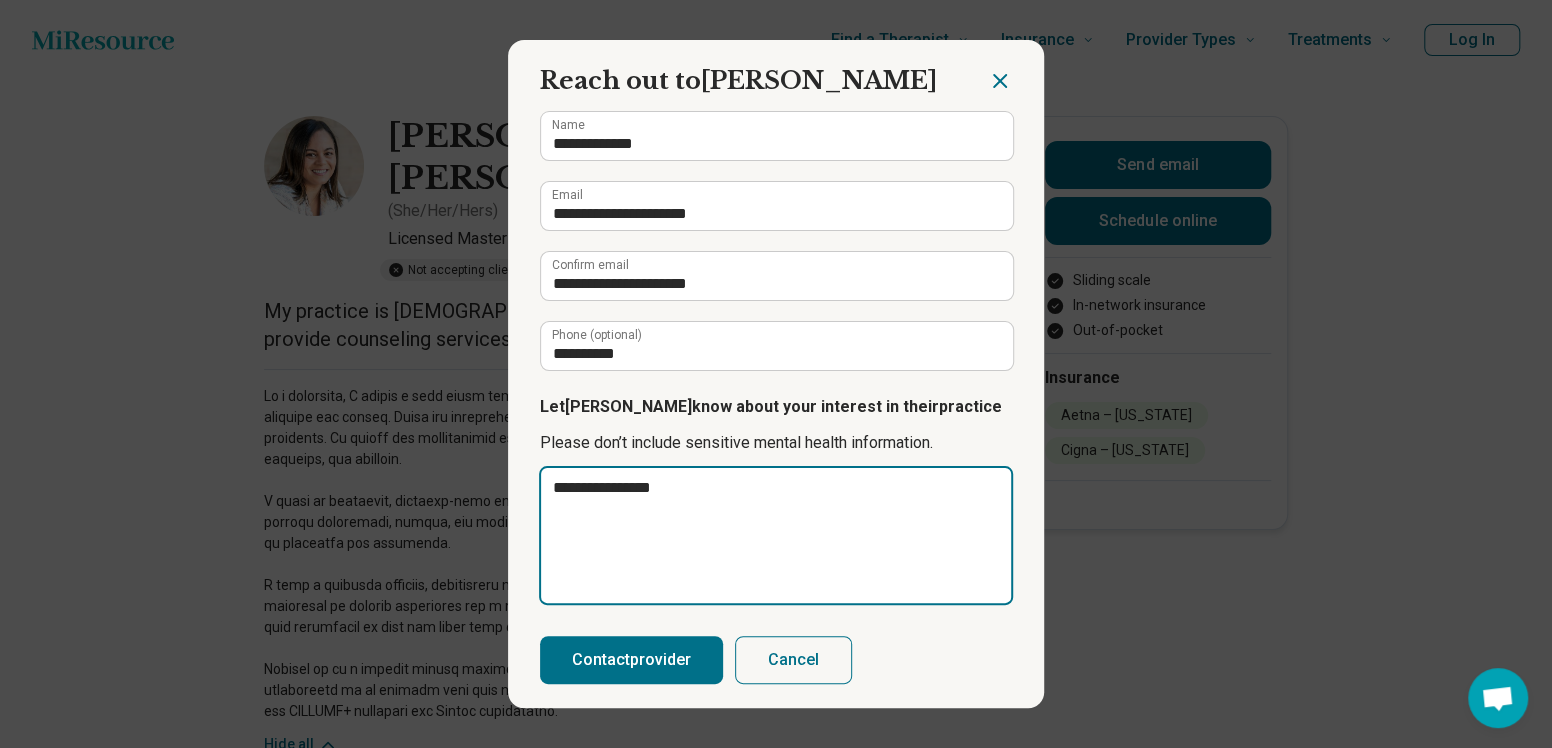 type on "**********" 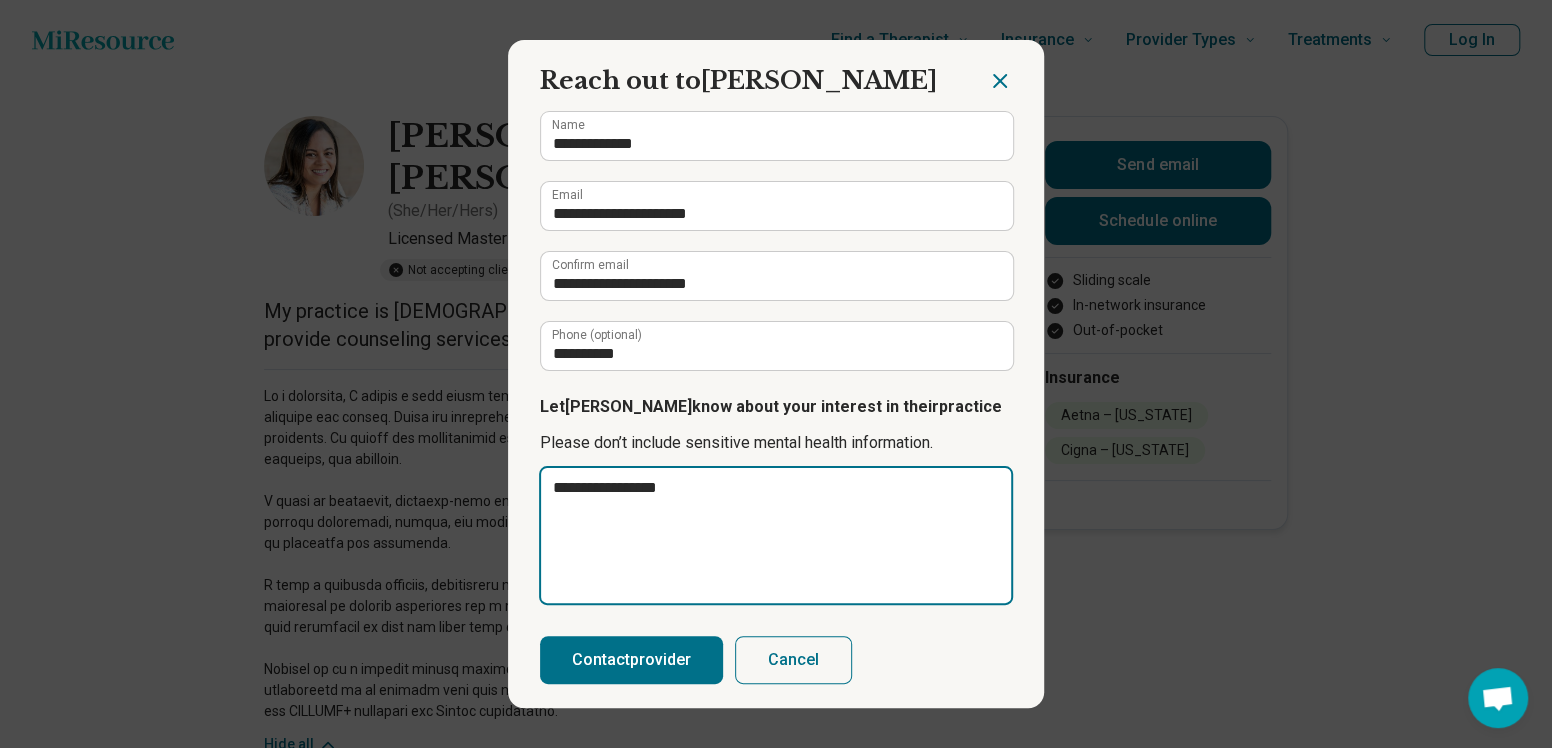 type on "**********" 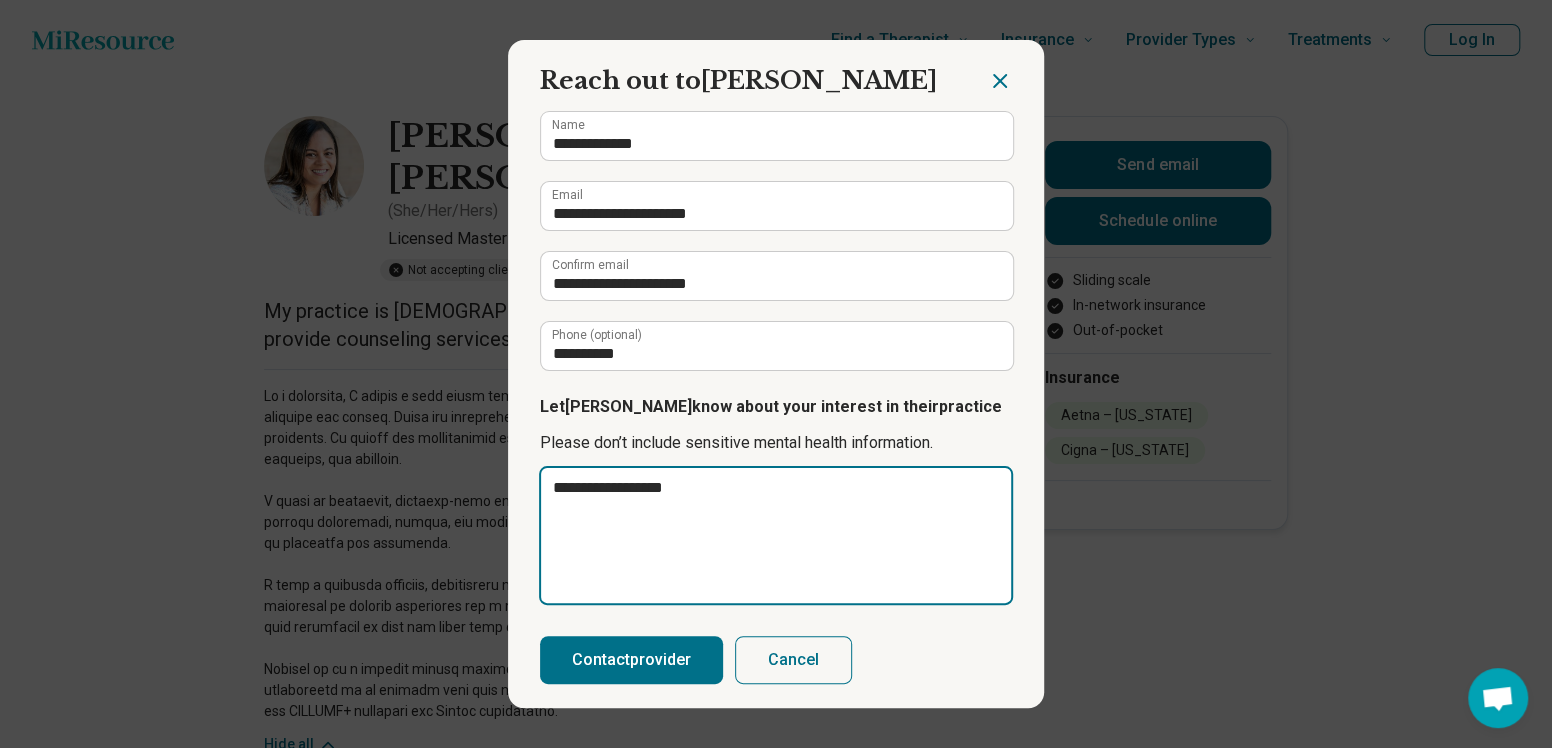 type on "**********" 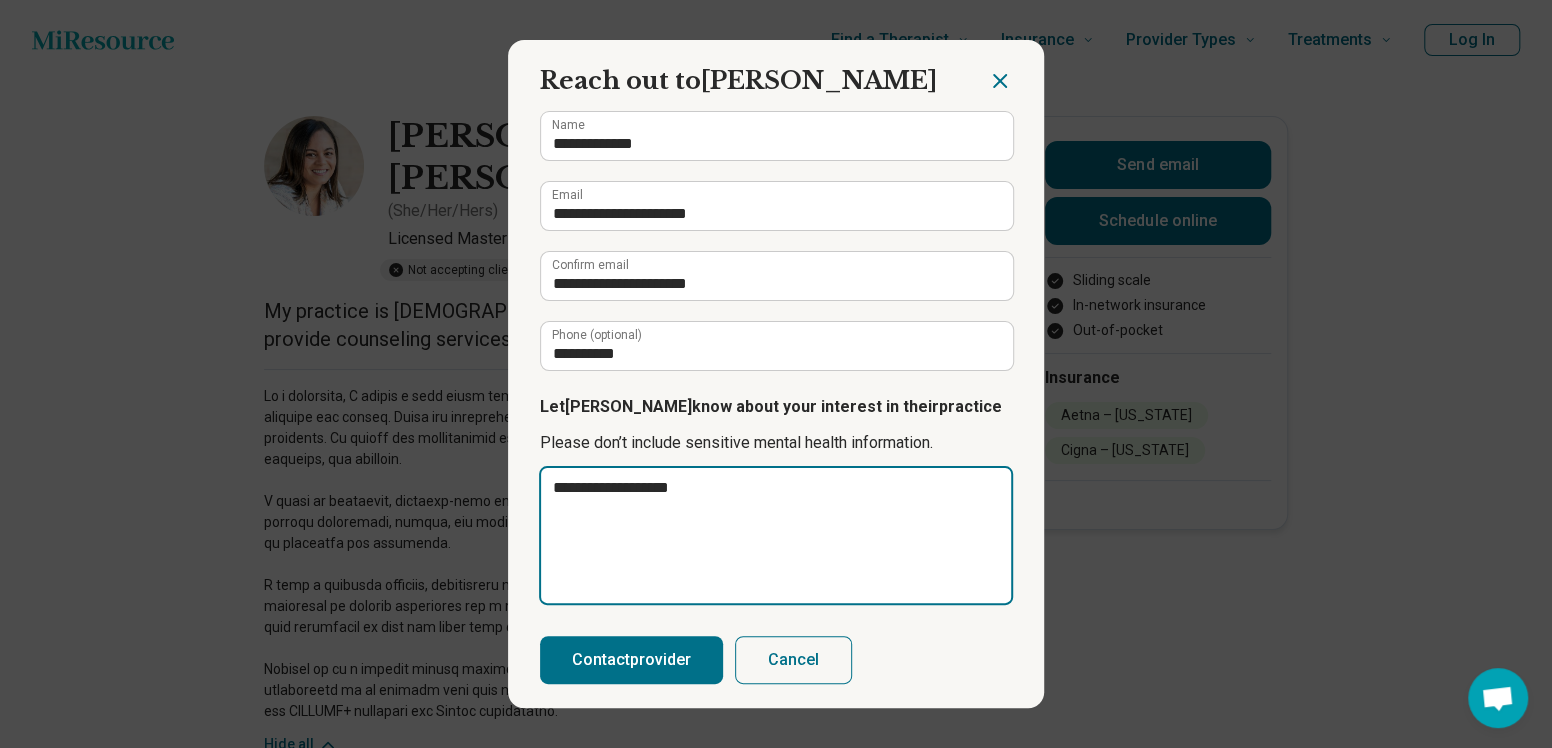 type on "**********" 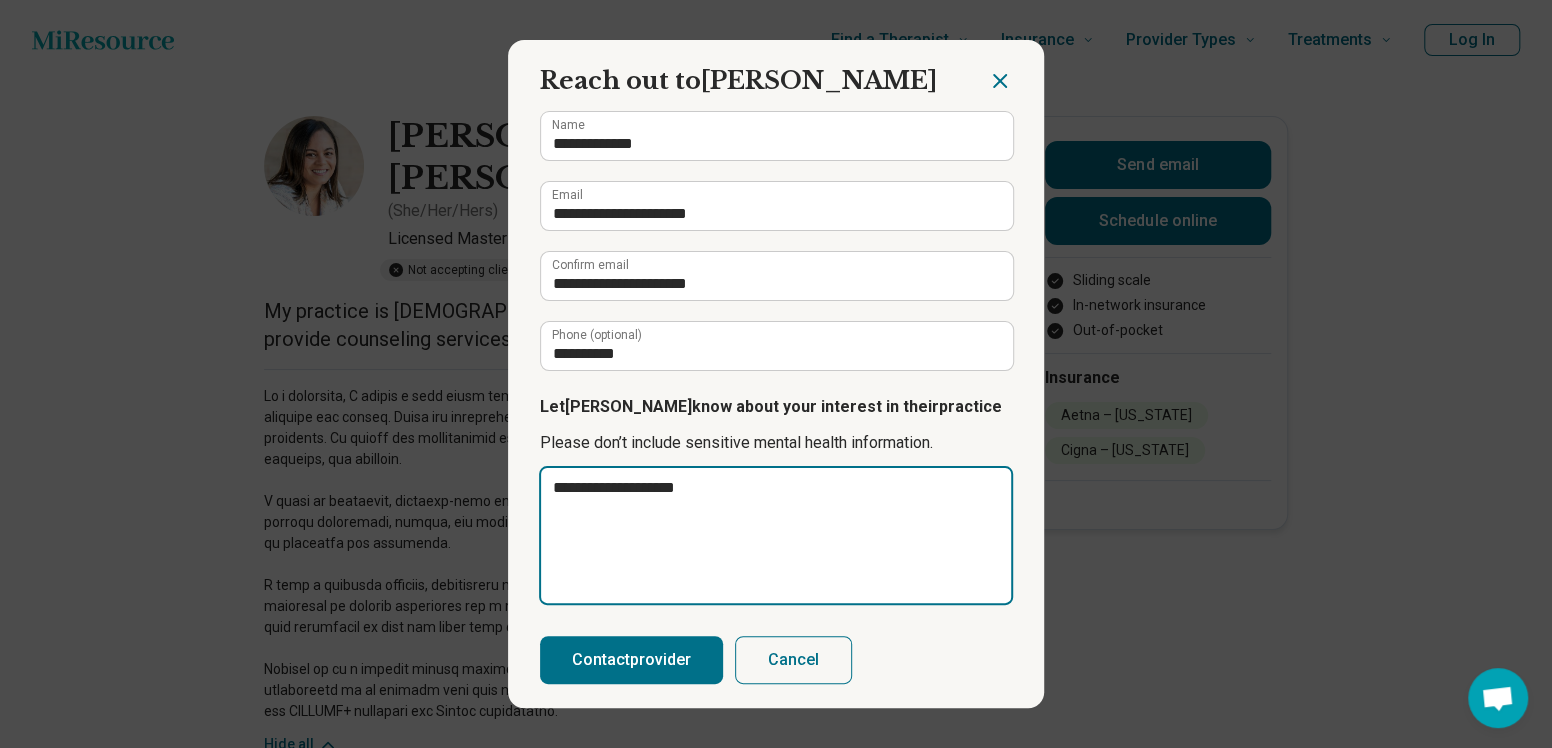 type on "**********" 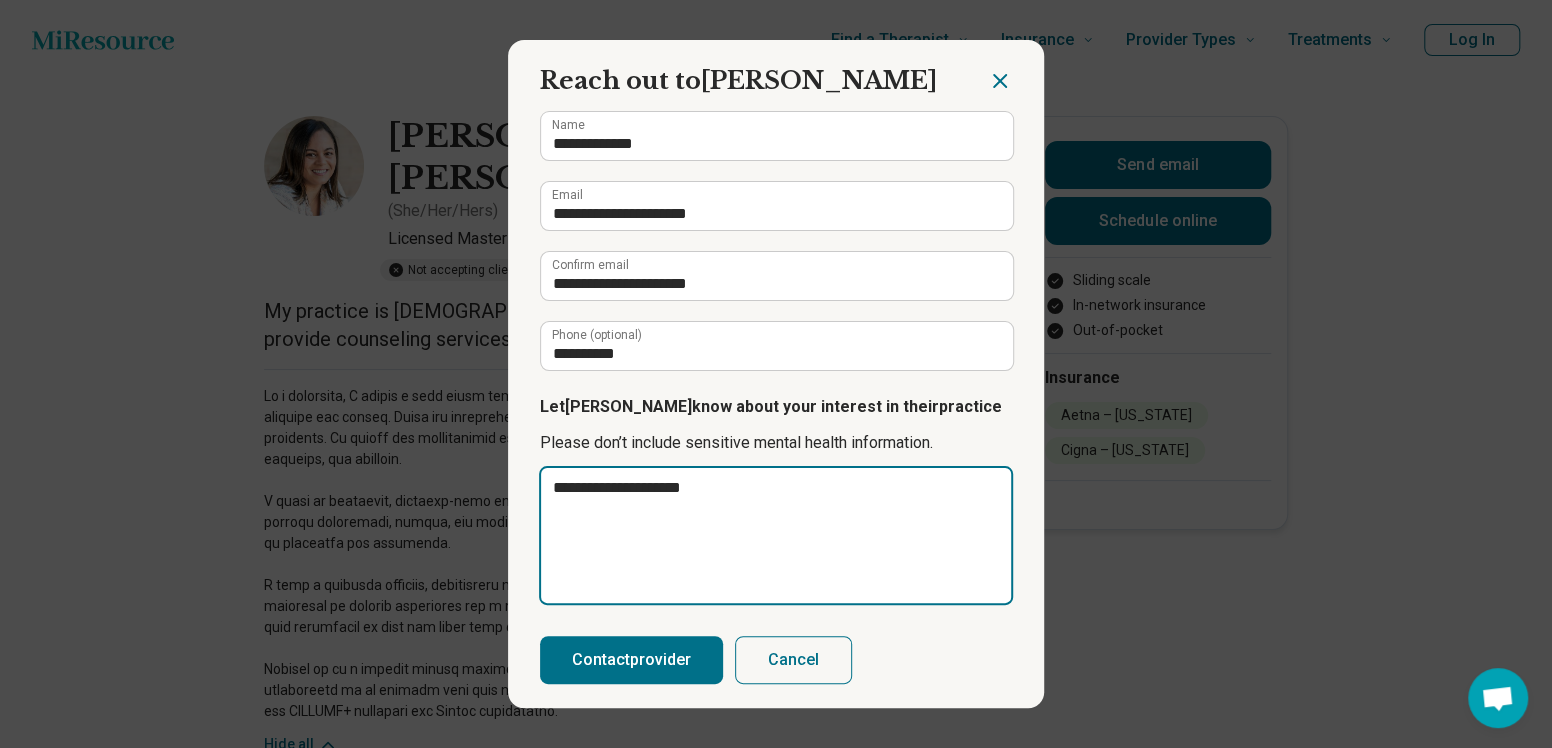 type on "**********" 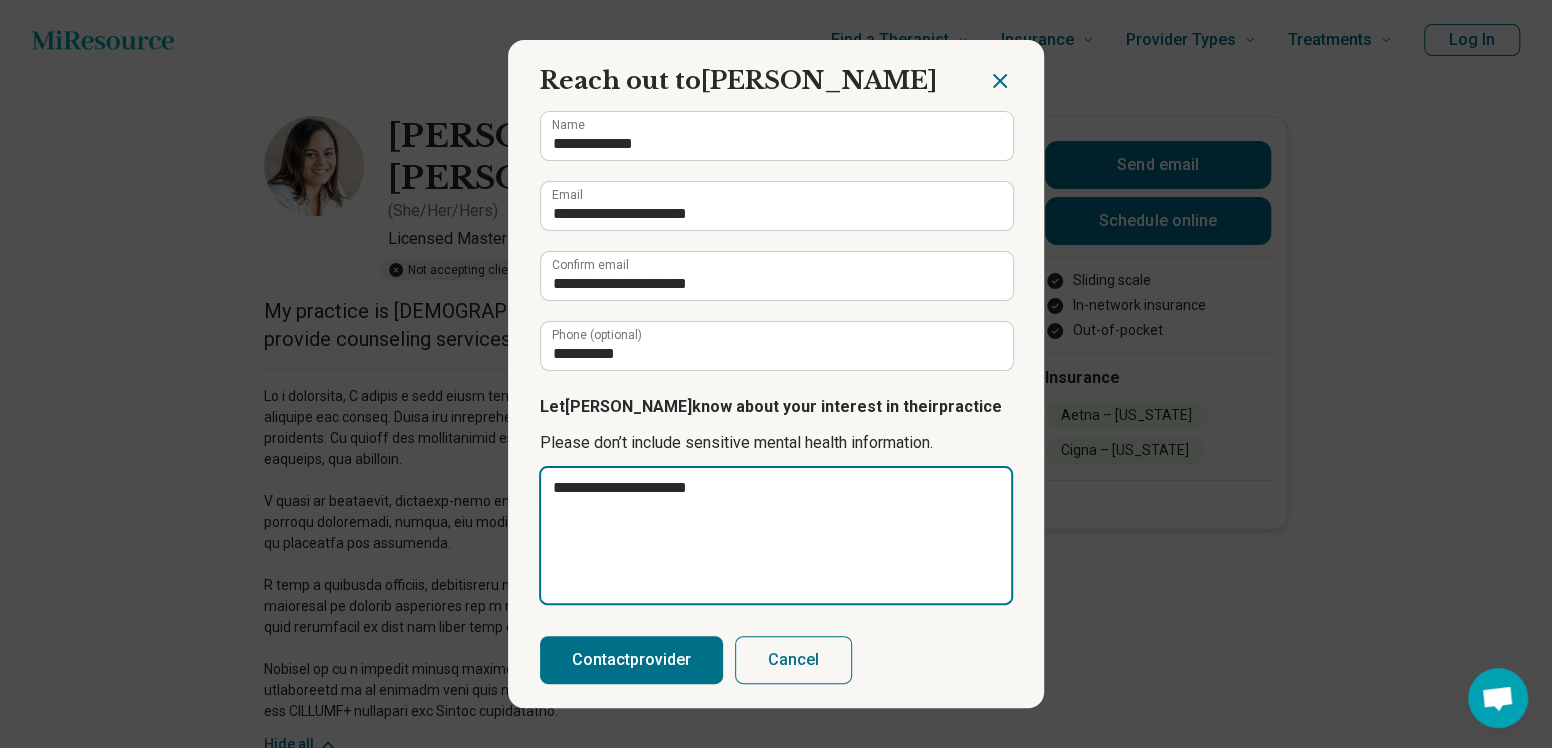 type on "**********" 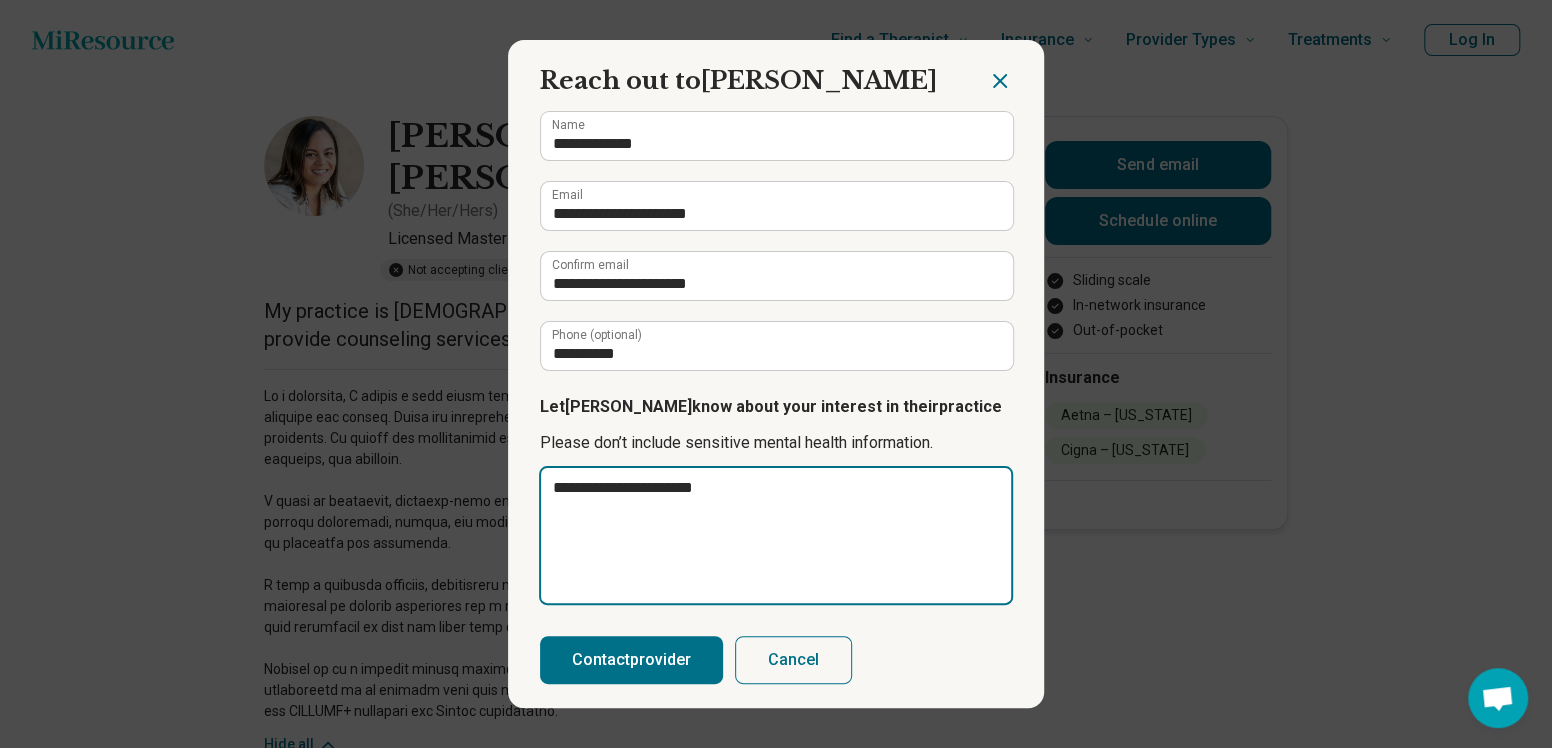 type on "**********" 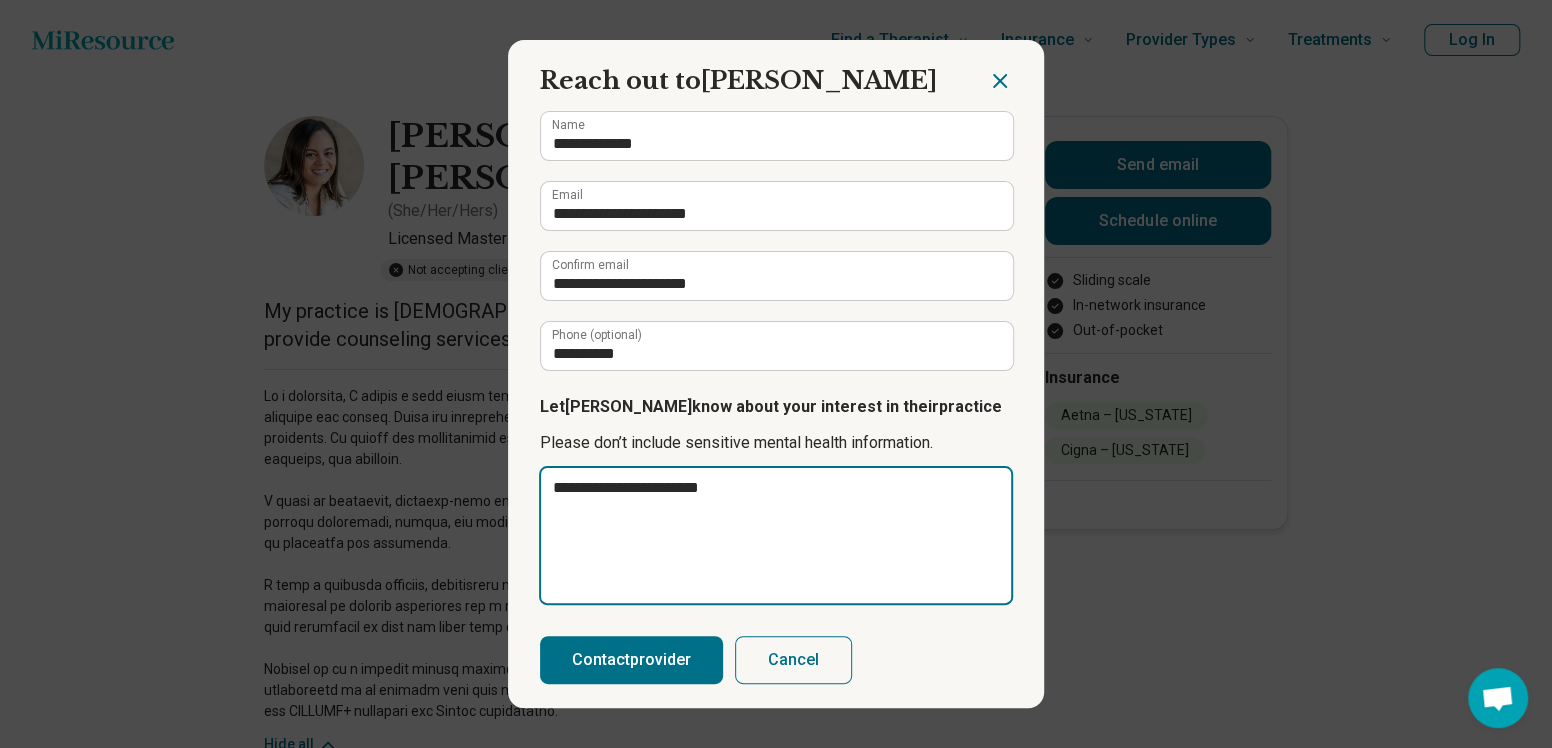 type on "**********" 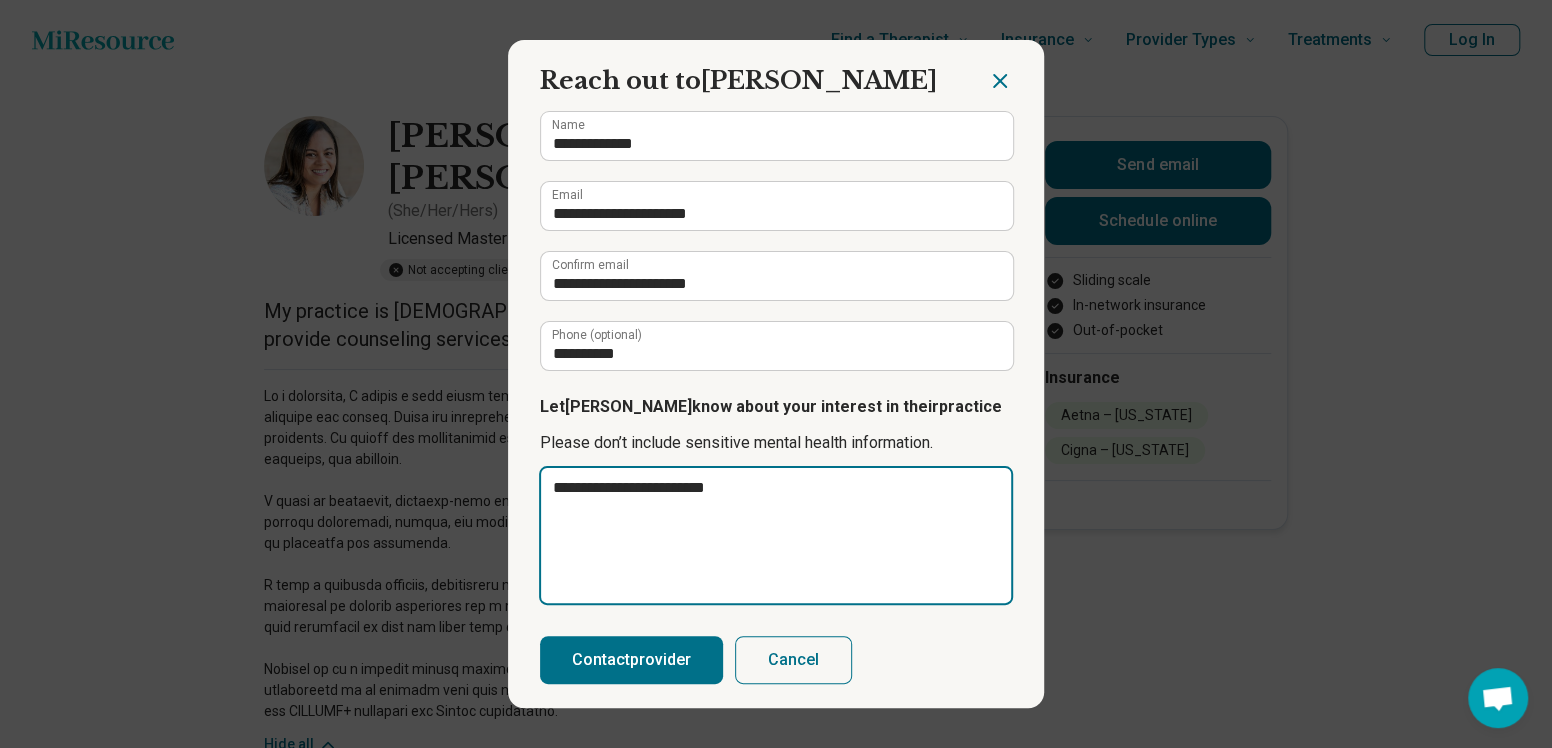 type on "**********" 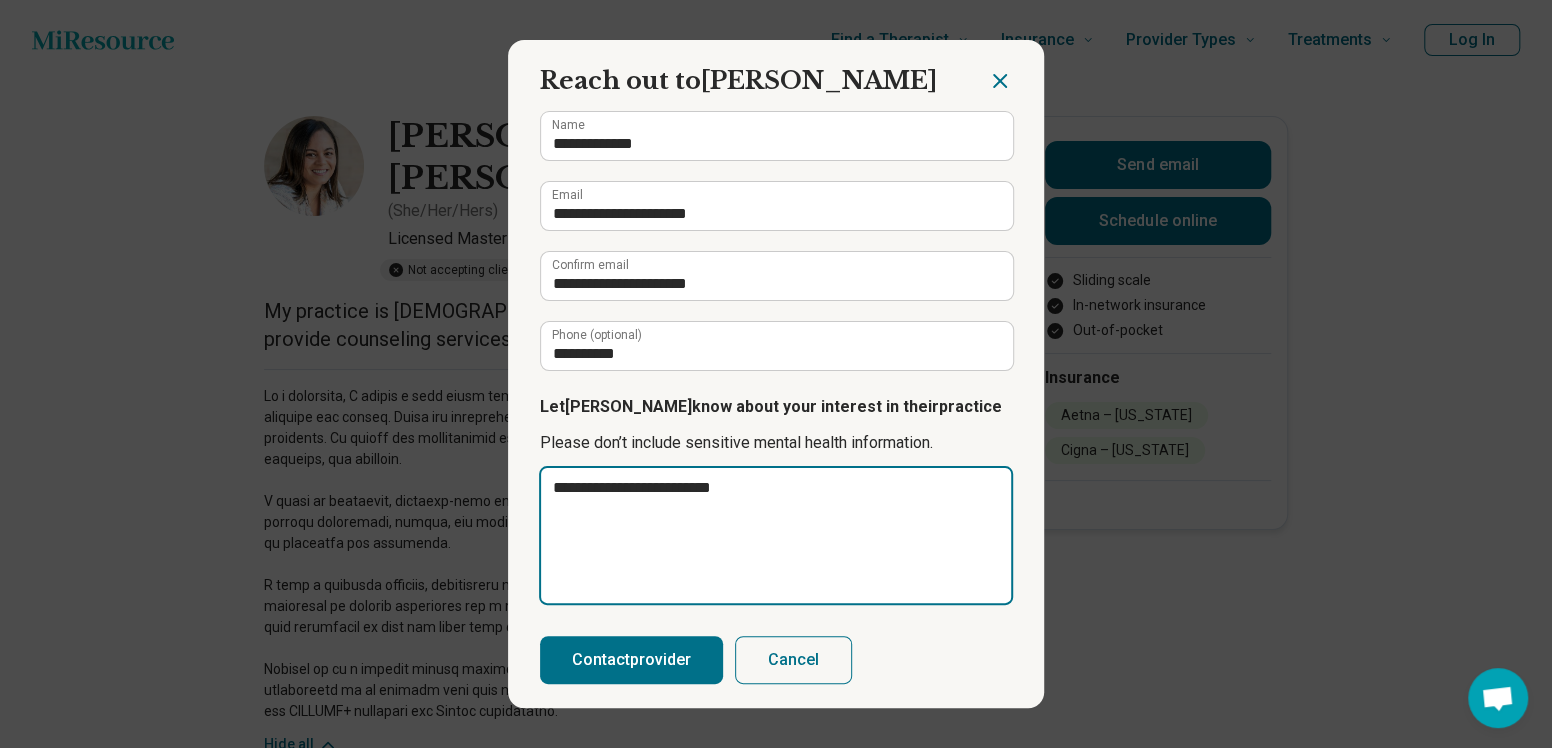 type on "**********" 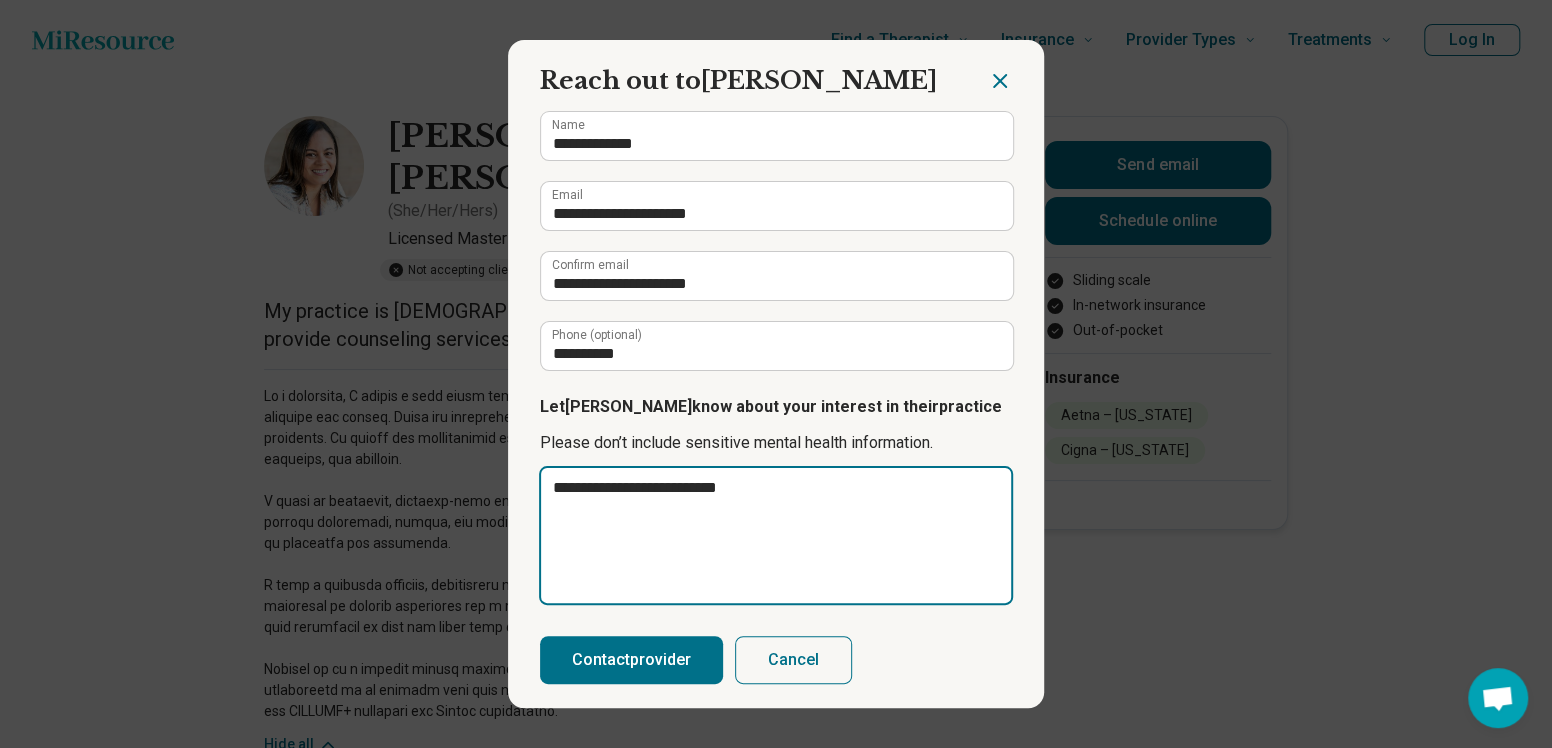 type on "**********" 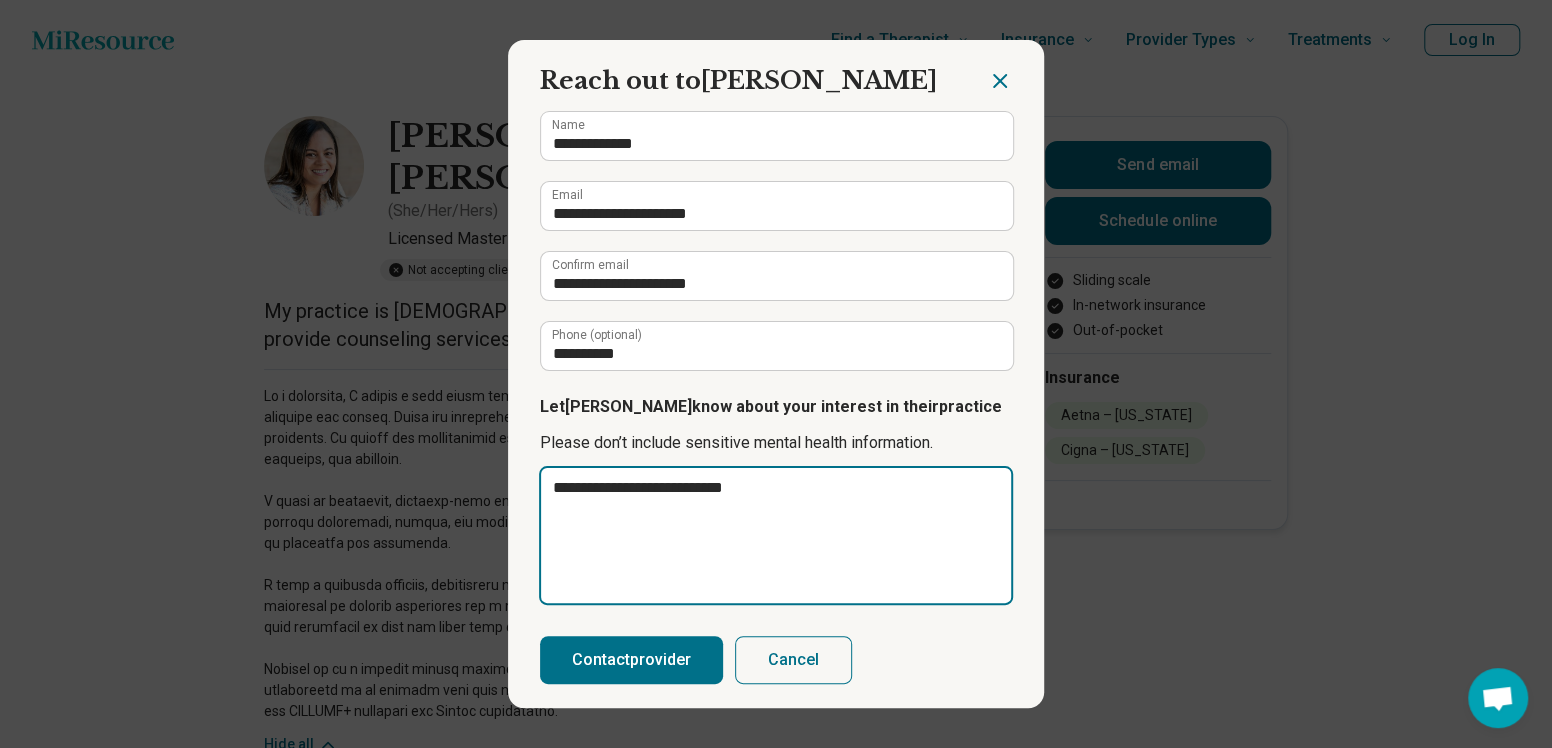 type on "**********" 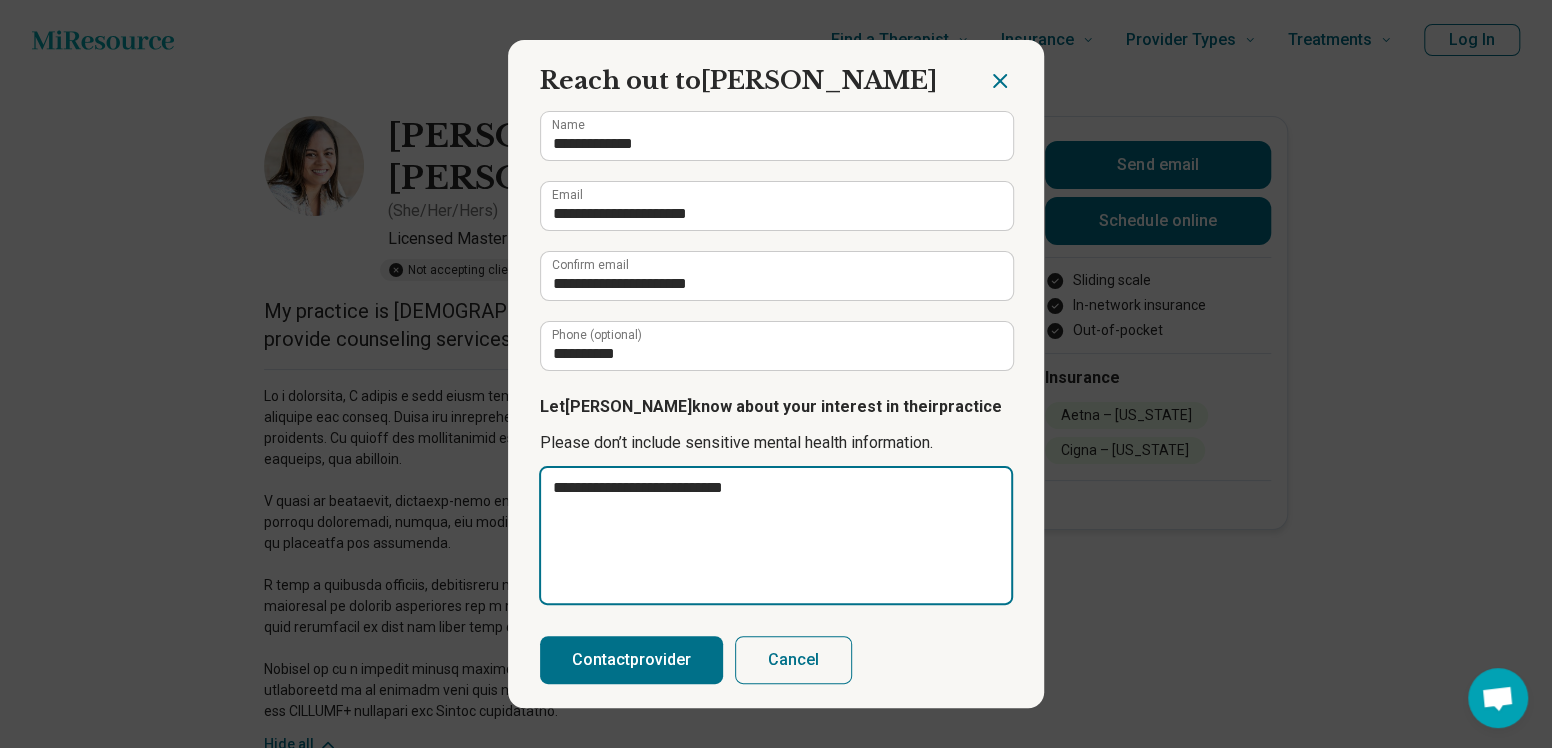 type on "*" 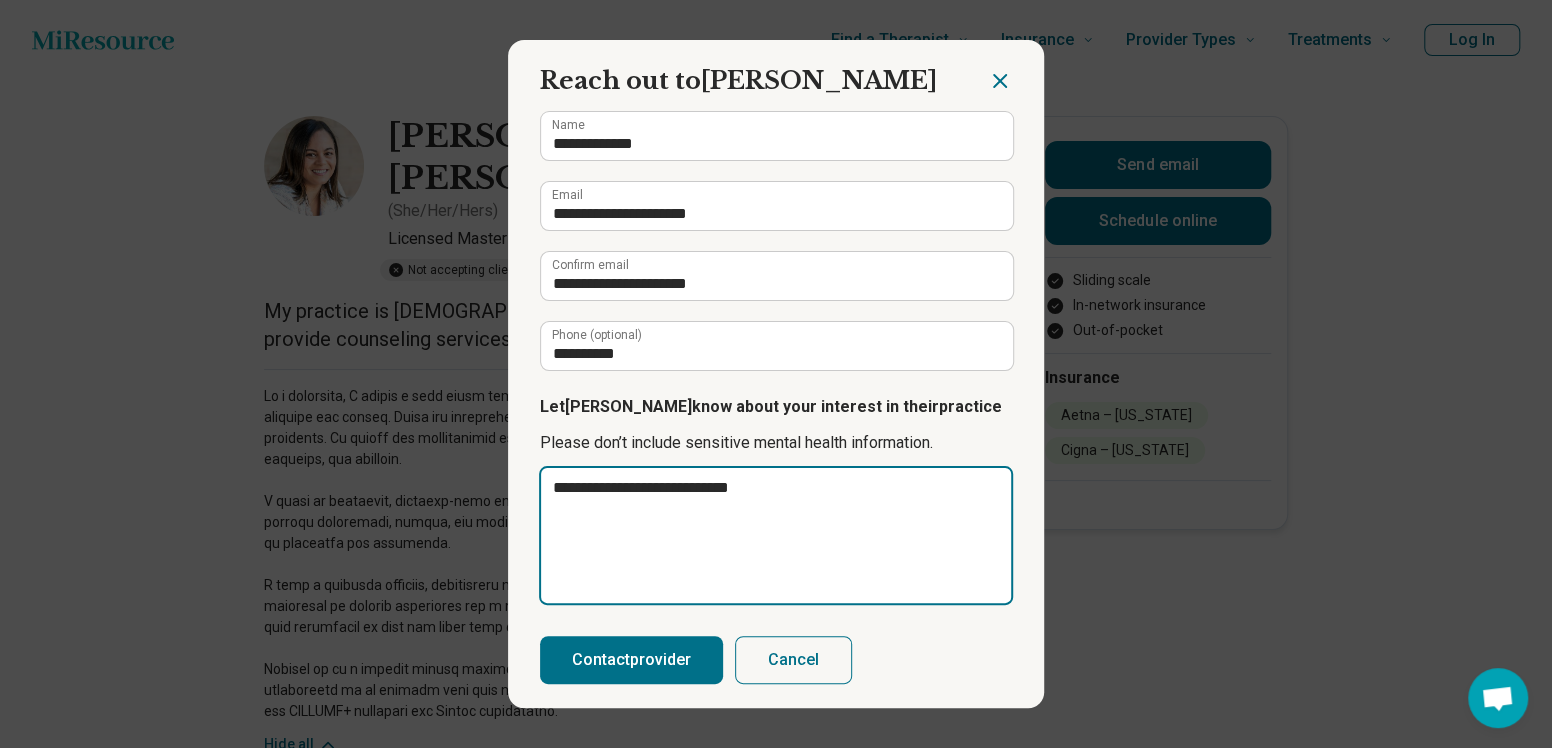 type on "**********" 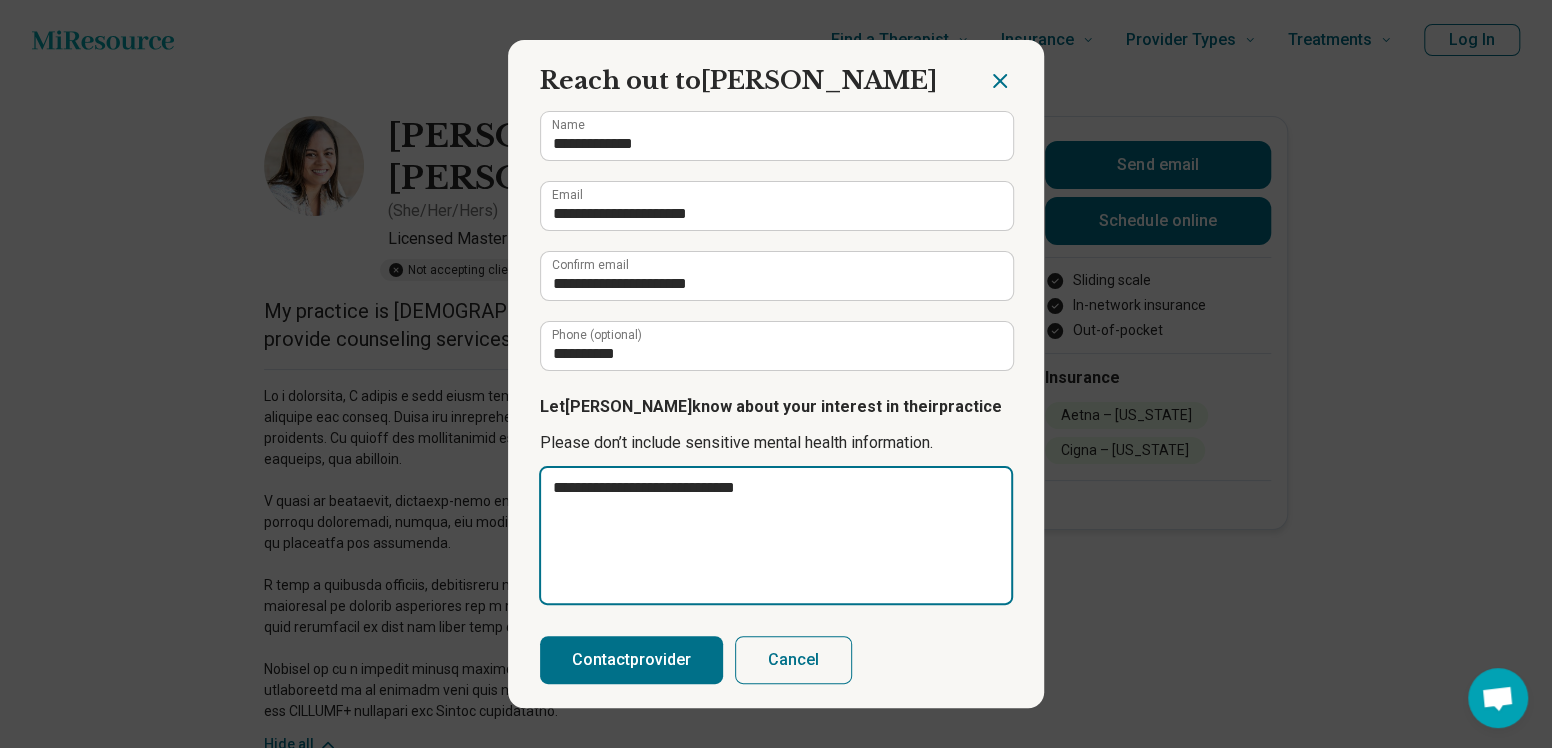 type on "**********" 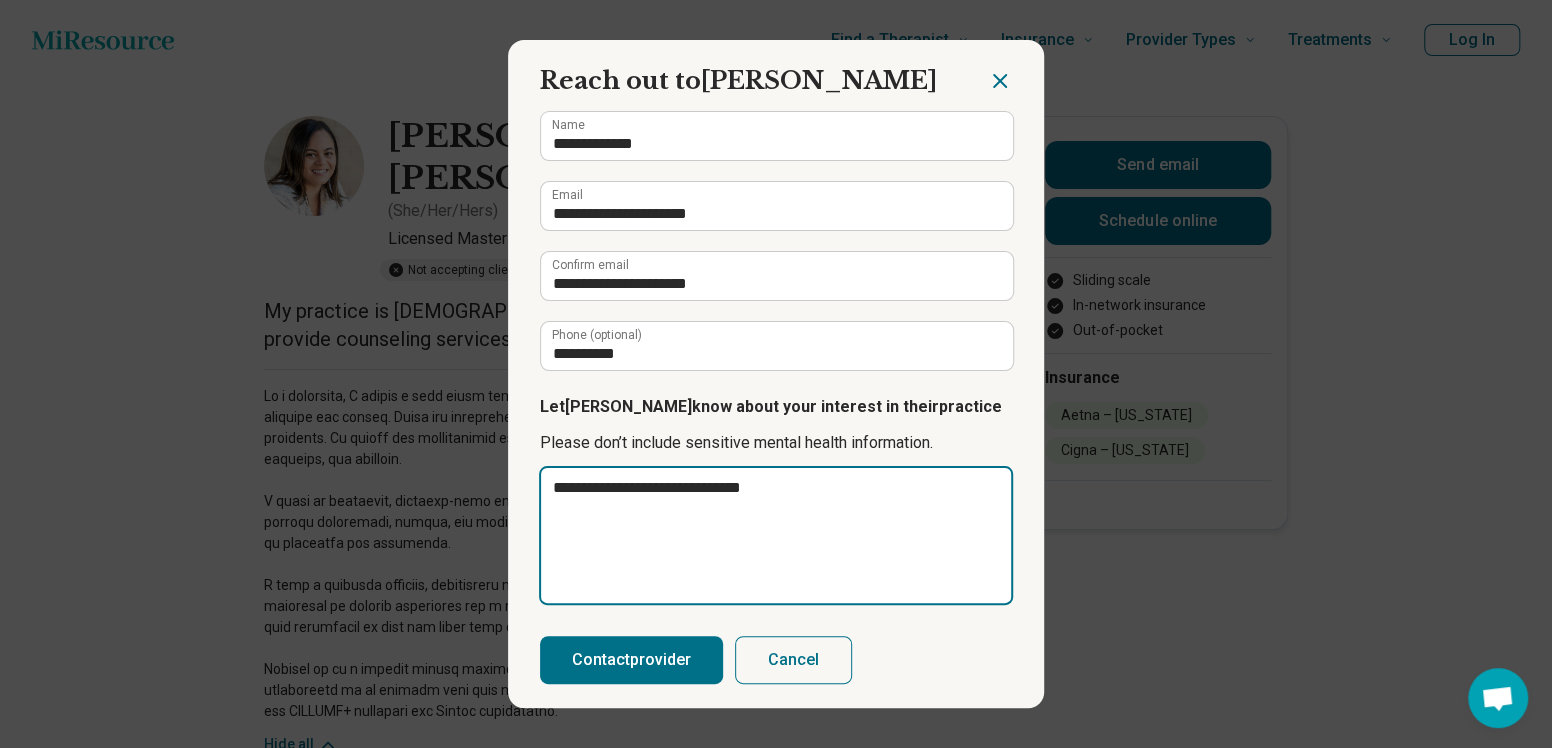 type on "**********" 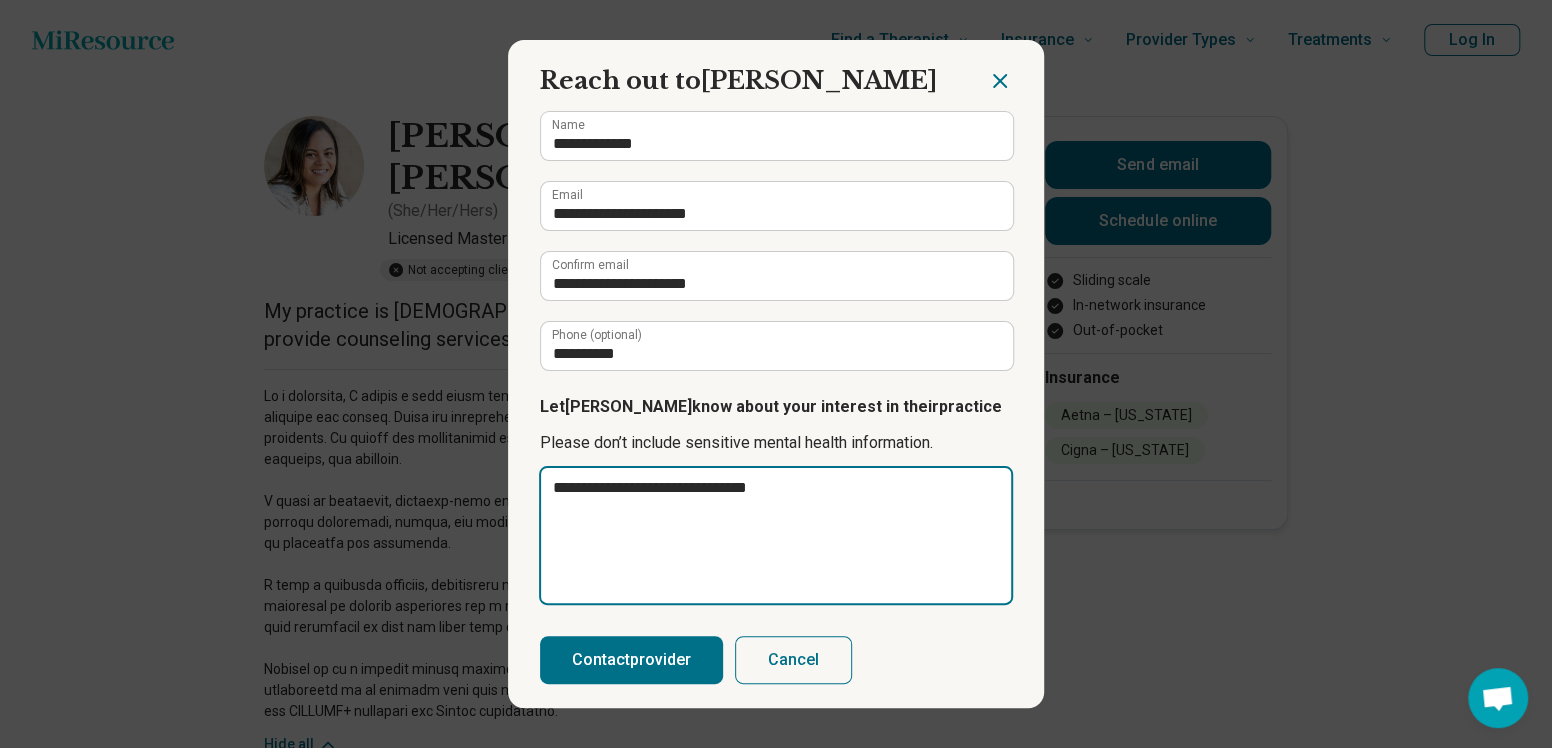 type on "**********" 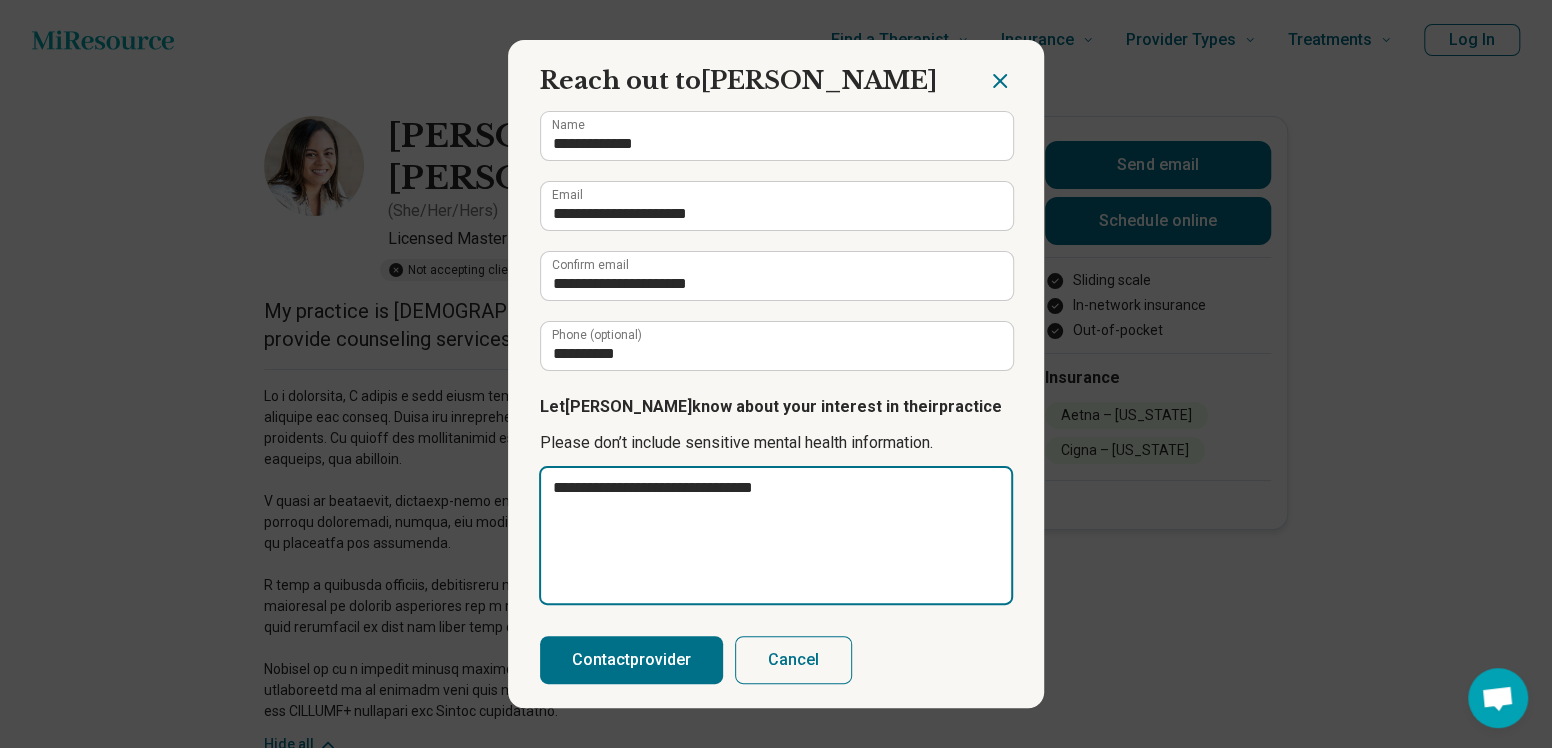 type on "**********" 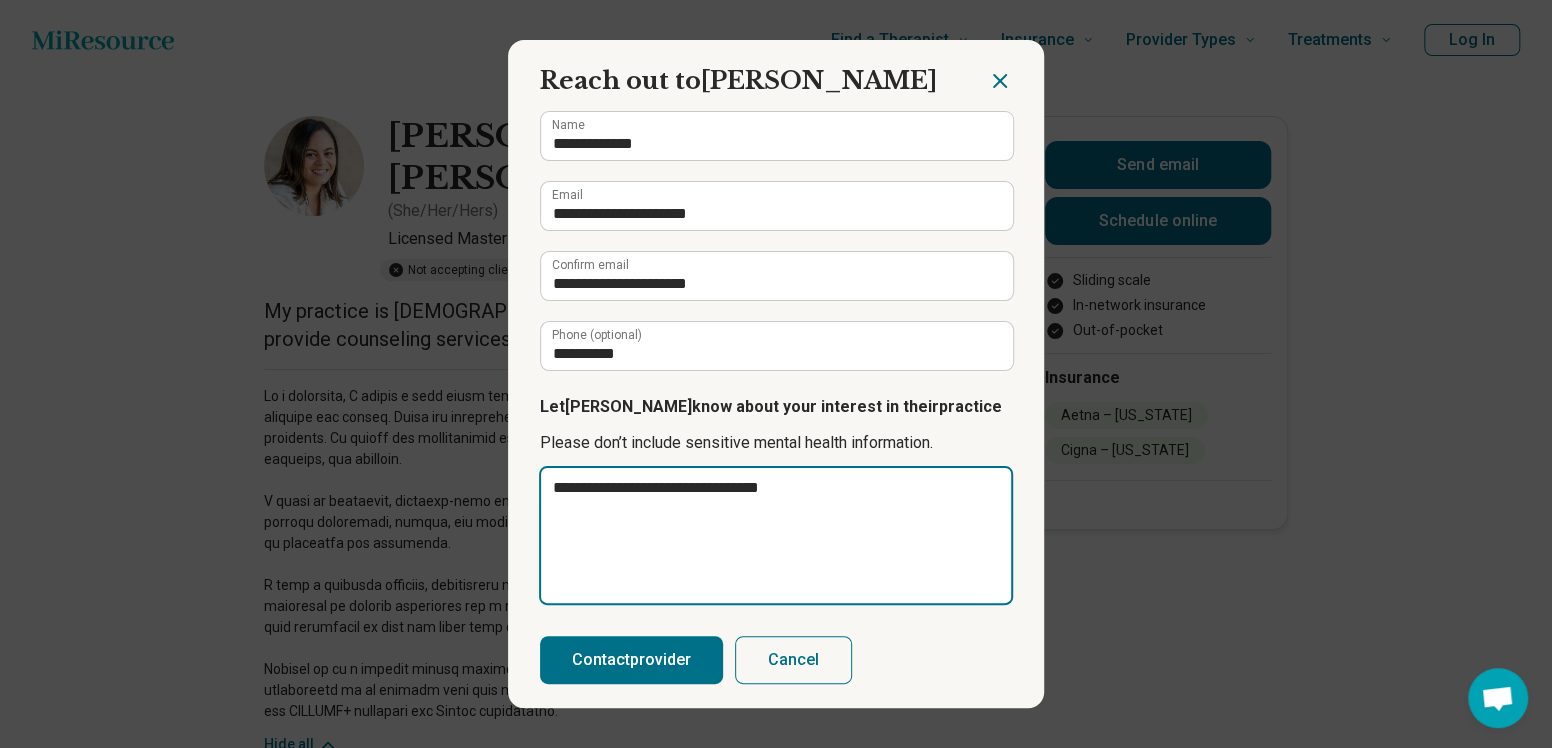type on "**********" 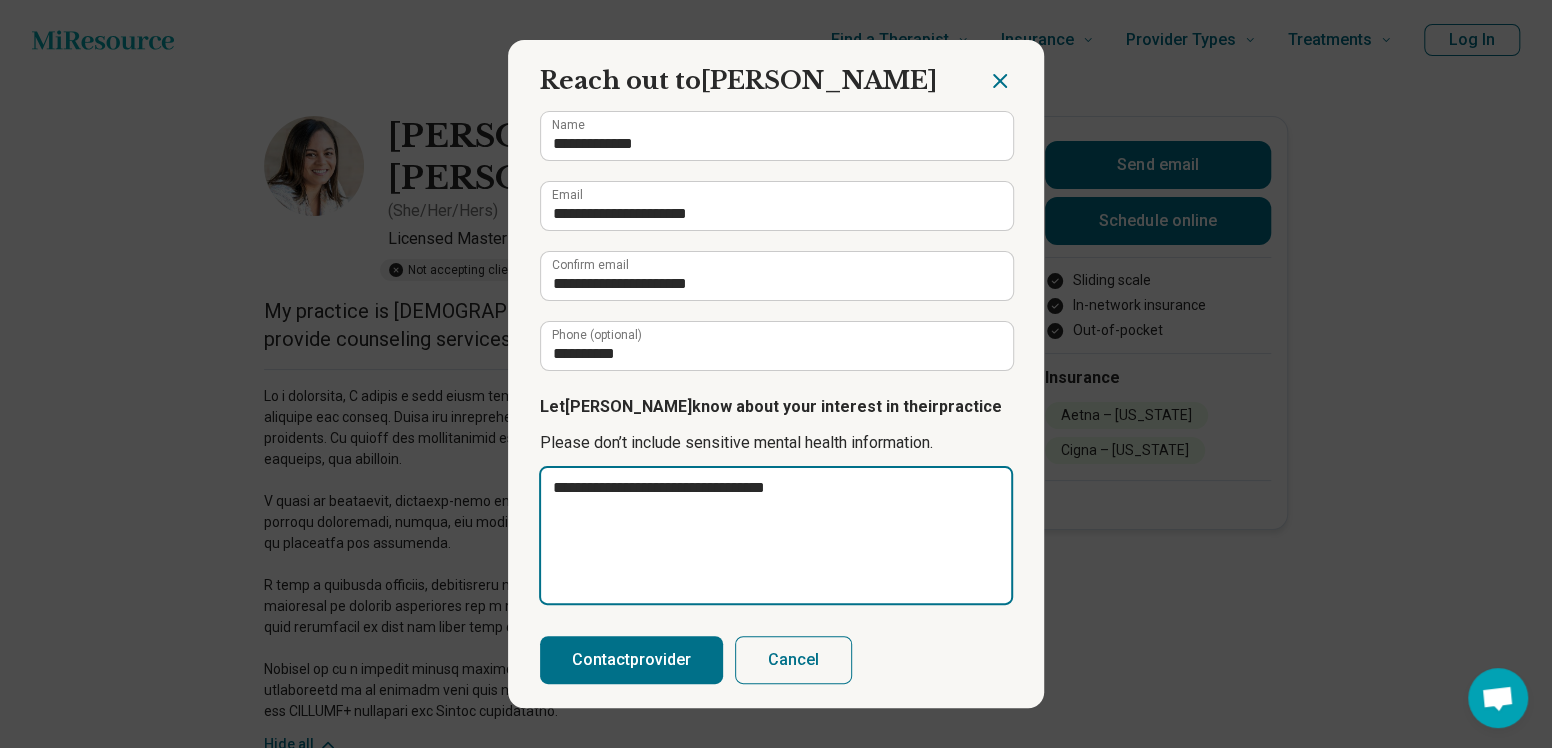 type on "**********" 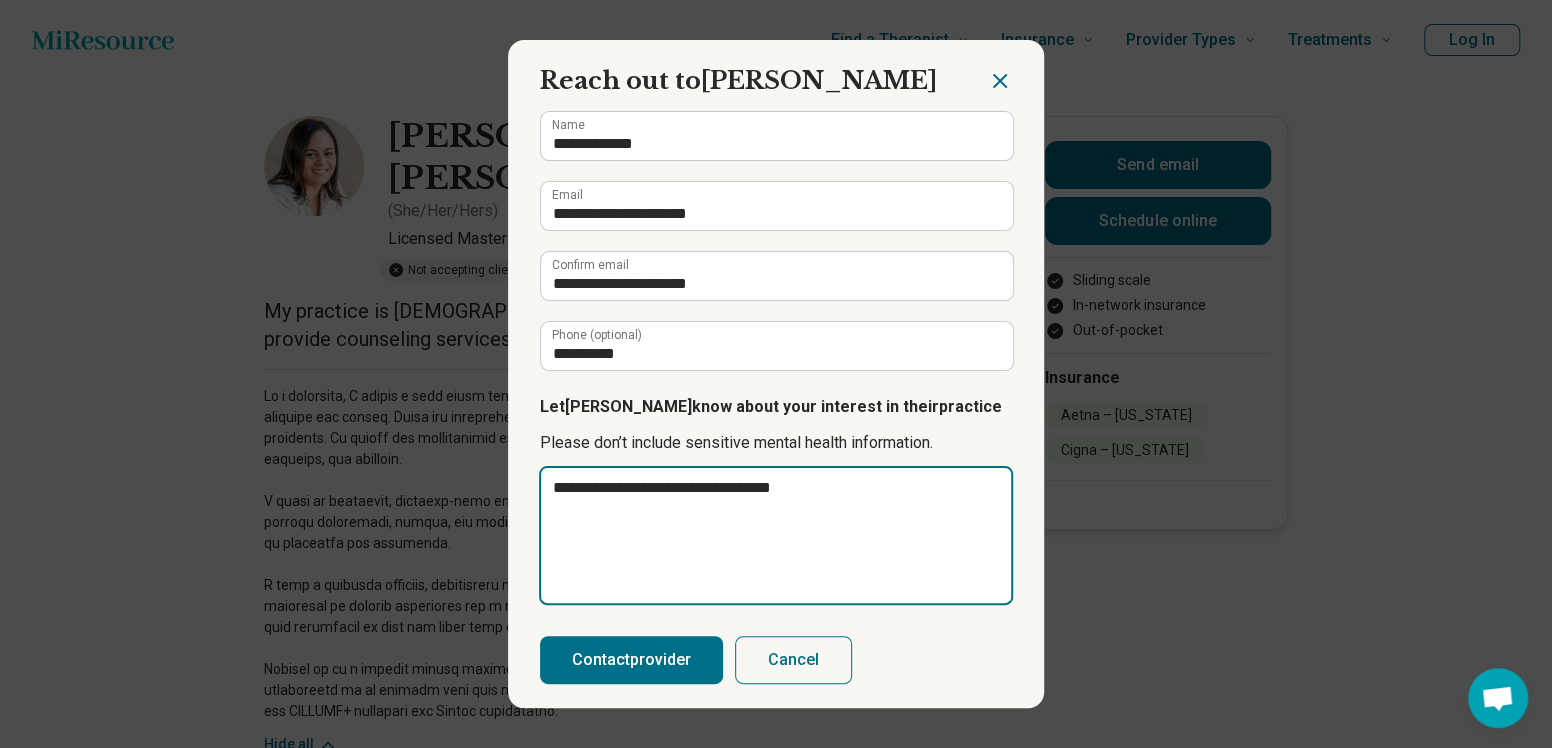 type on "**********" 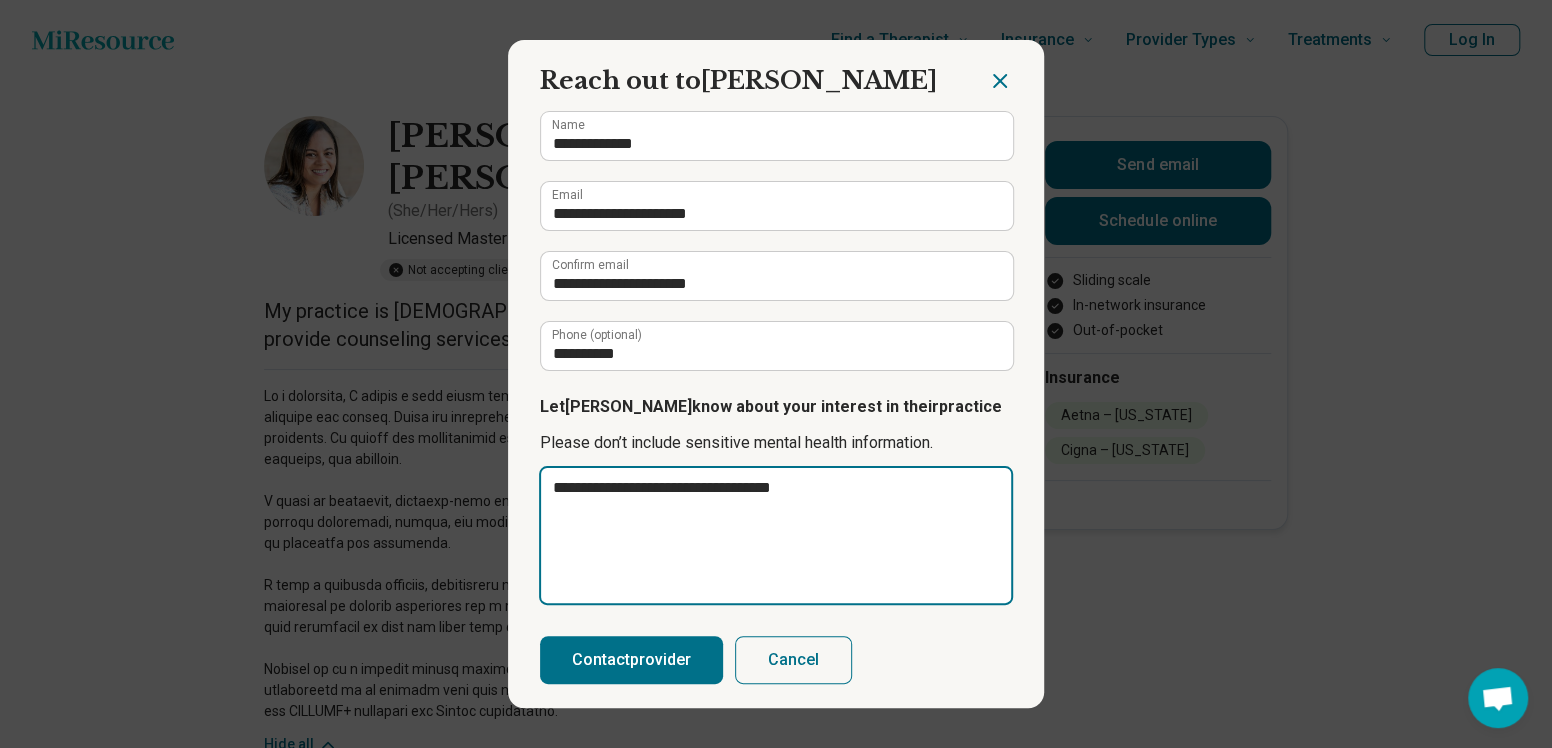 type on "*" 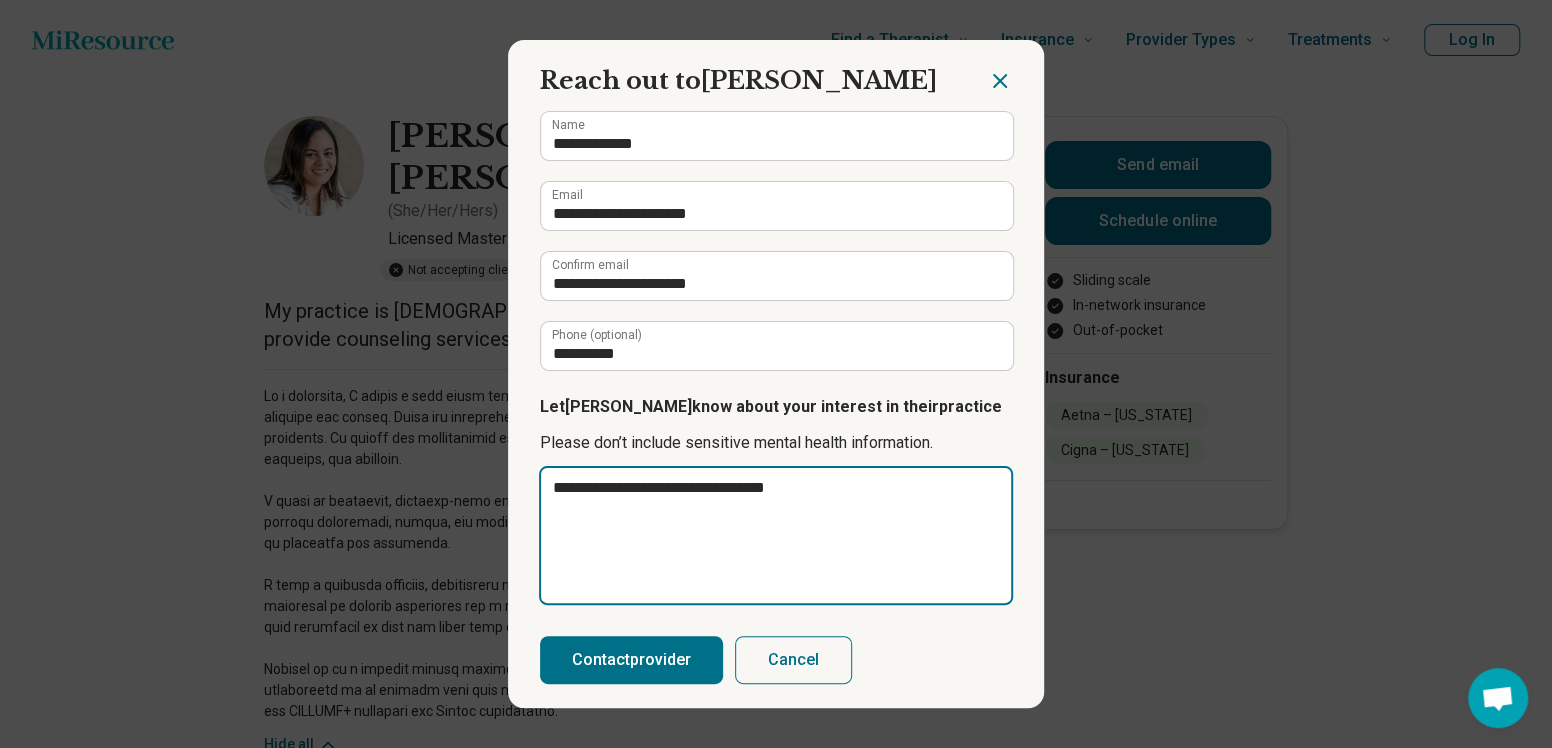 type on "**********" 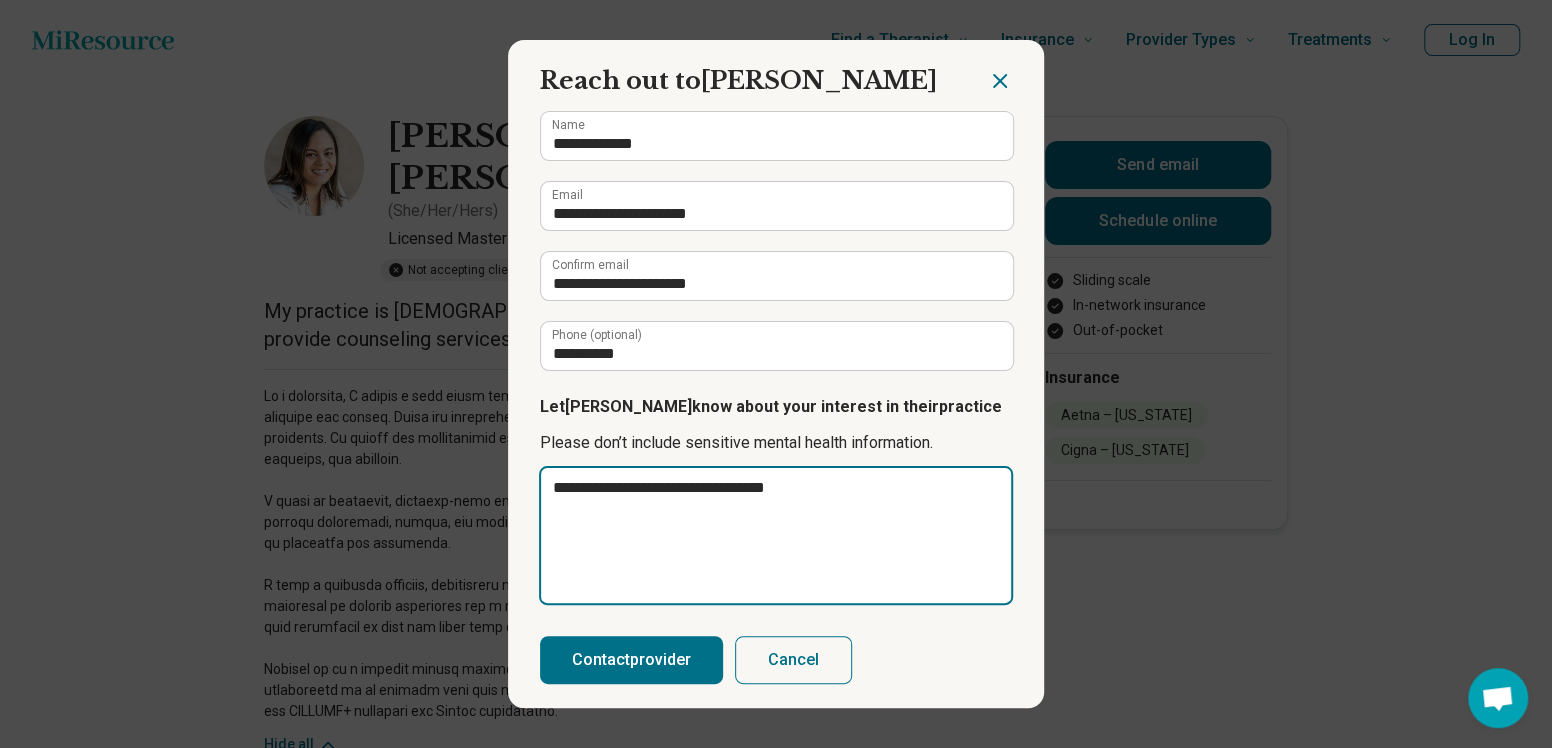 type on "*" 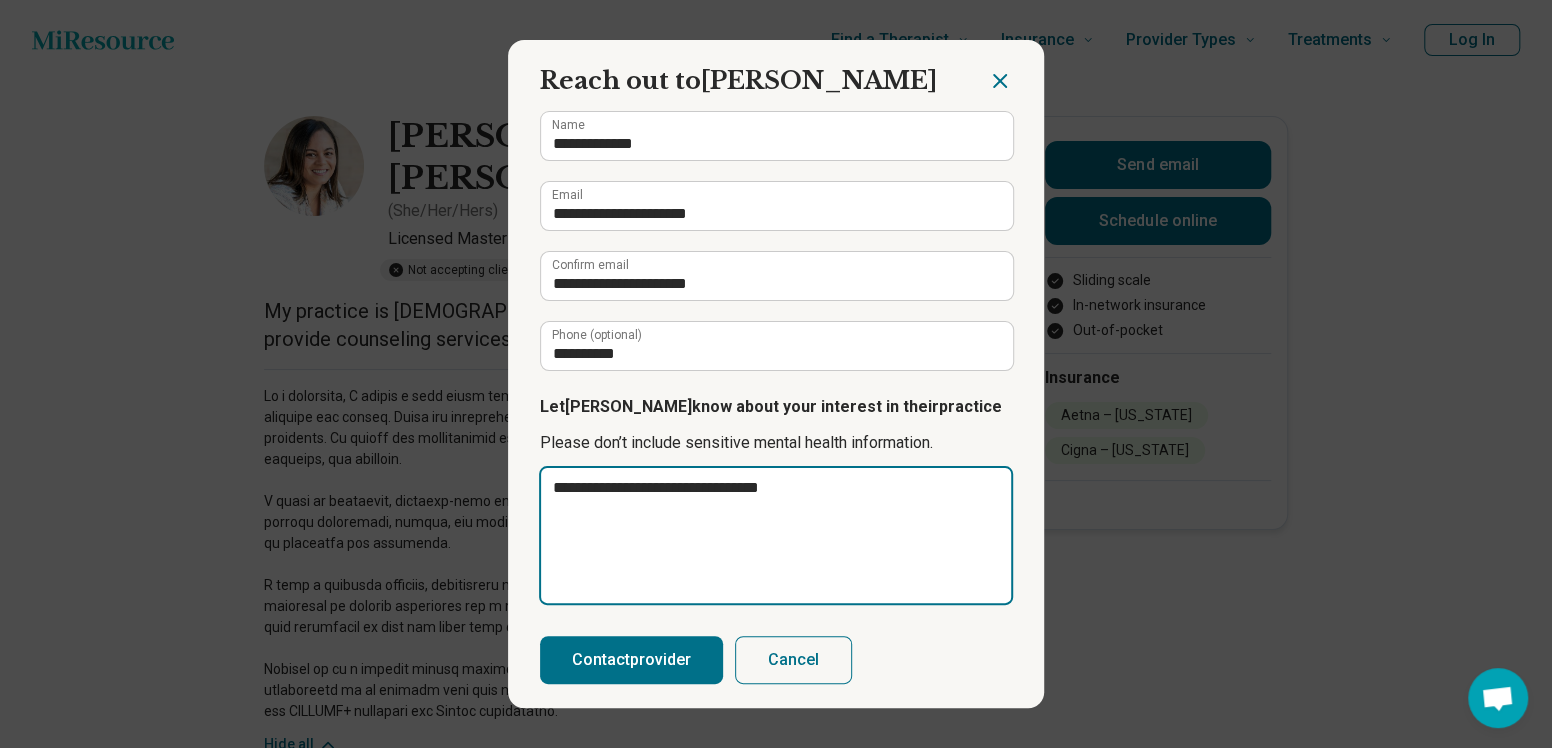 type on "**********" 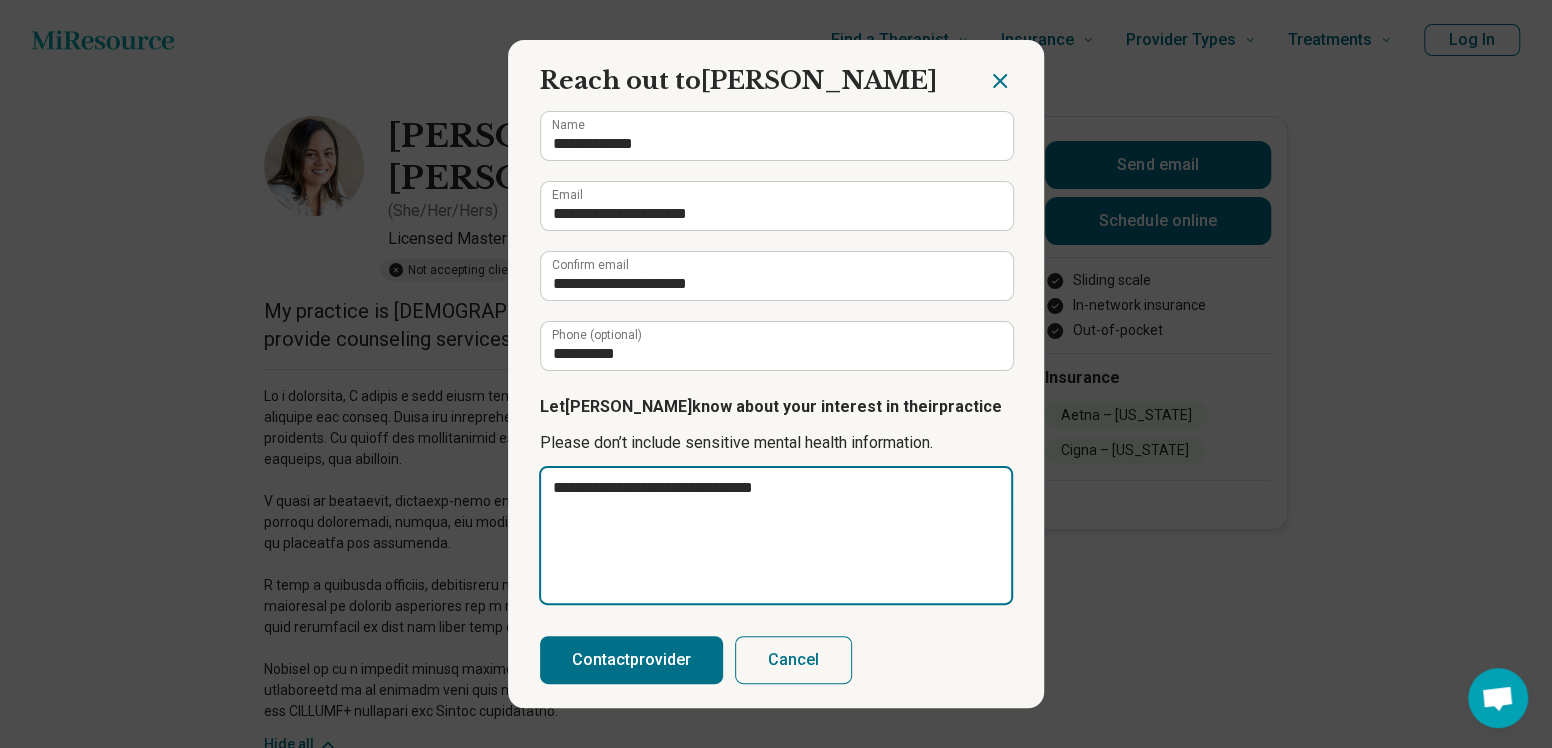 type on "**********" 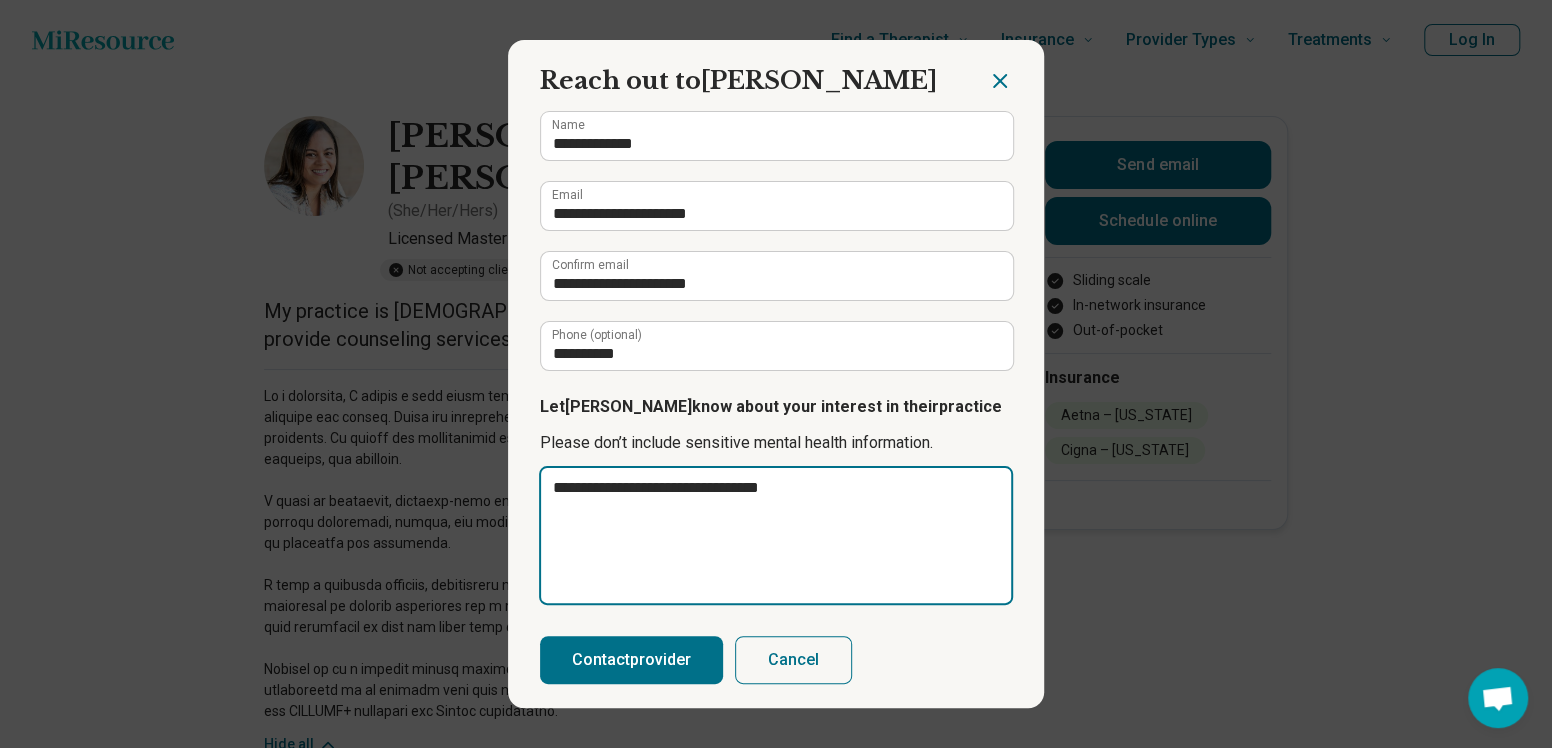 type on "**********" 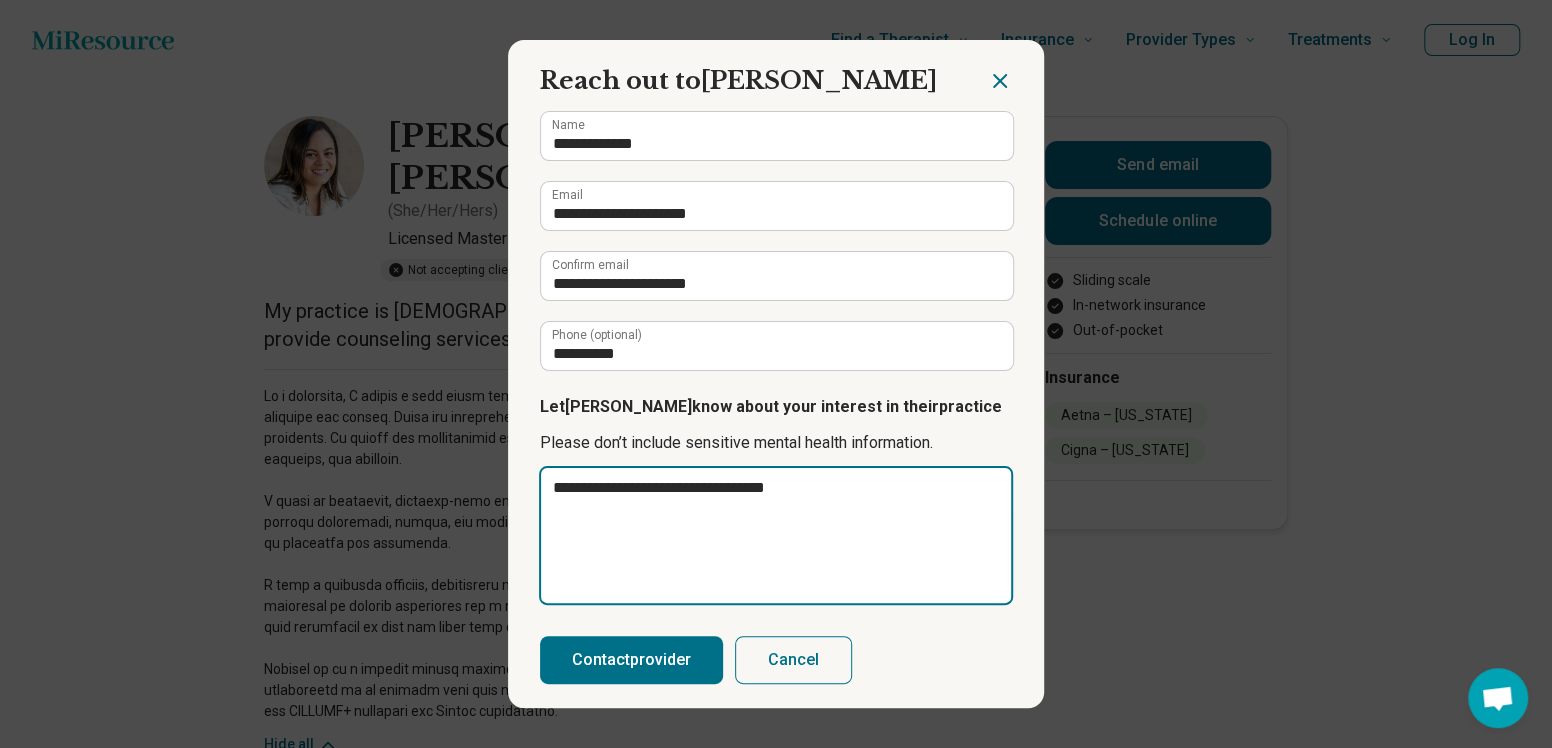 type on "**********" 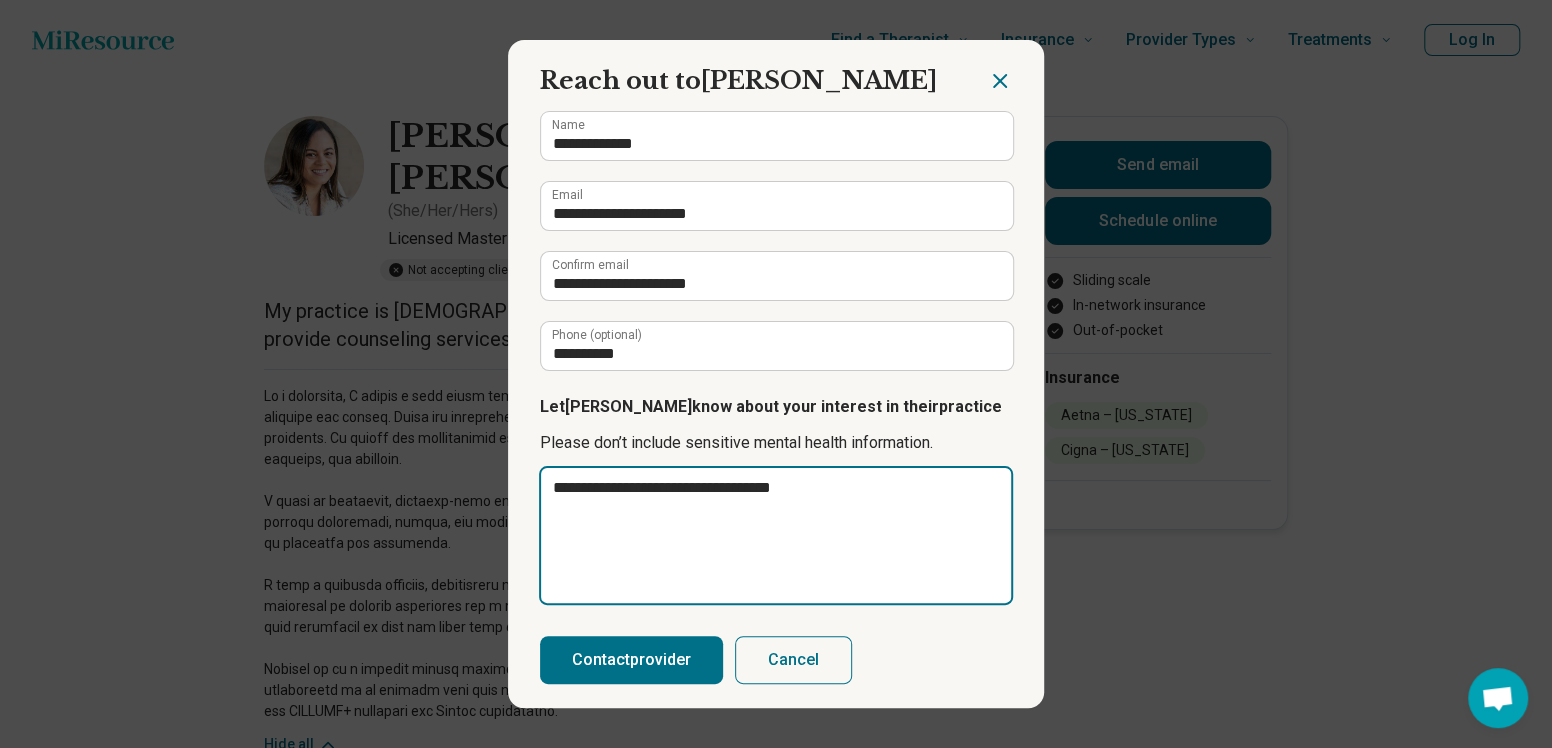 type on "**********" 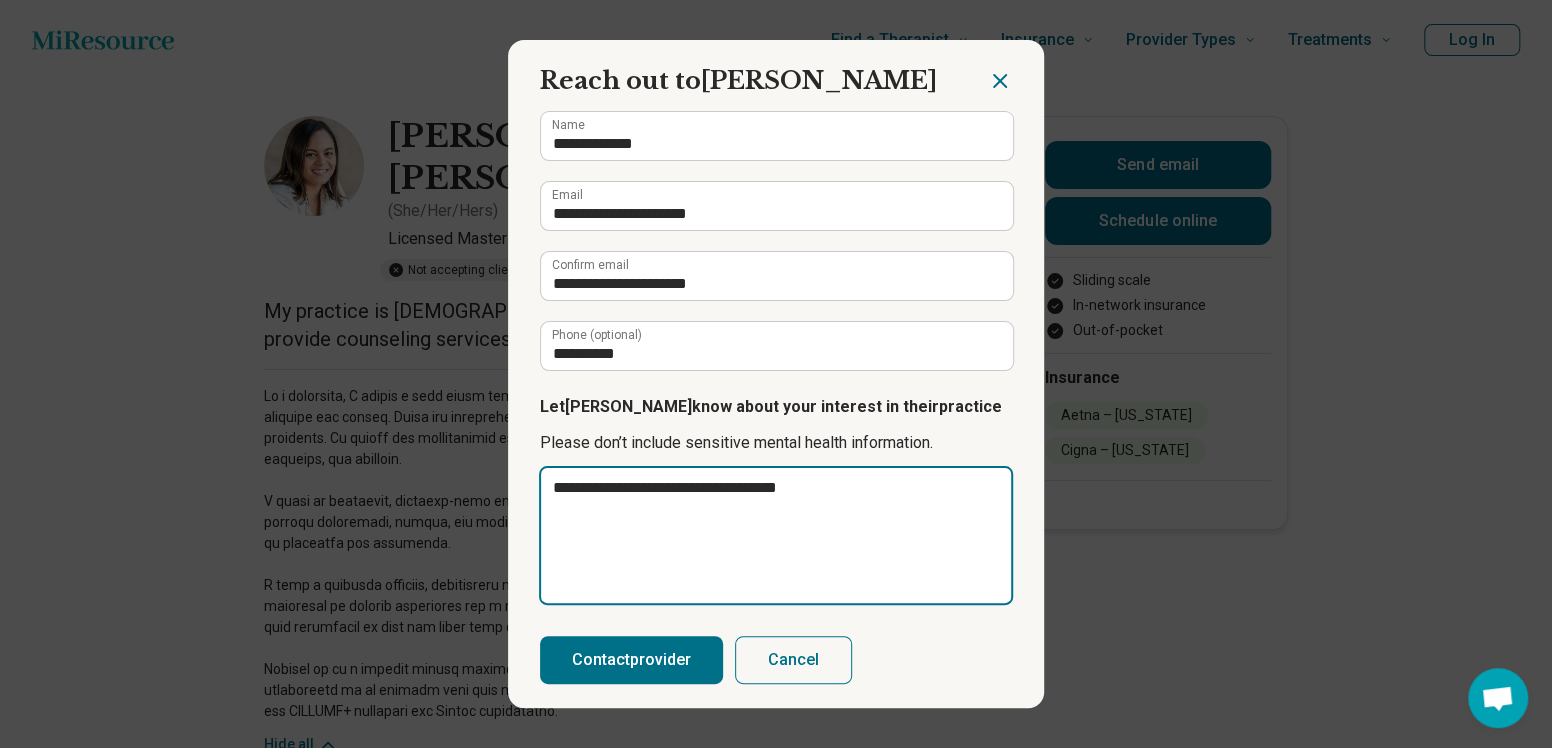 type on "*" 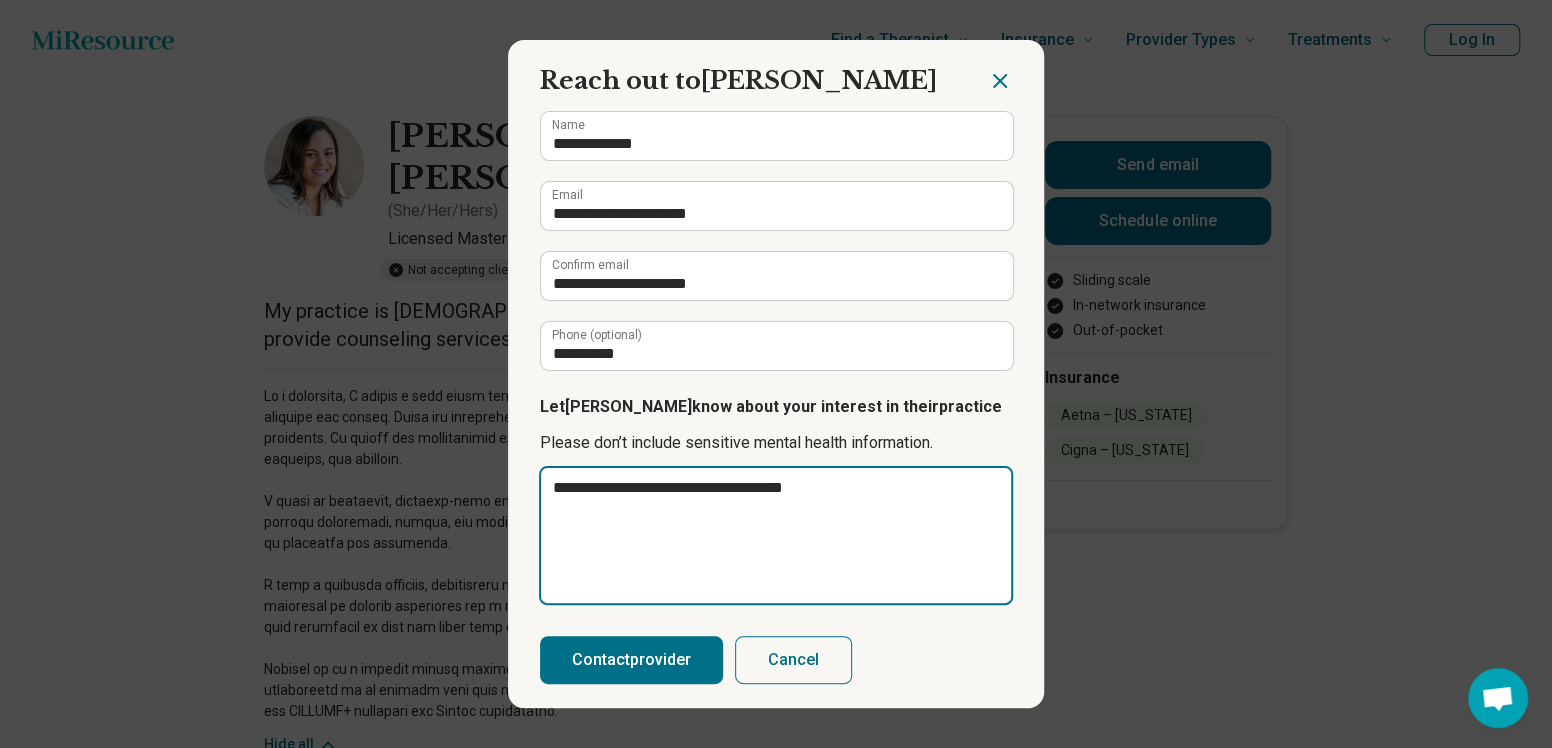 type on "**********" 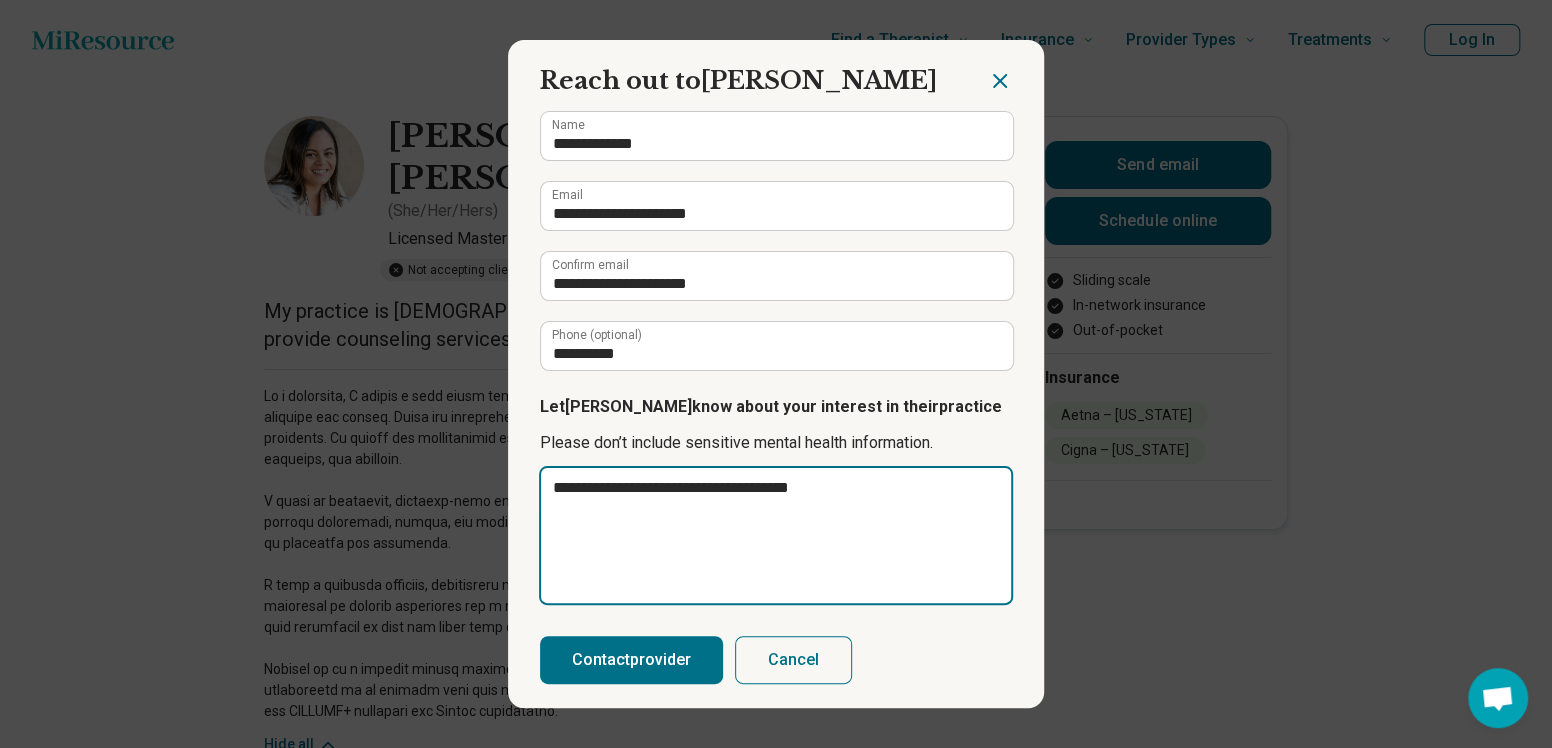 type on "**********" 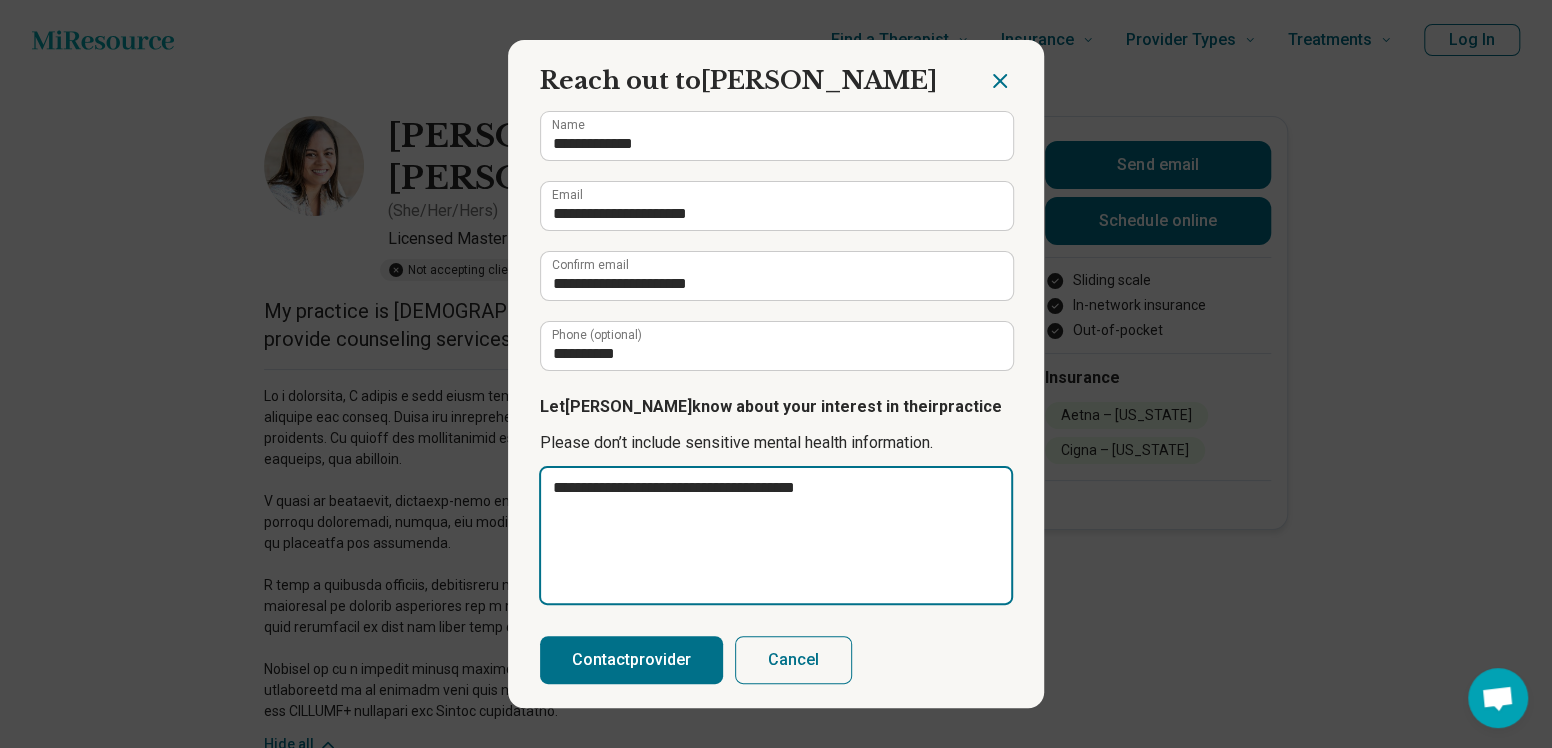 type on "*" 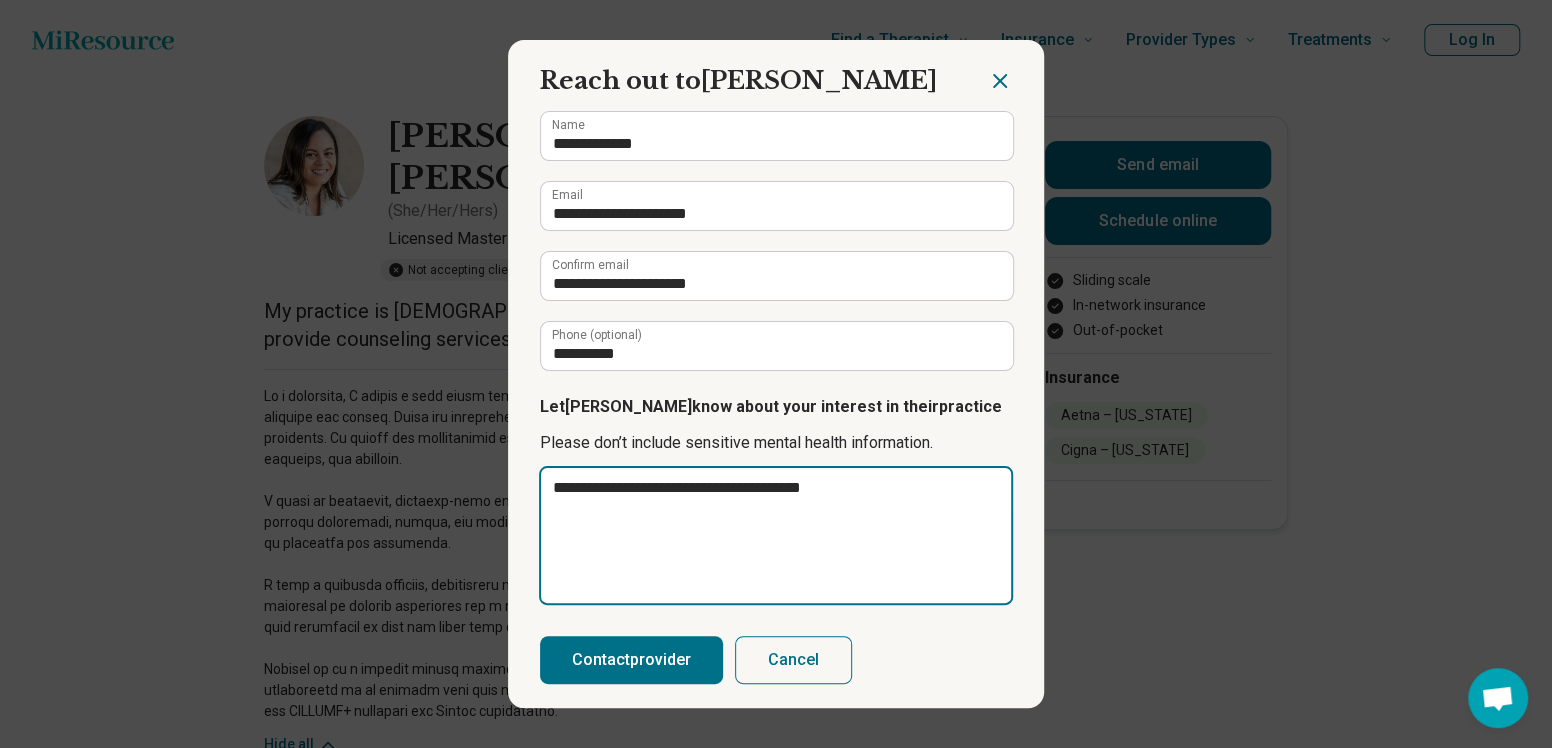 type on "**********" 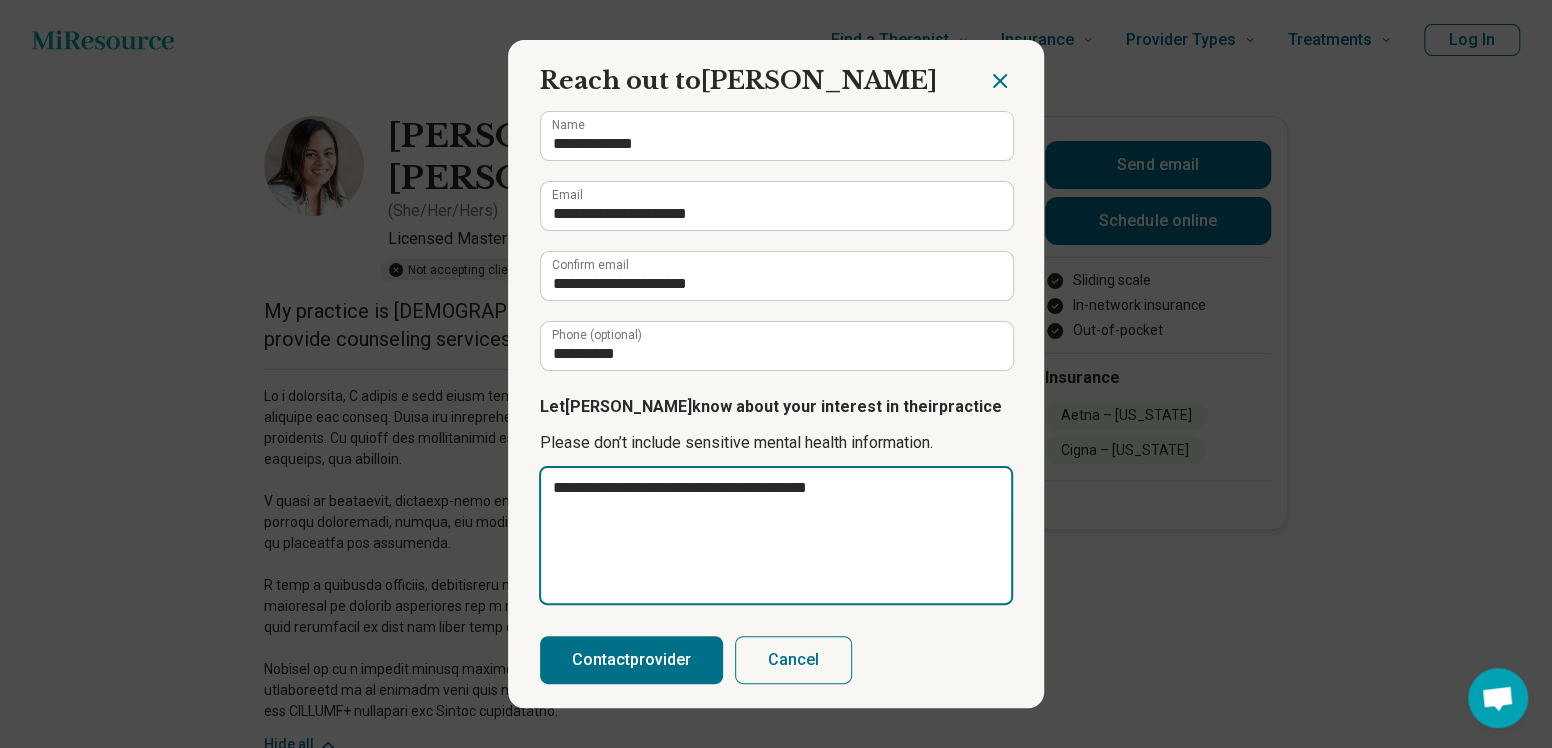 type on "**********" 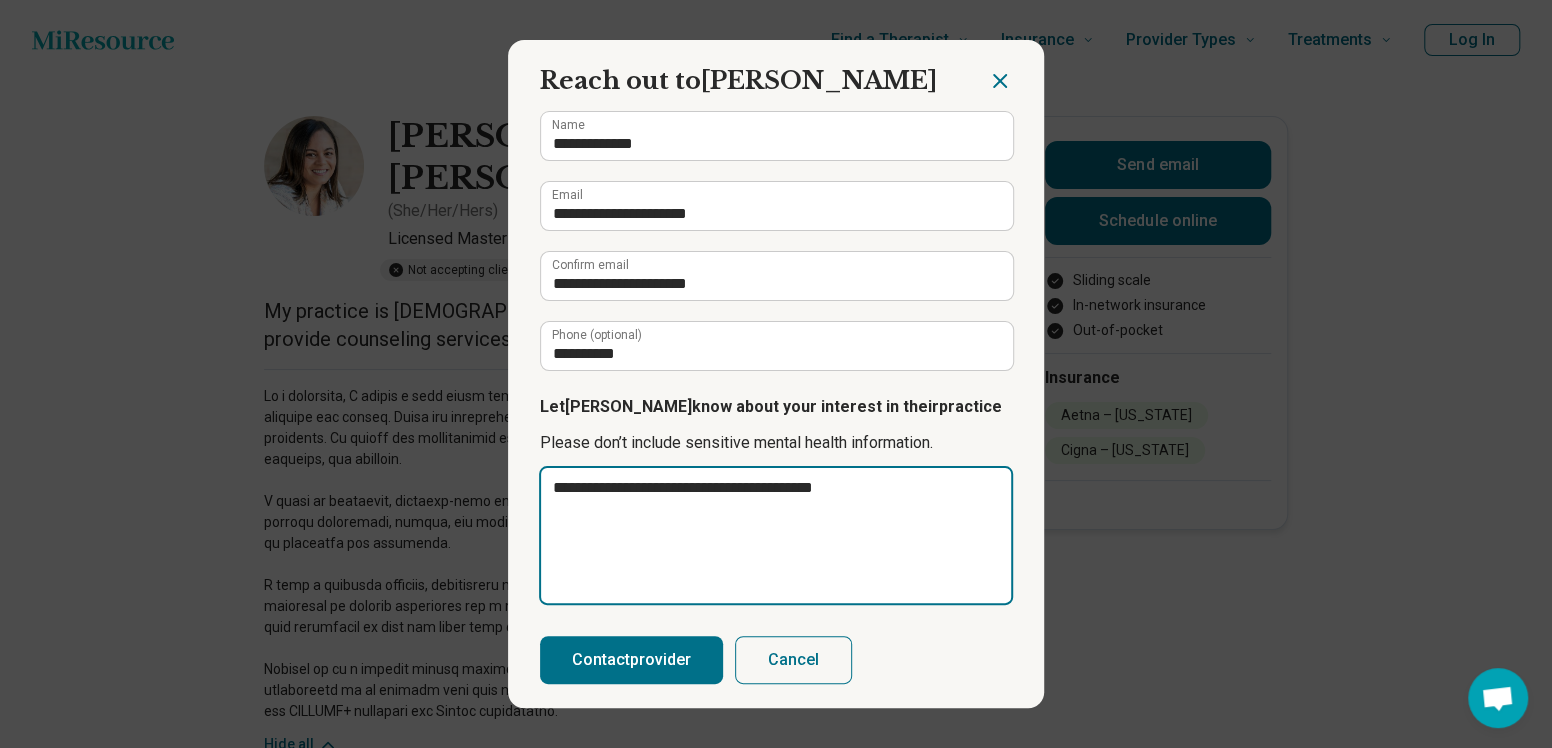 type on "**********" 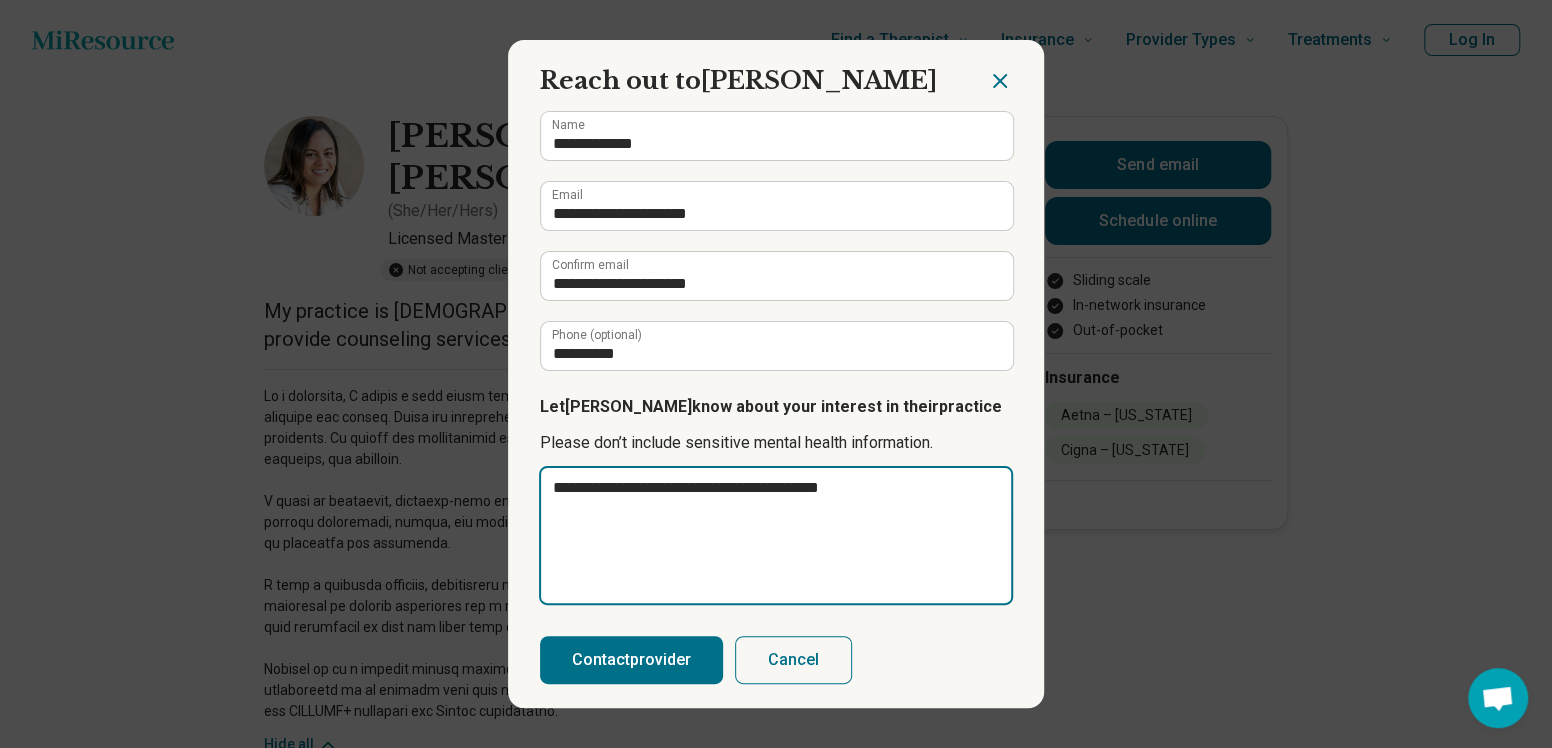 type on "**********" 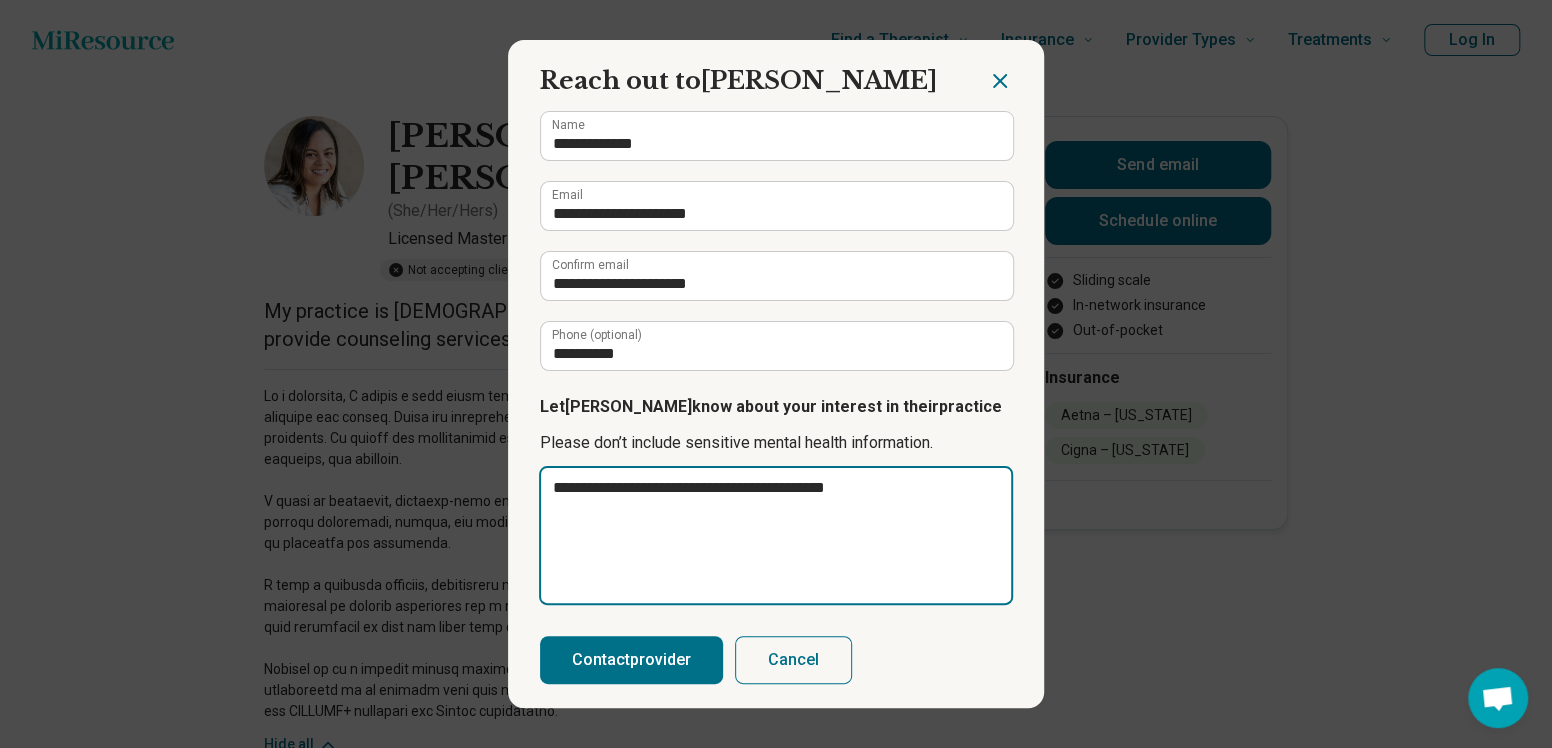 type on "**********" 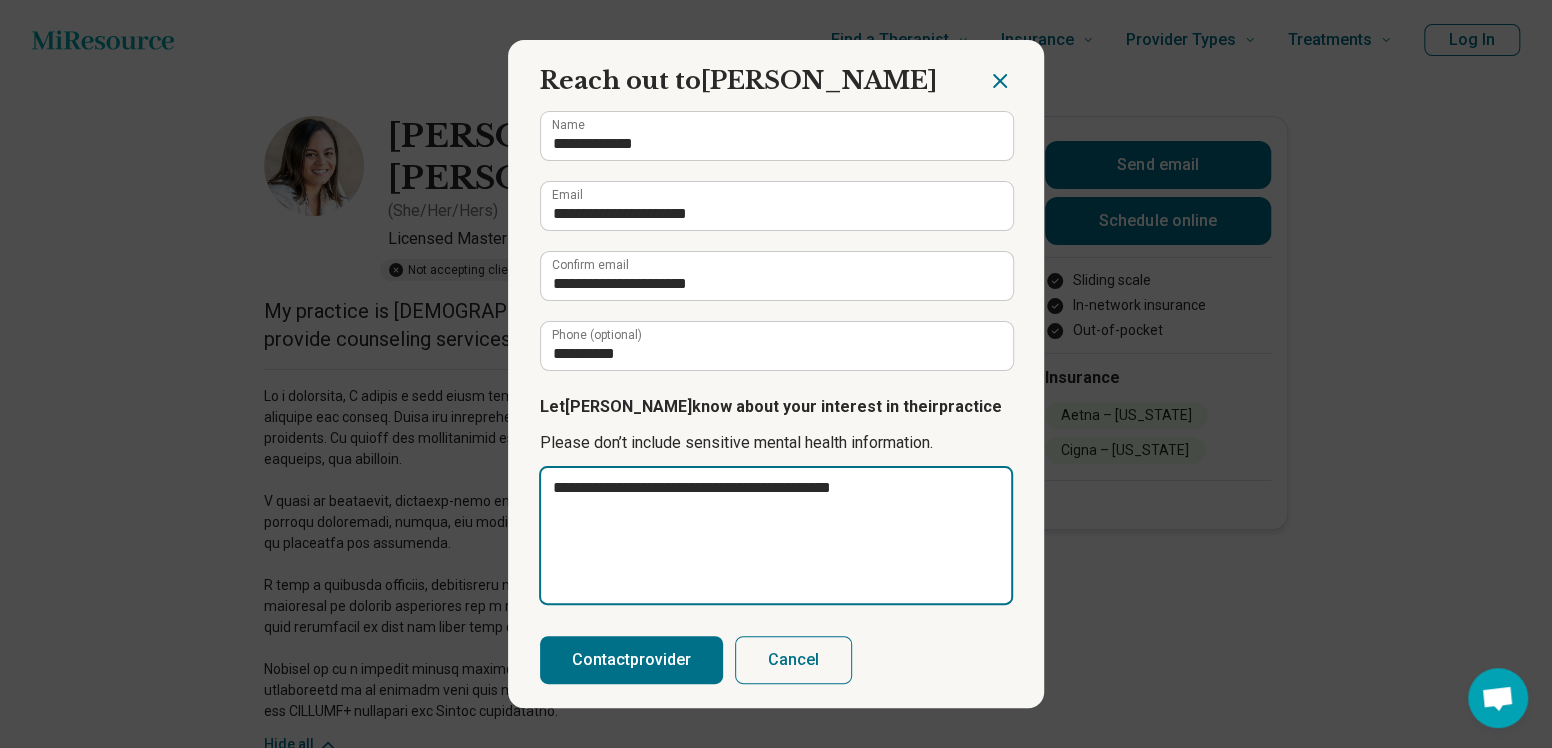 type on "**********" 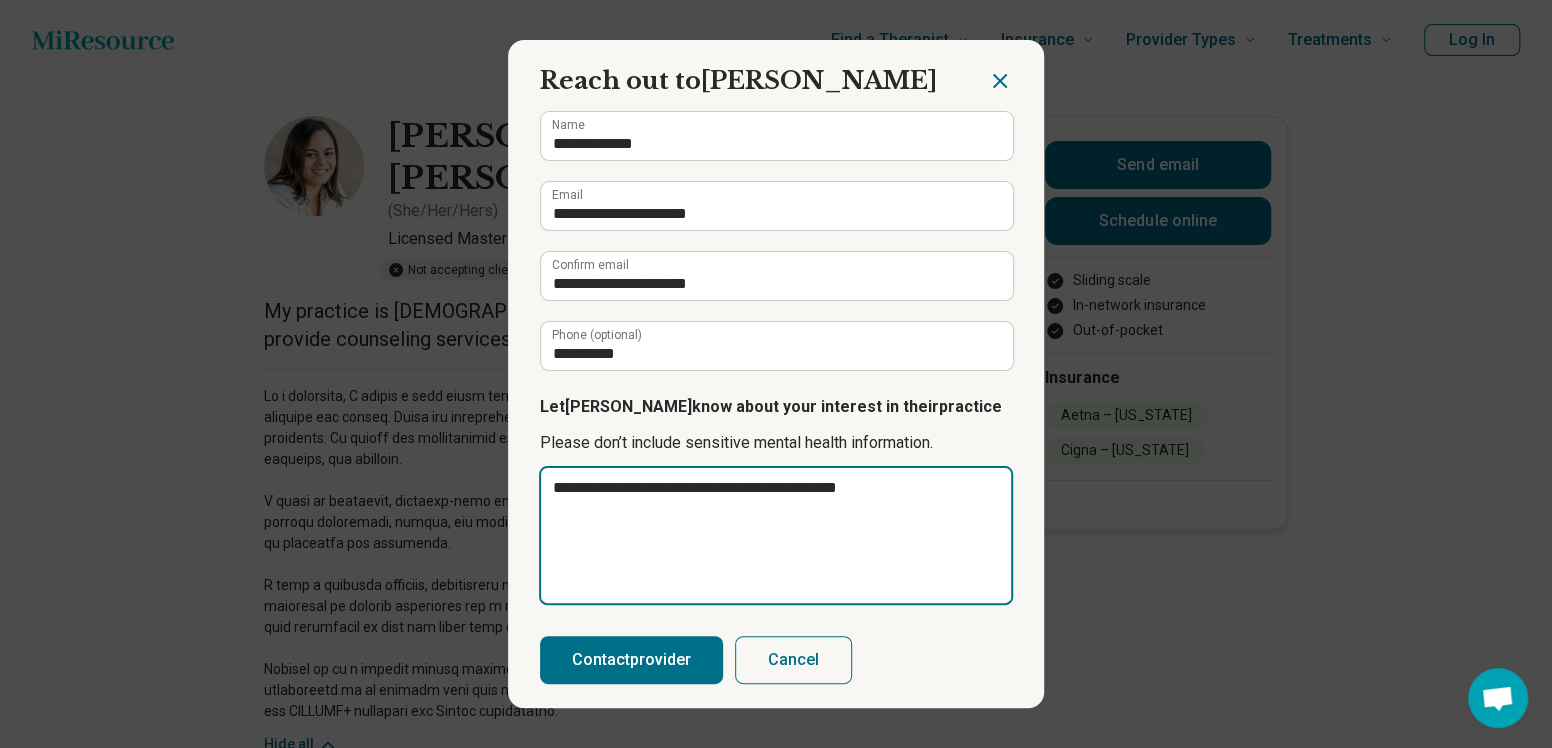 type on "**********" 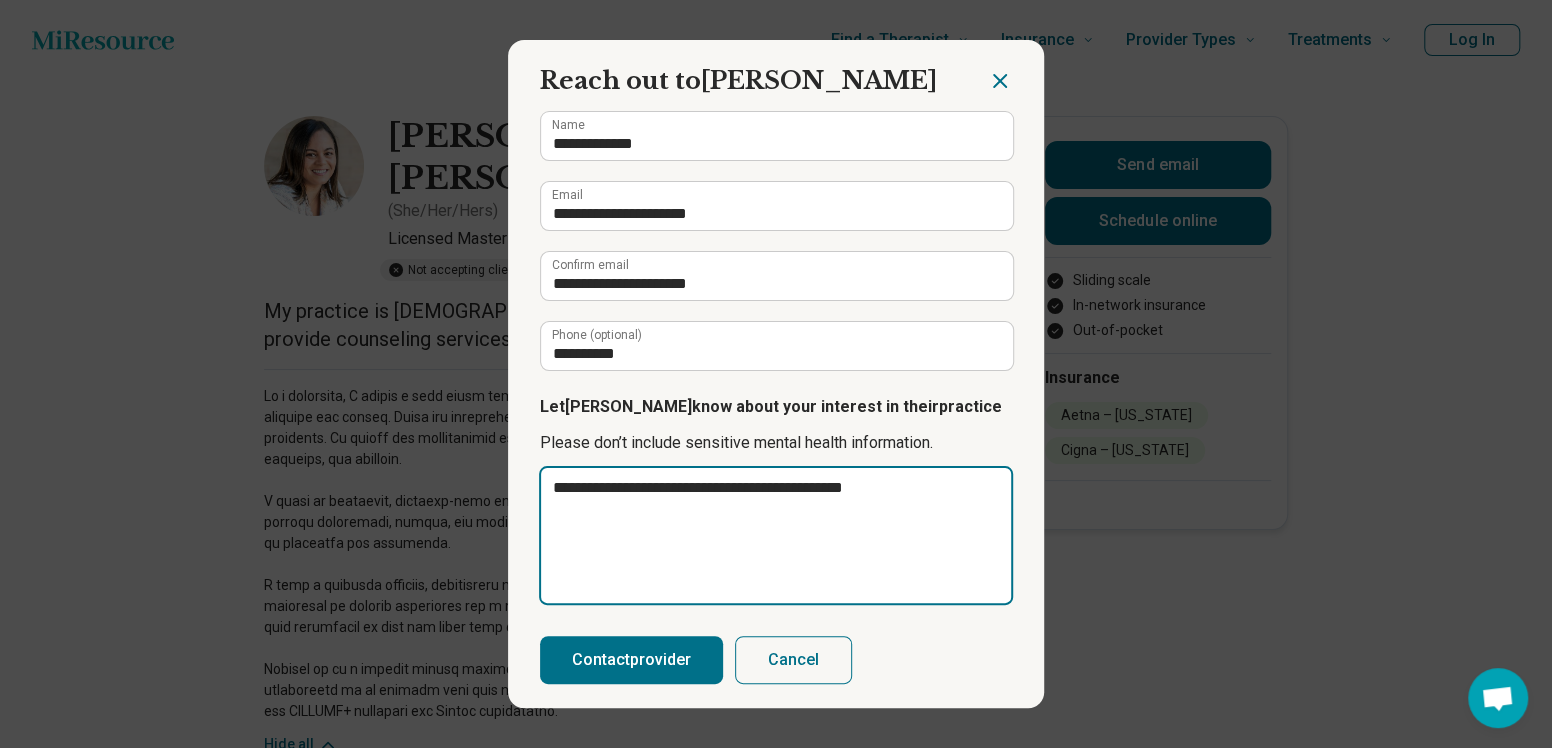 type on "**********" 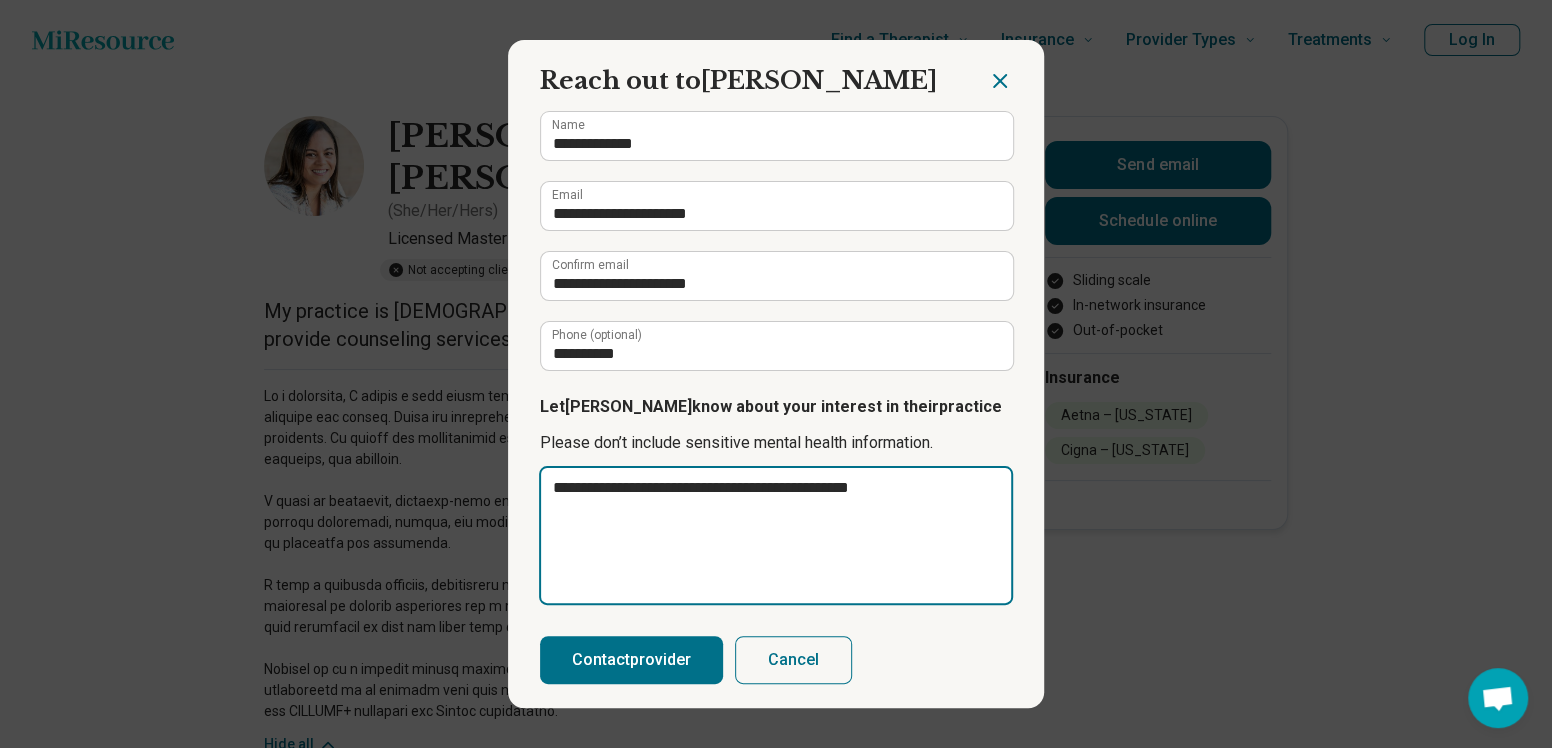 type on "**********" 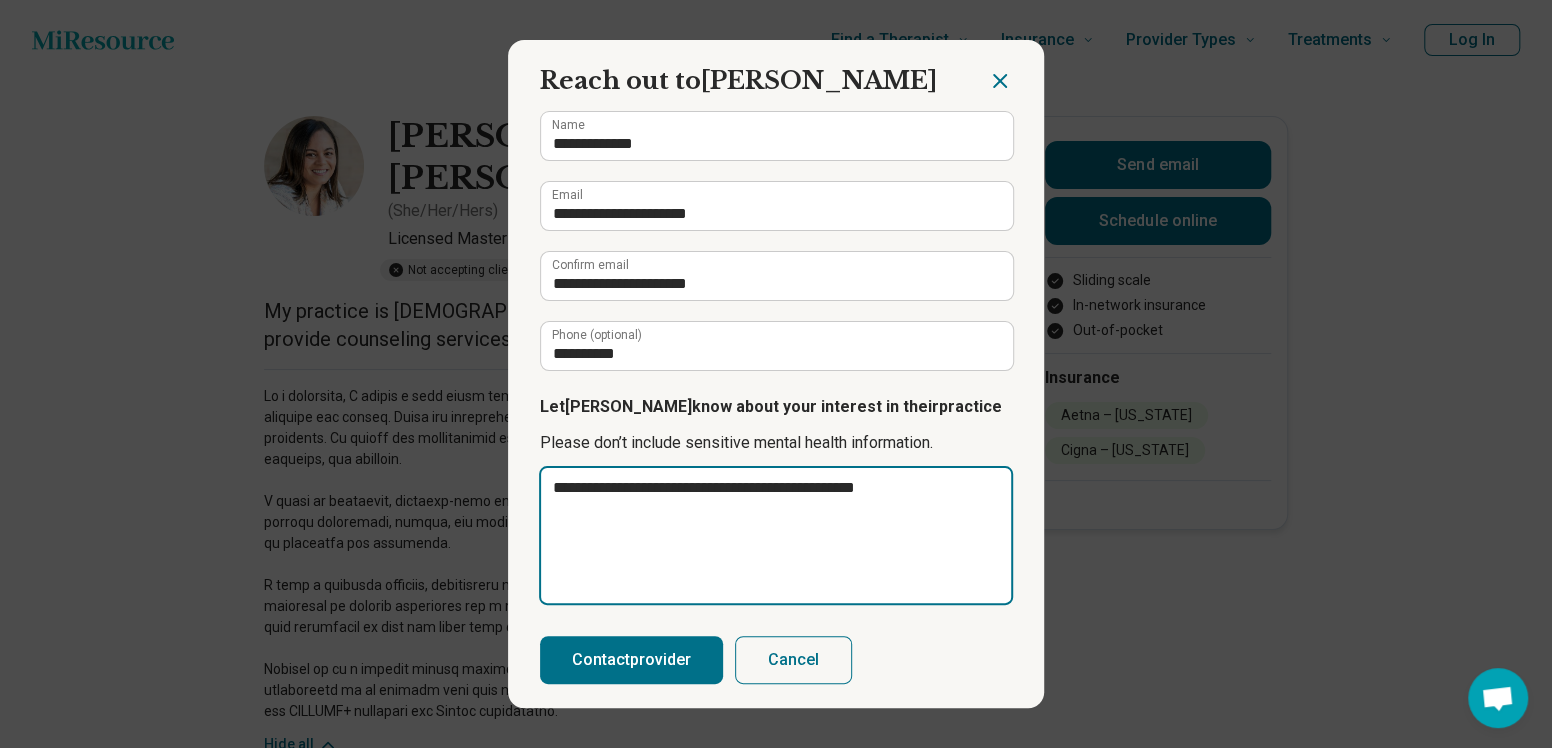 type on "**********" 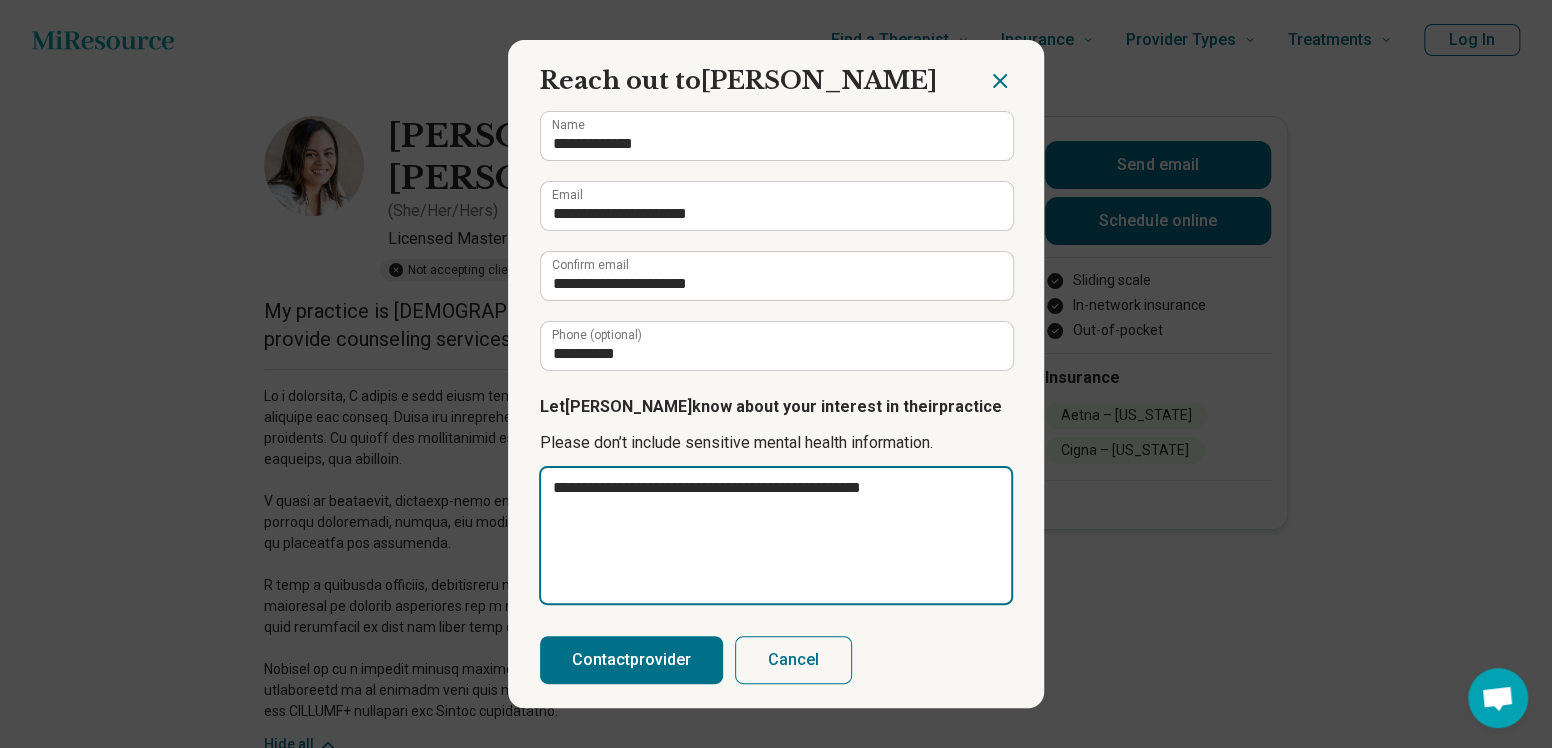 type on "**********" 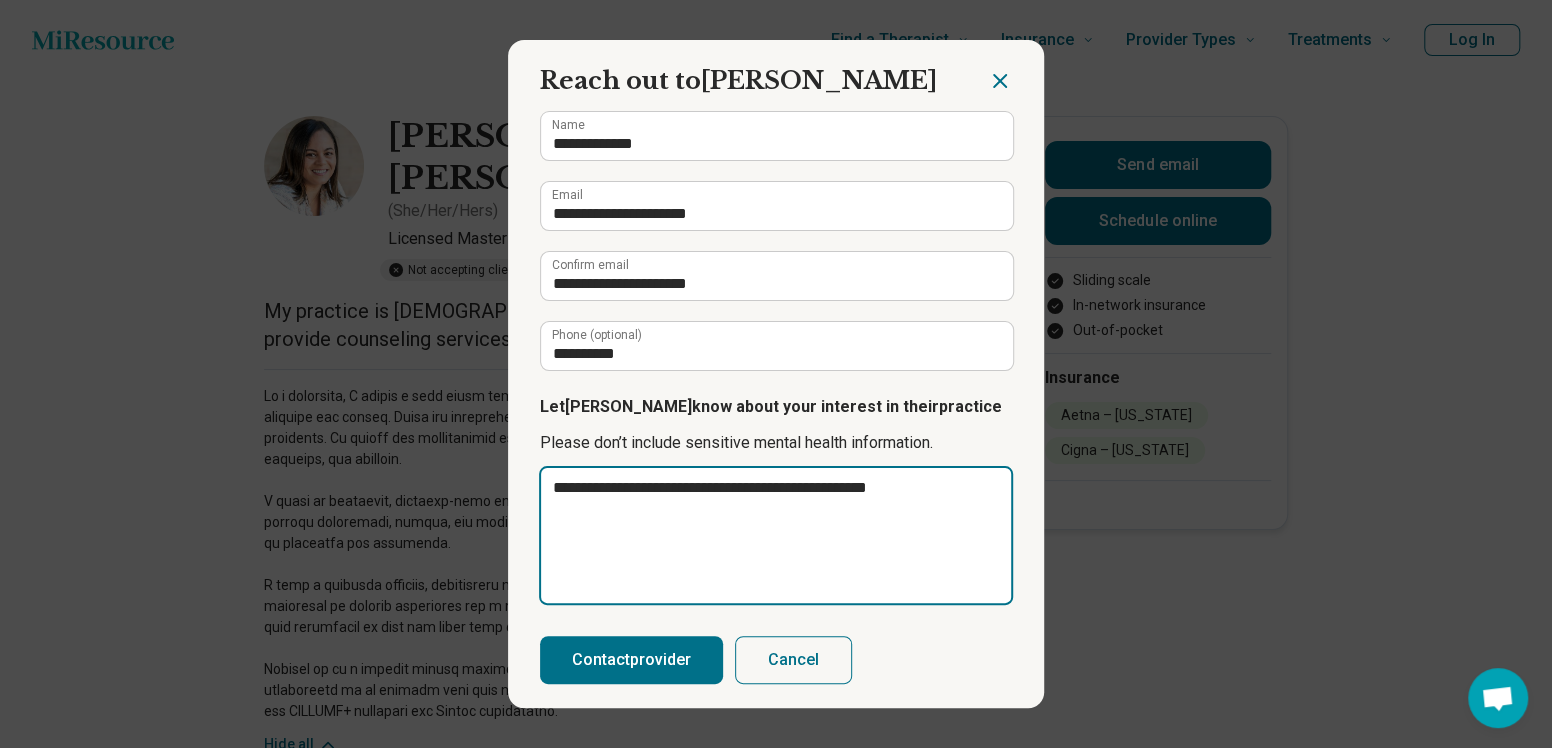 type on "**********" 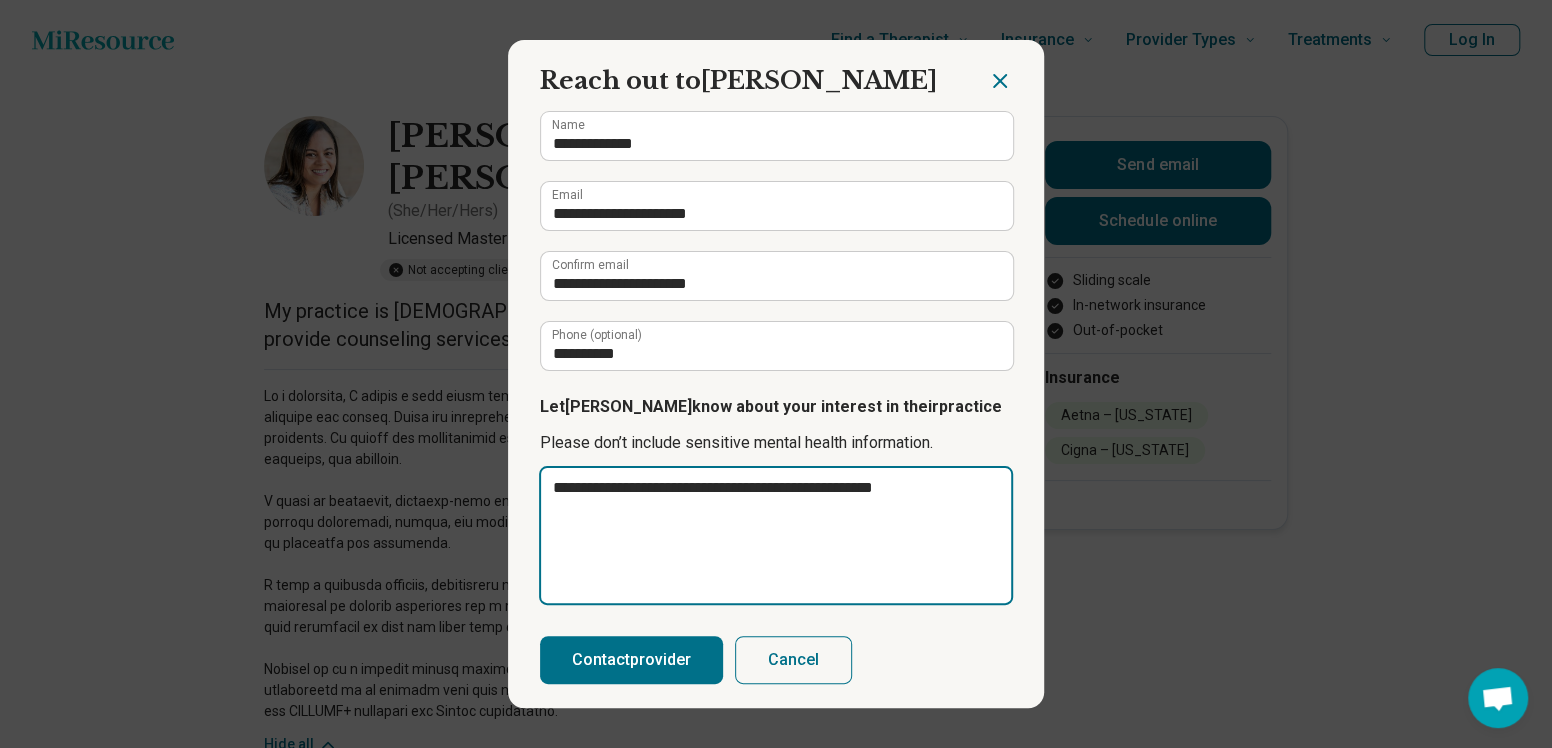 type on "**********" 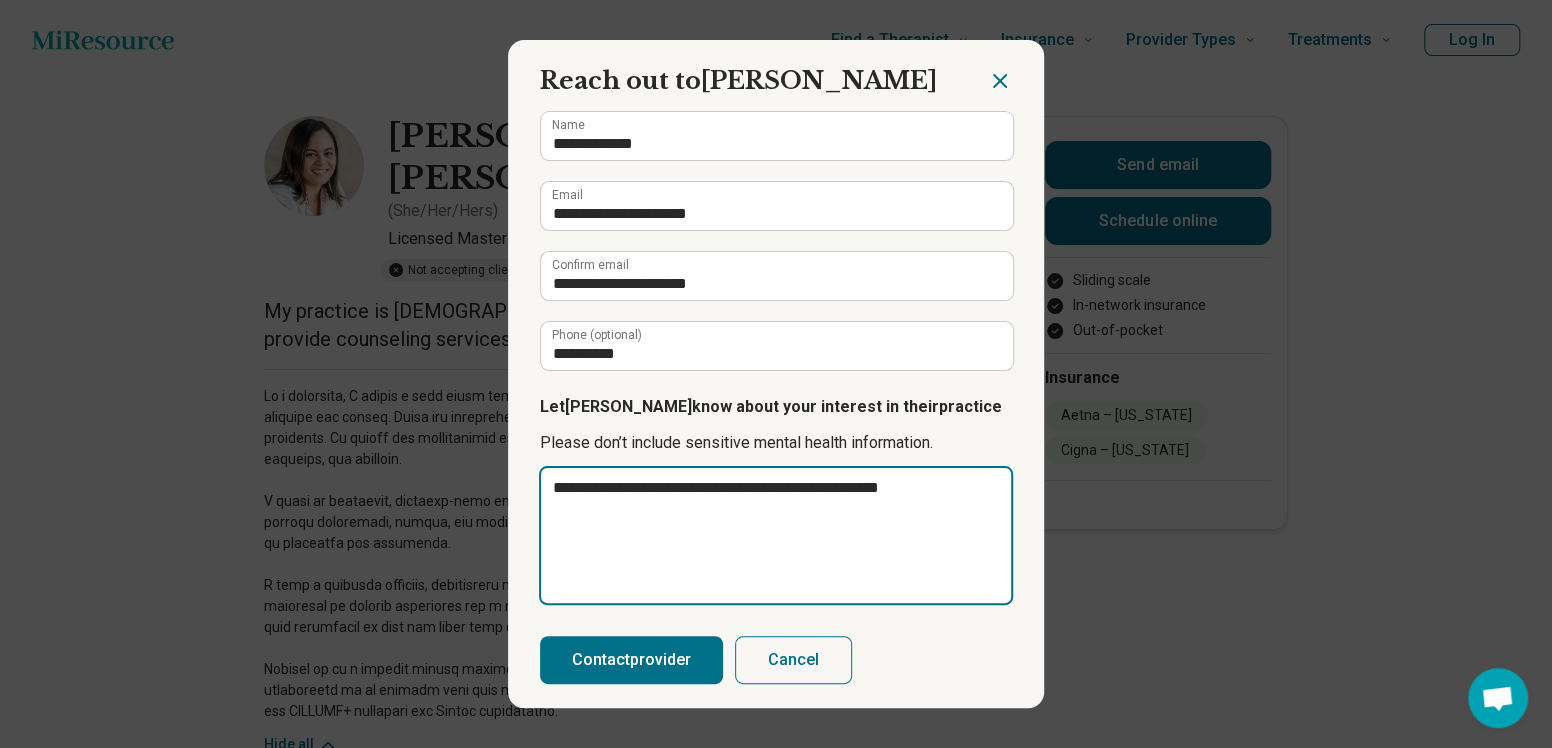 type on "**********" 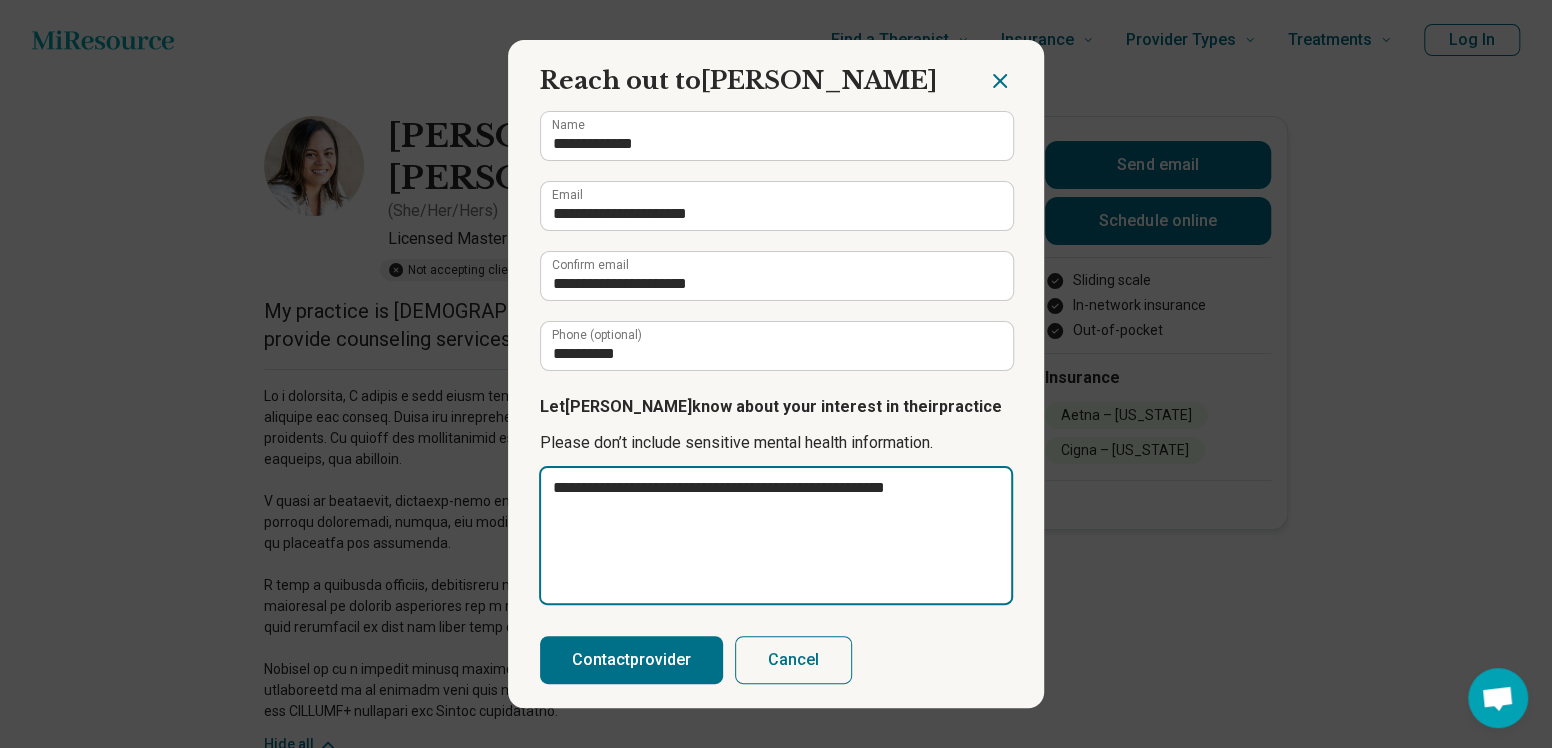 type on "**********" 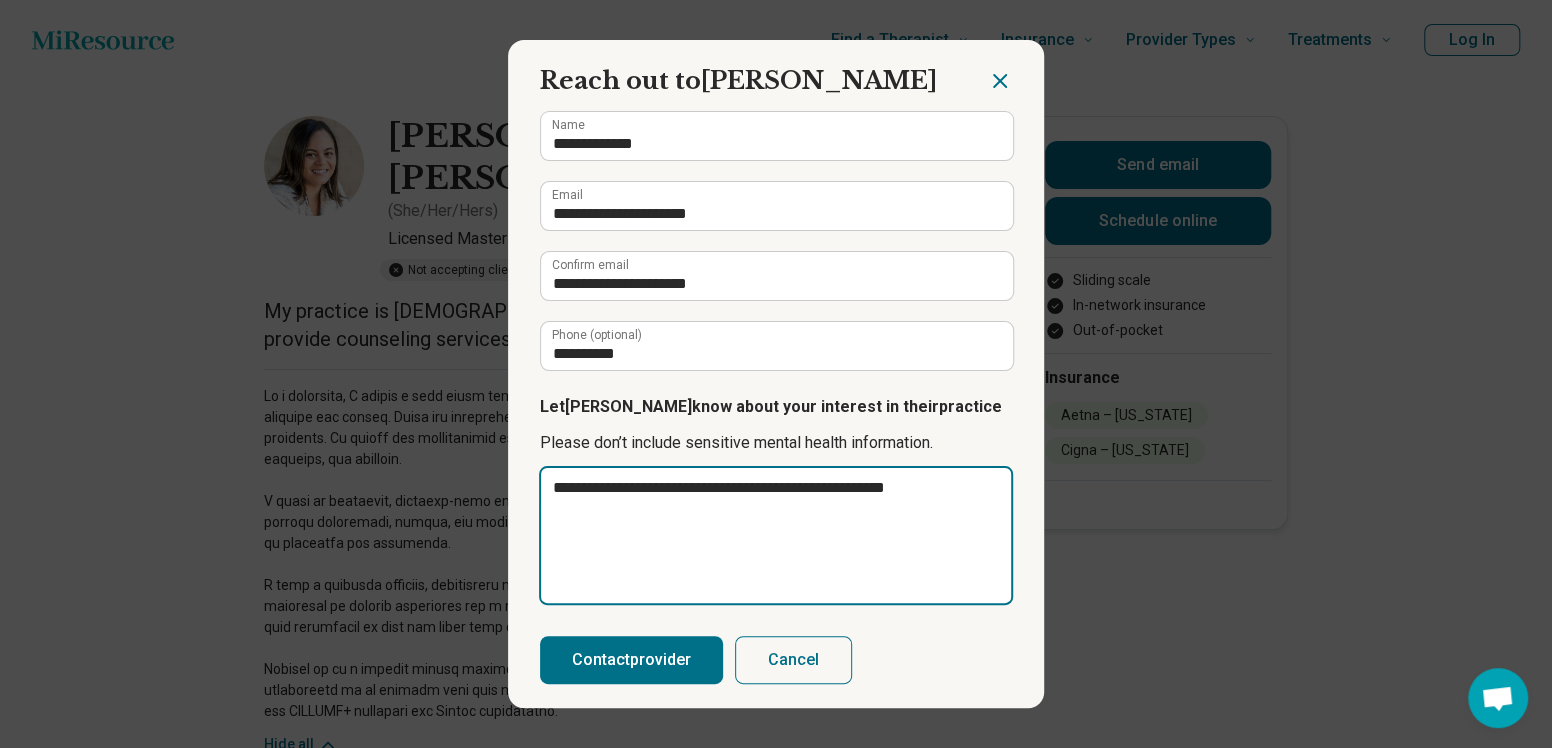 type on "*" 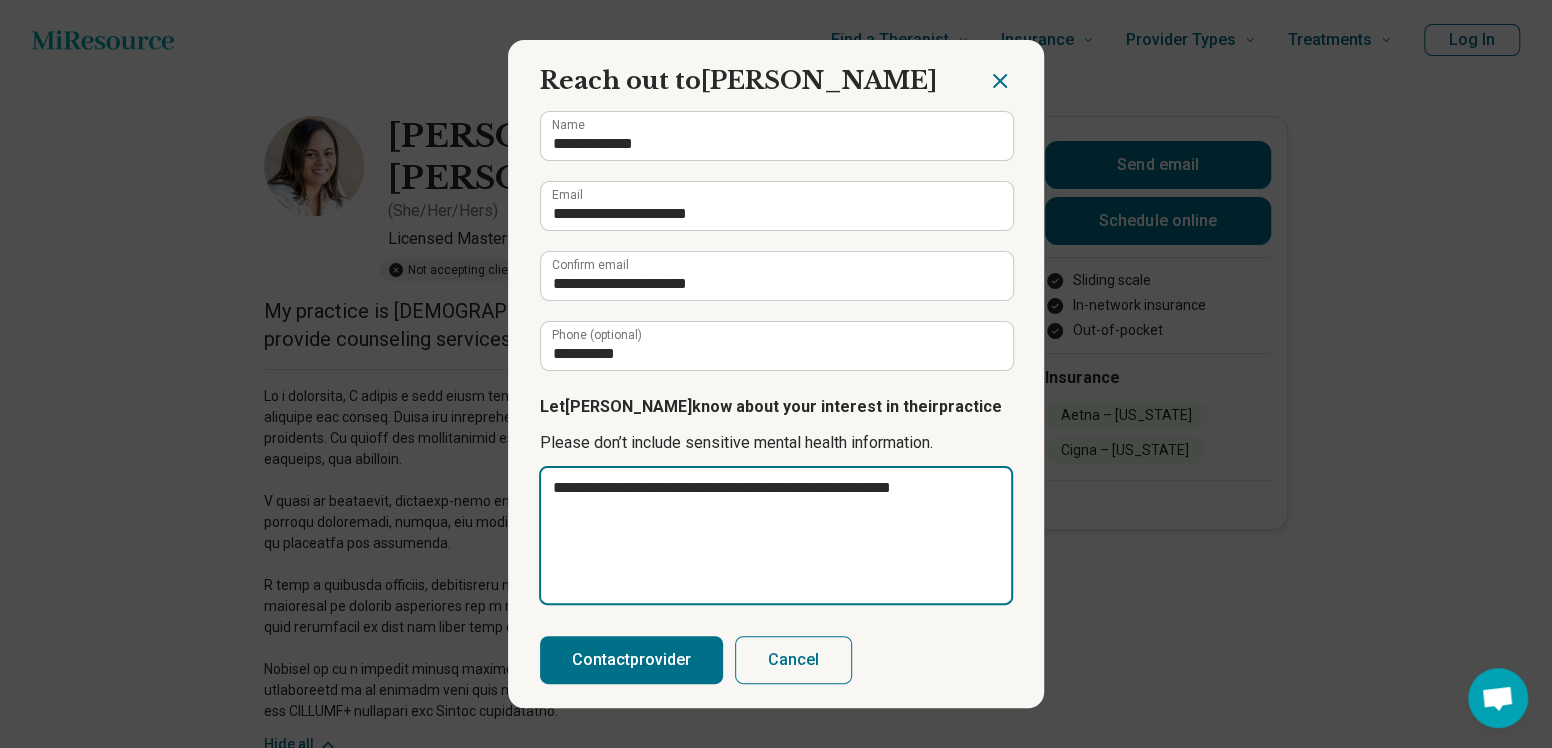 type on "**********" 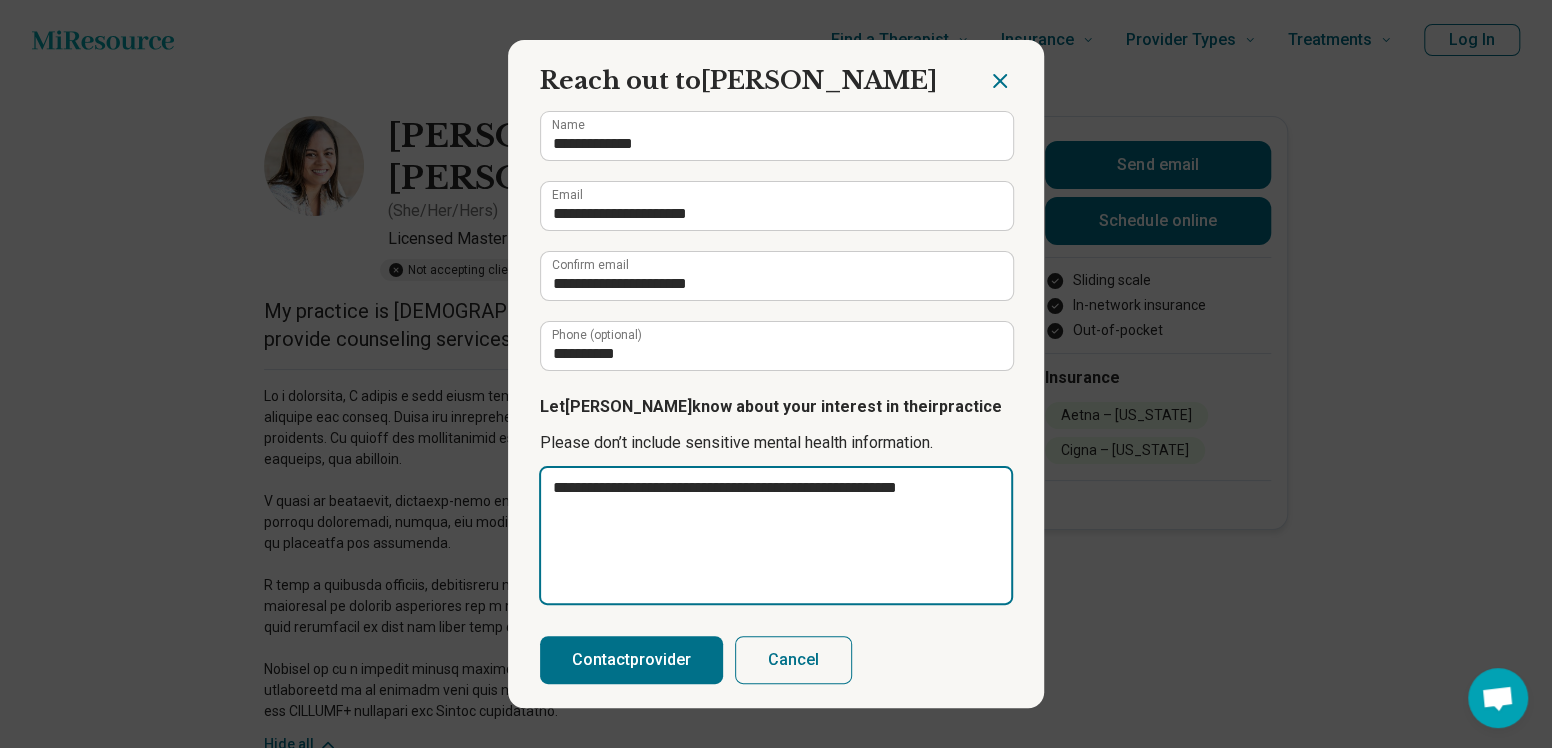 type on "**********" 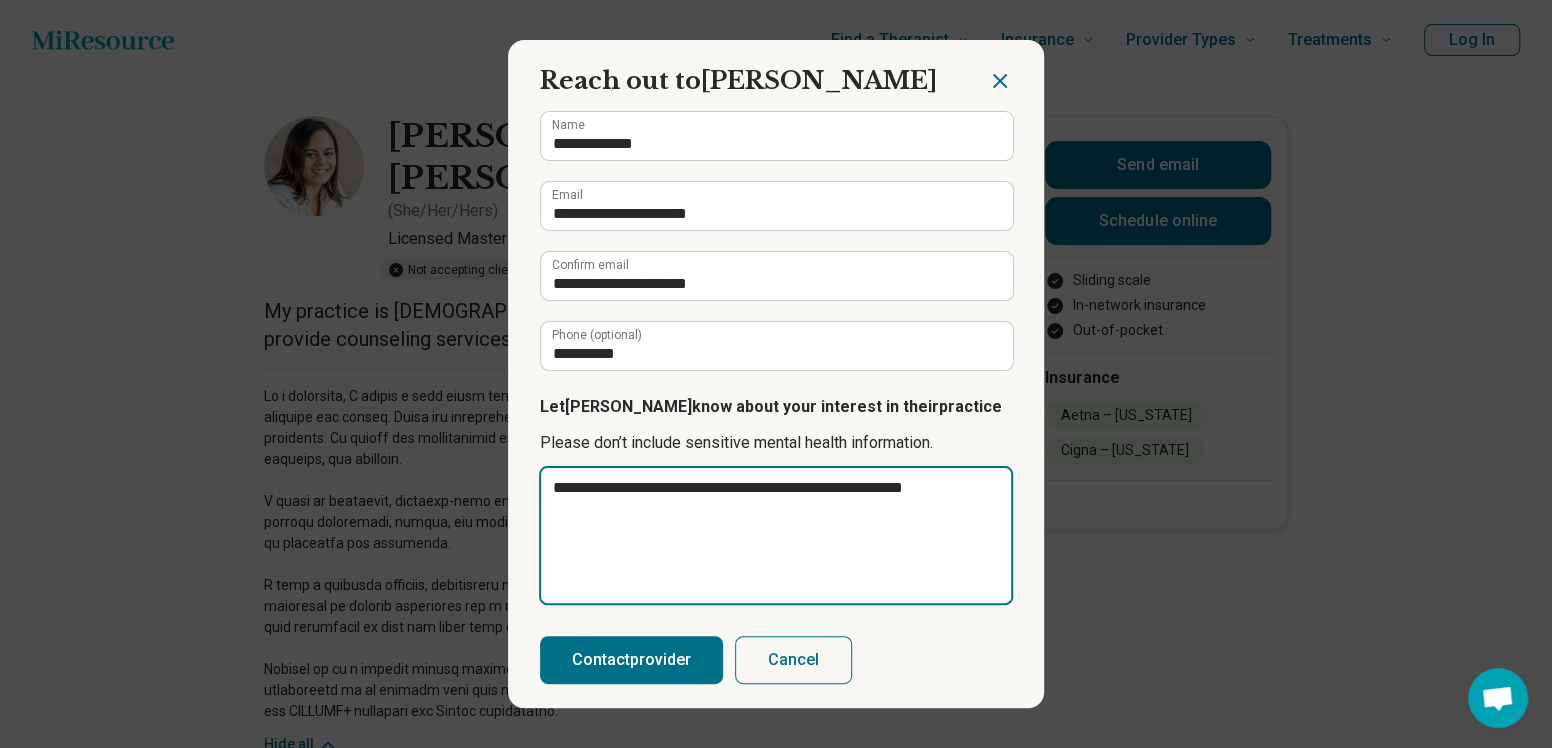 type on "**********" 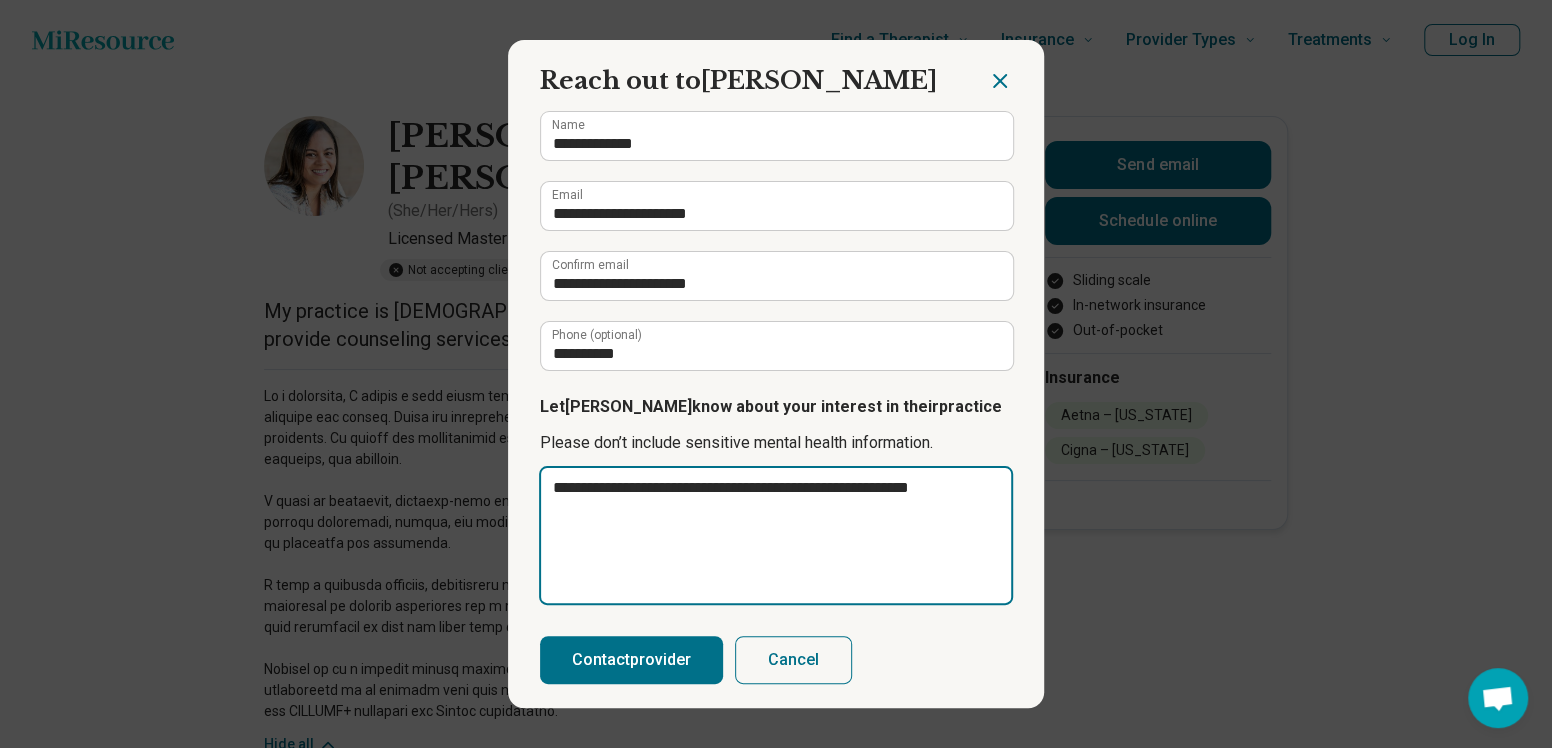 type on "**********" 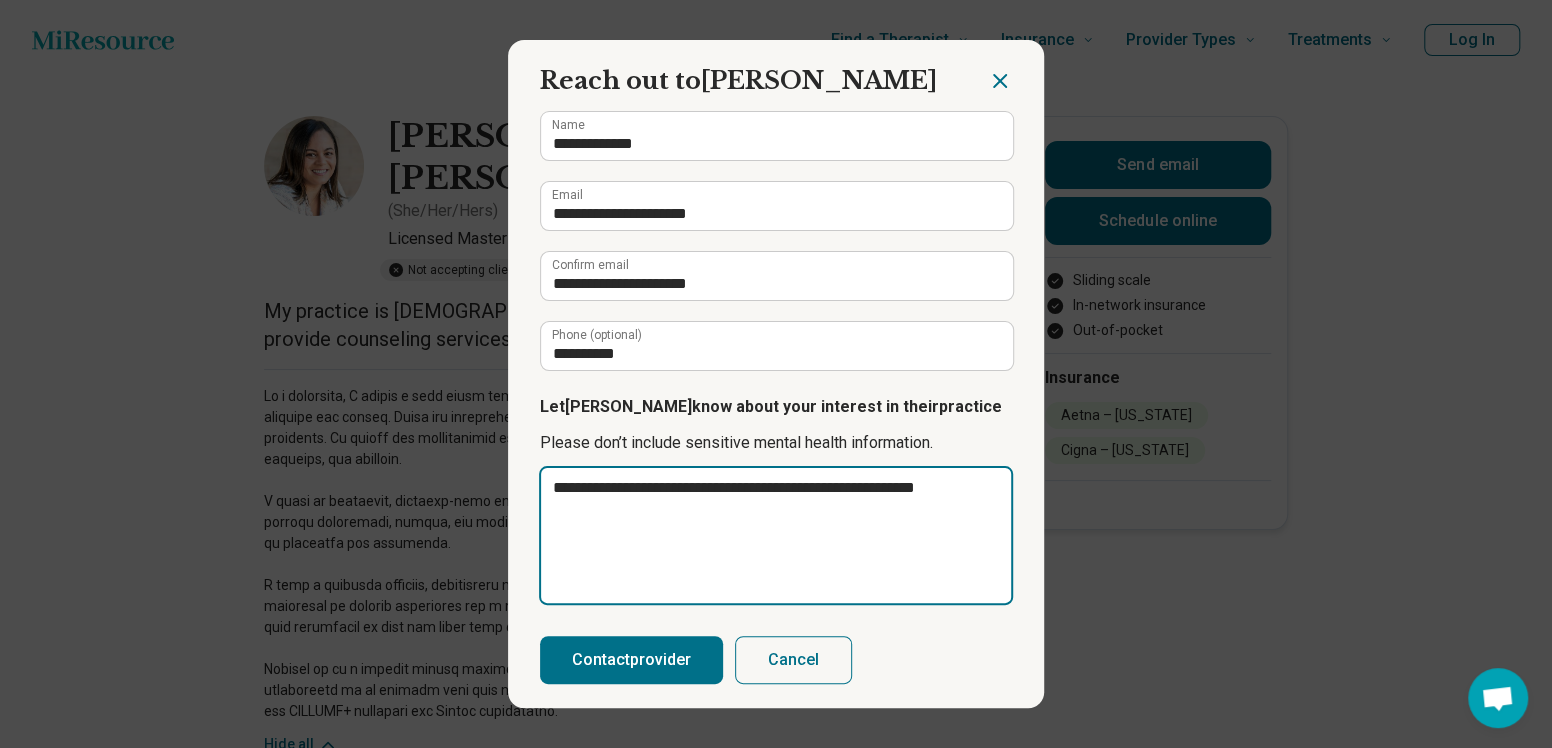type on "**********" 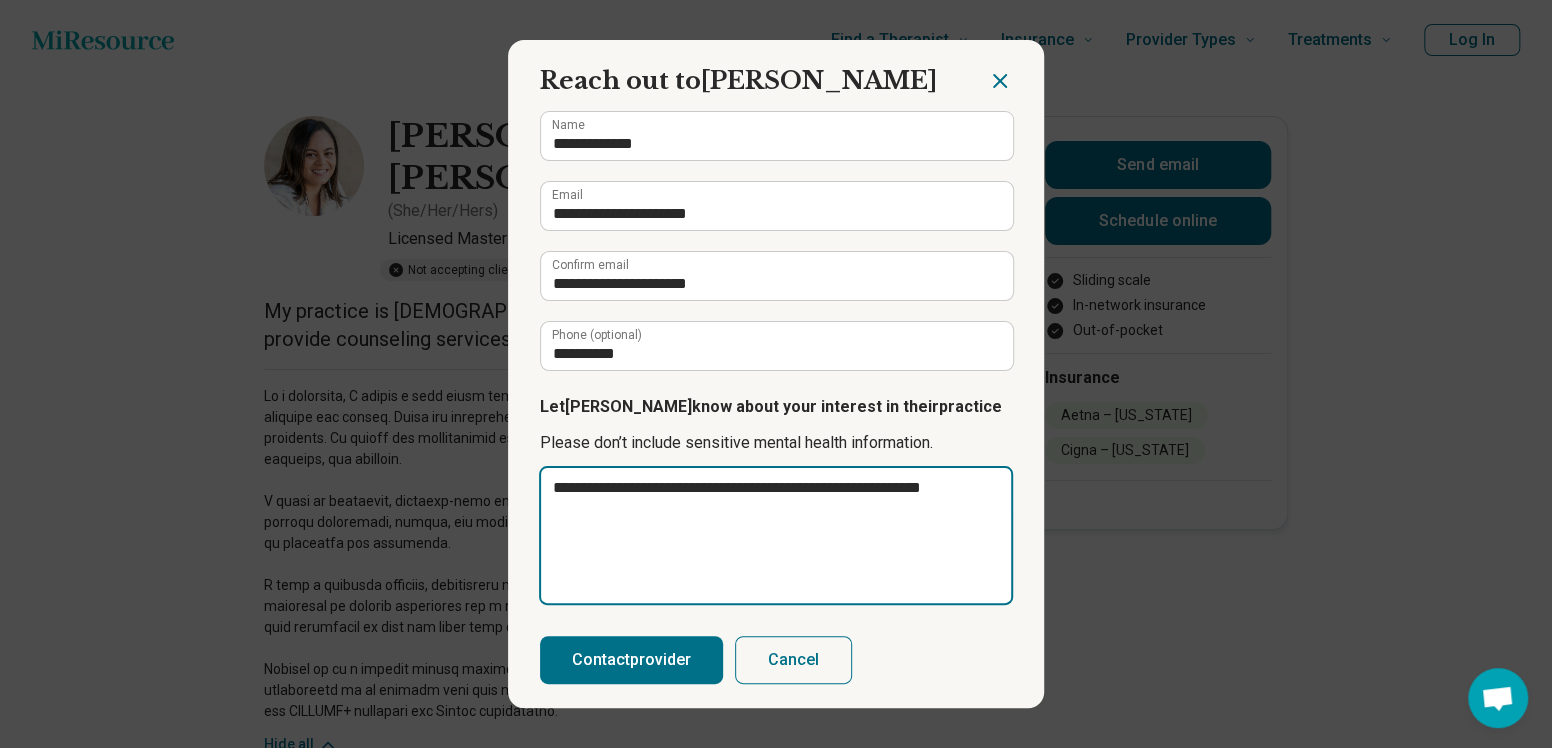 type on "**********" 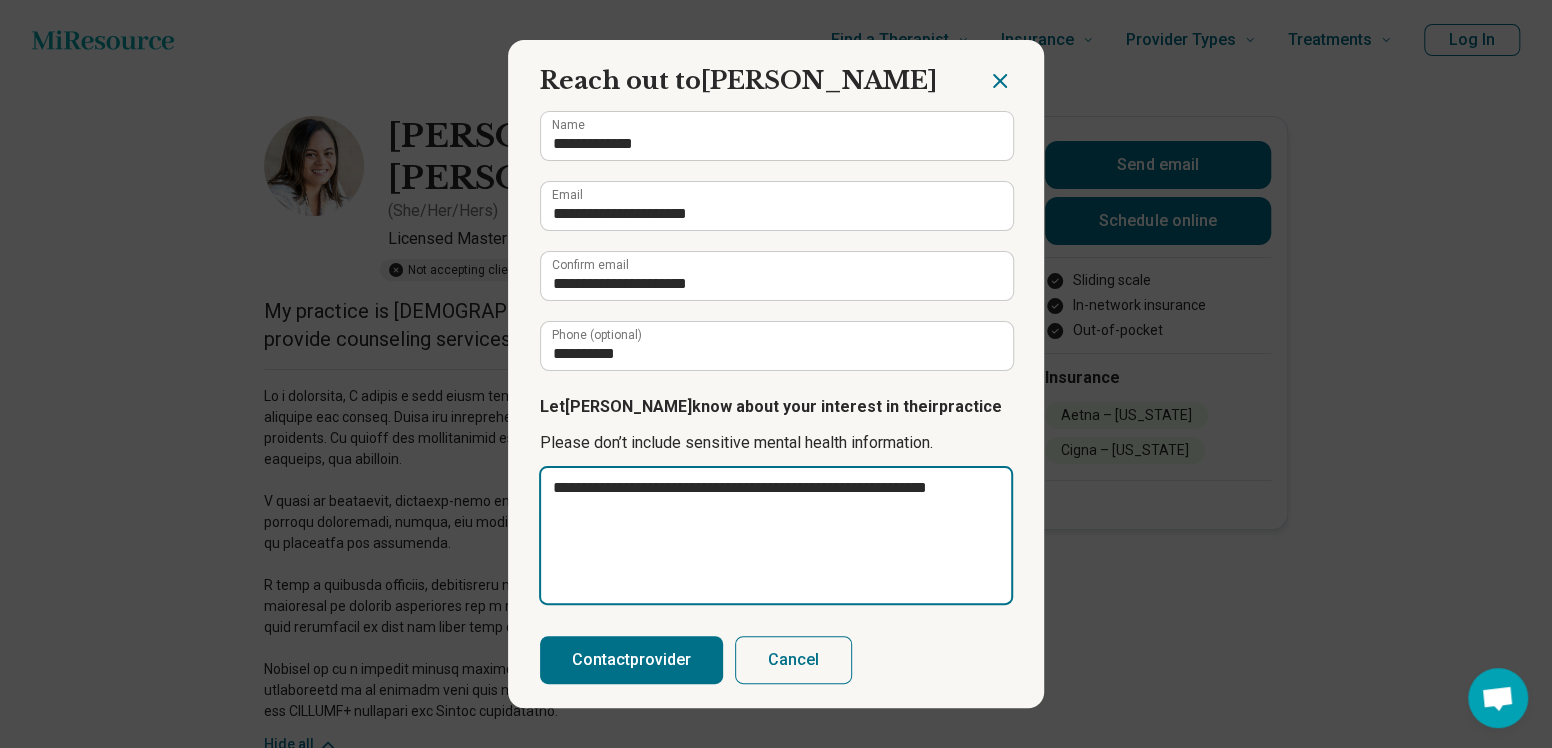 type on "**********" 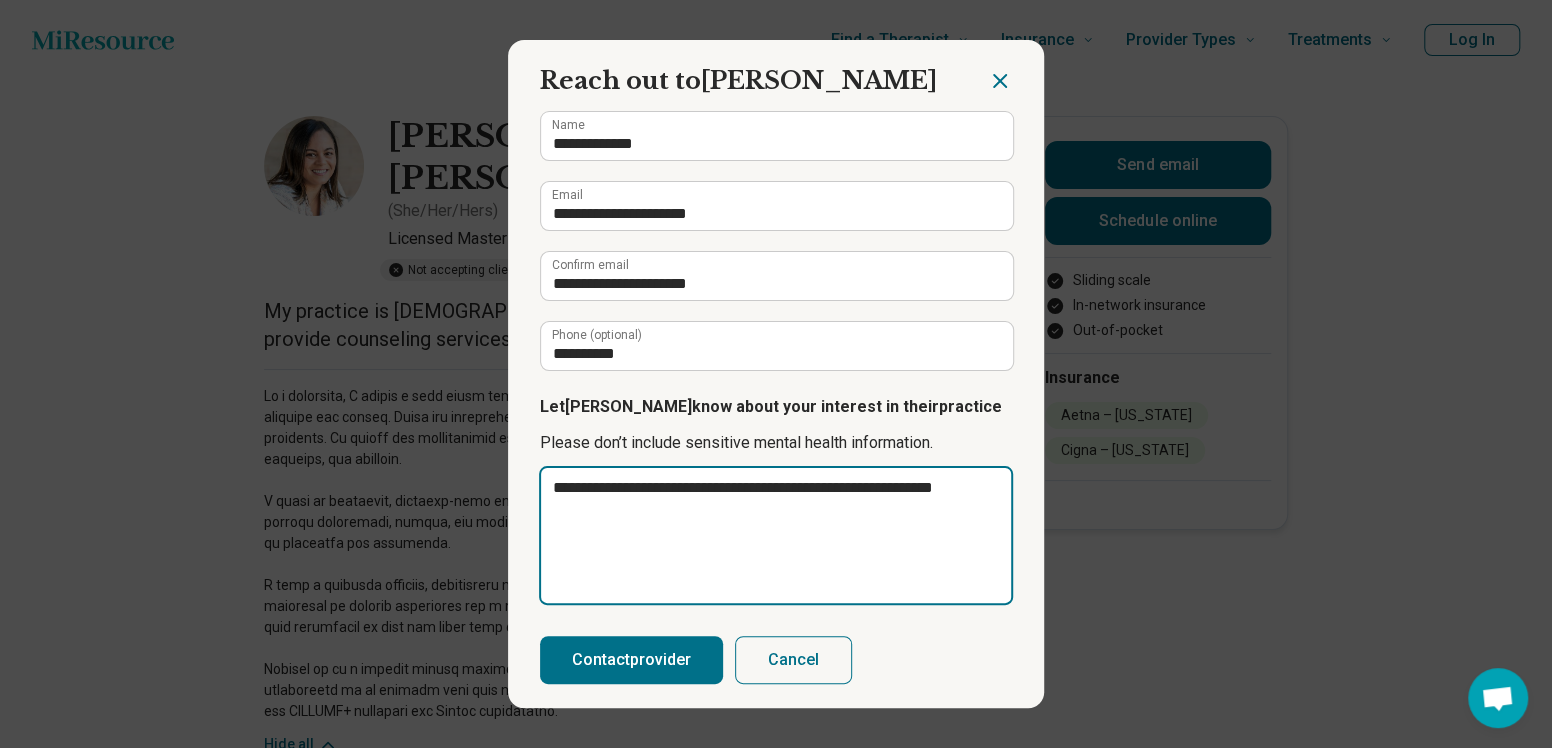 type on "**********" 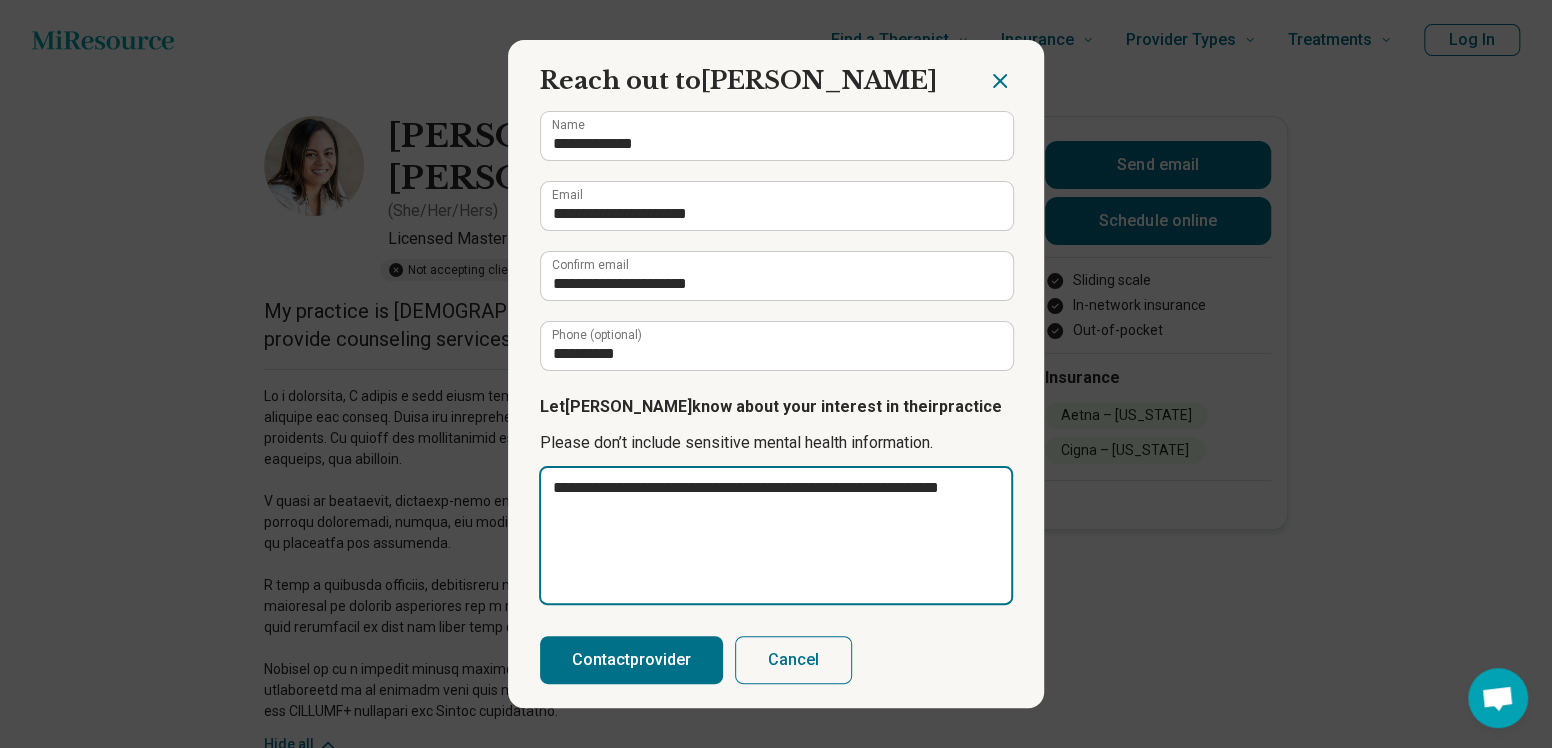 type on "*" 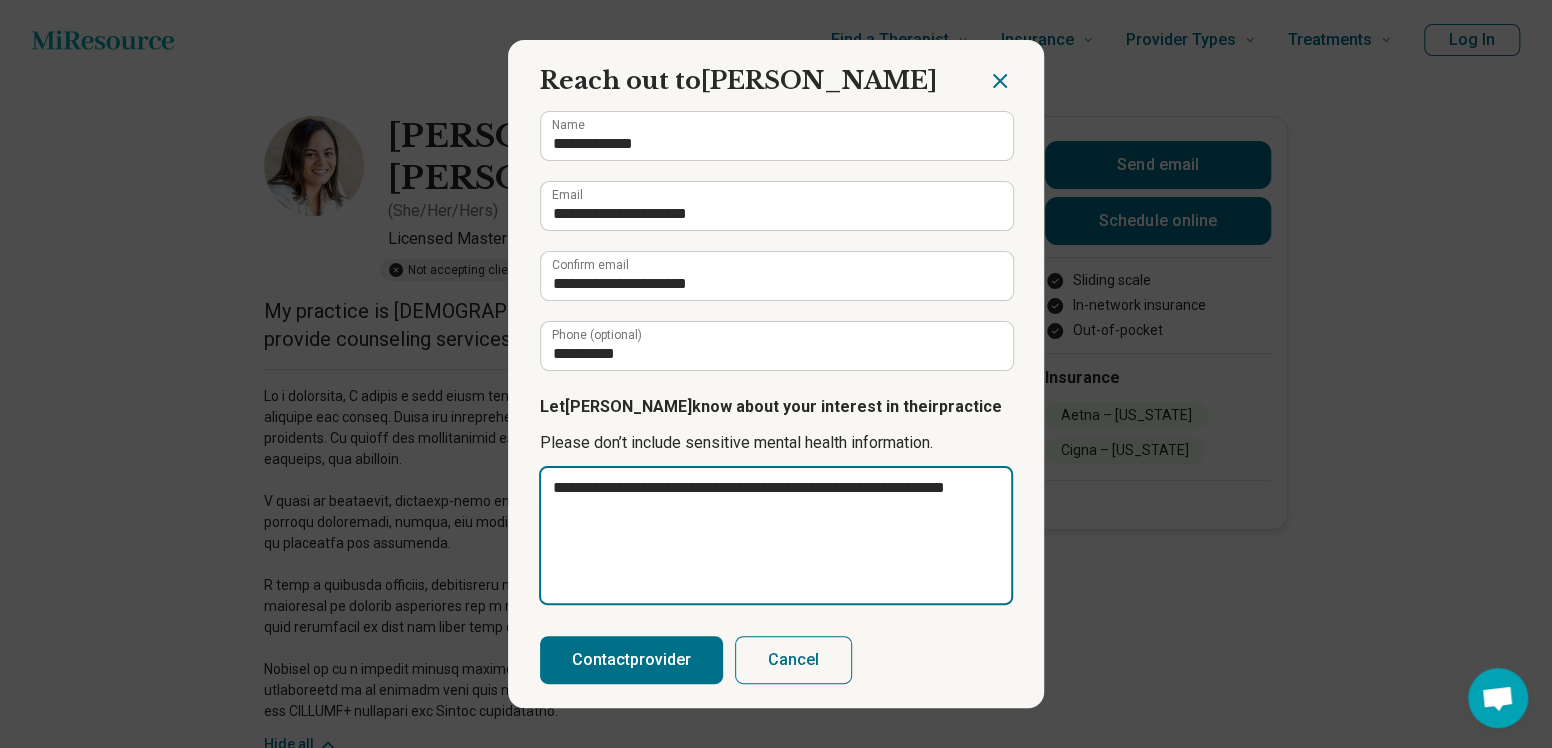 type on "**********" 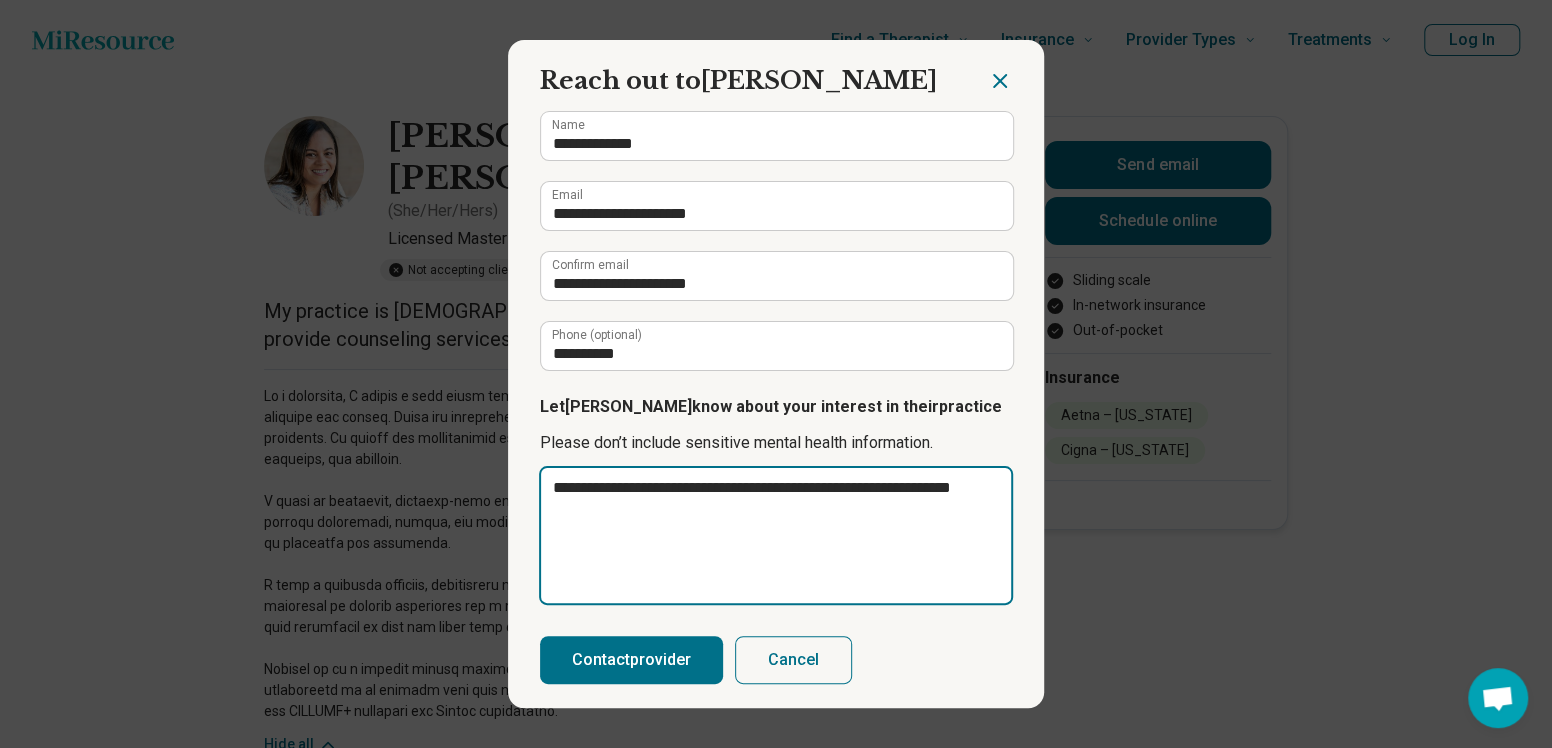 type on "**********" 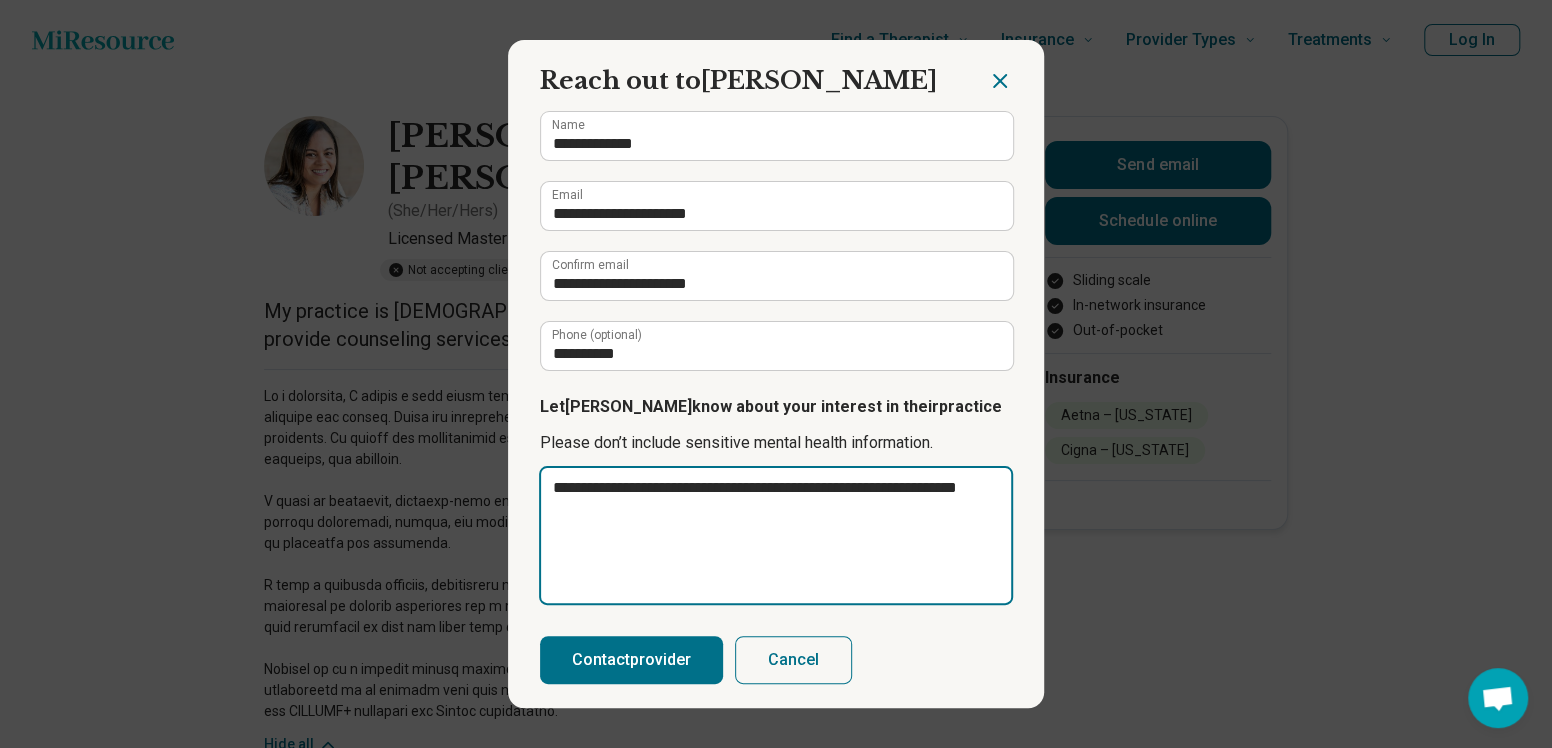 type on "**********" 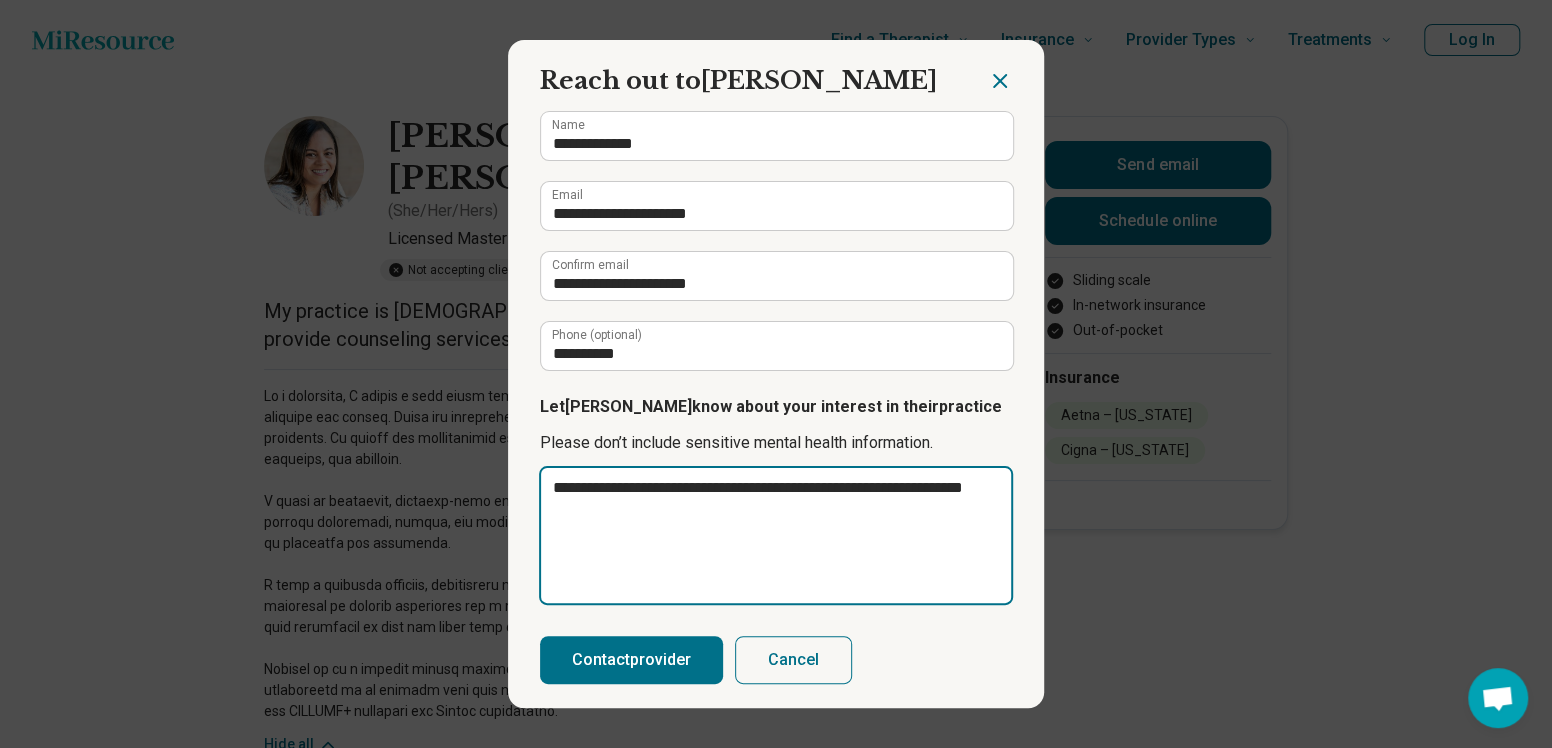 type on "**********" 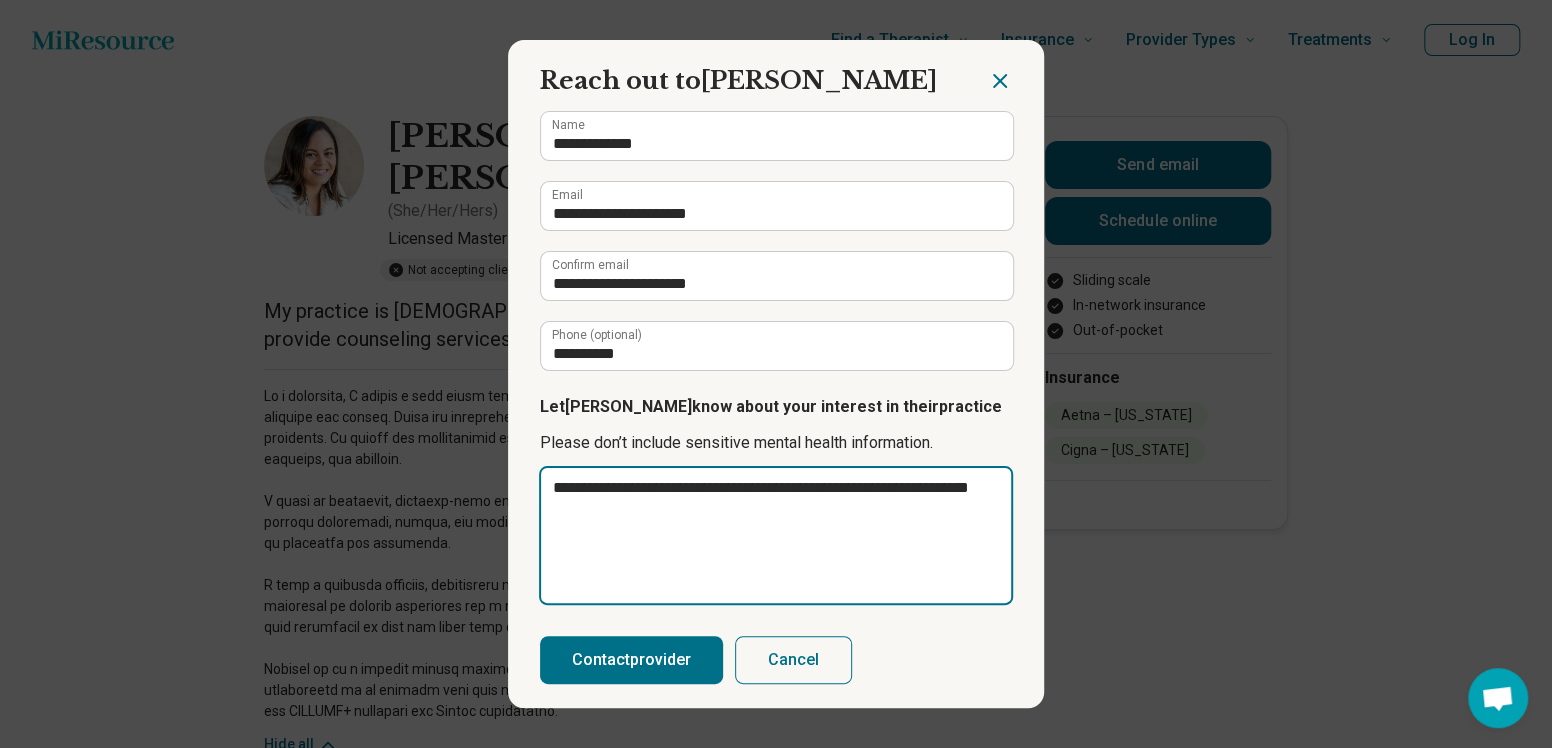 type on "**********" 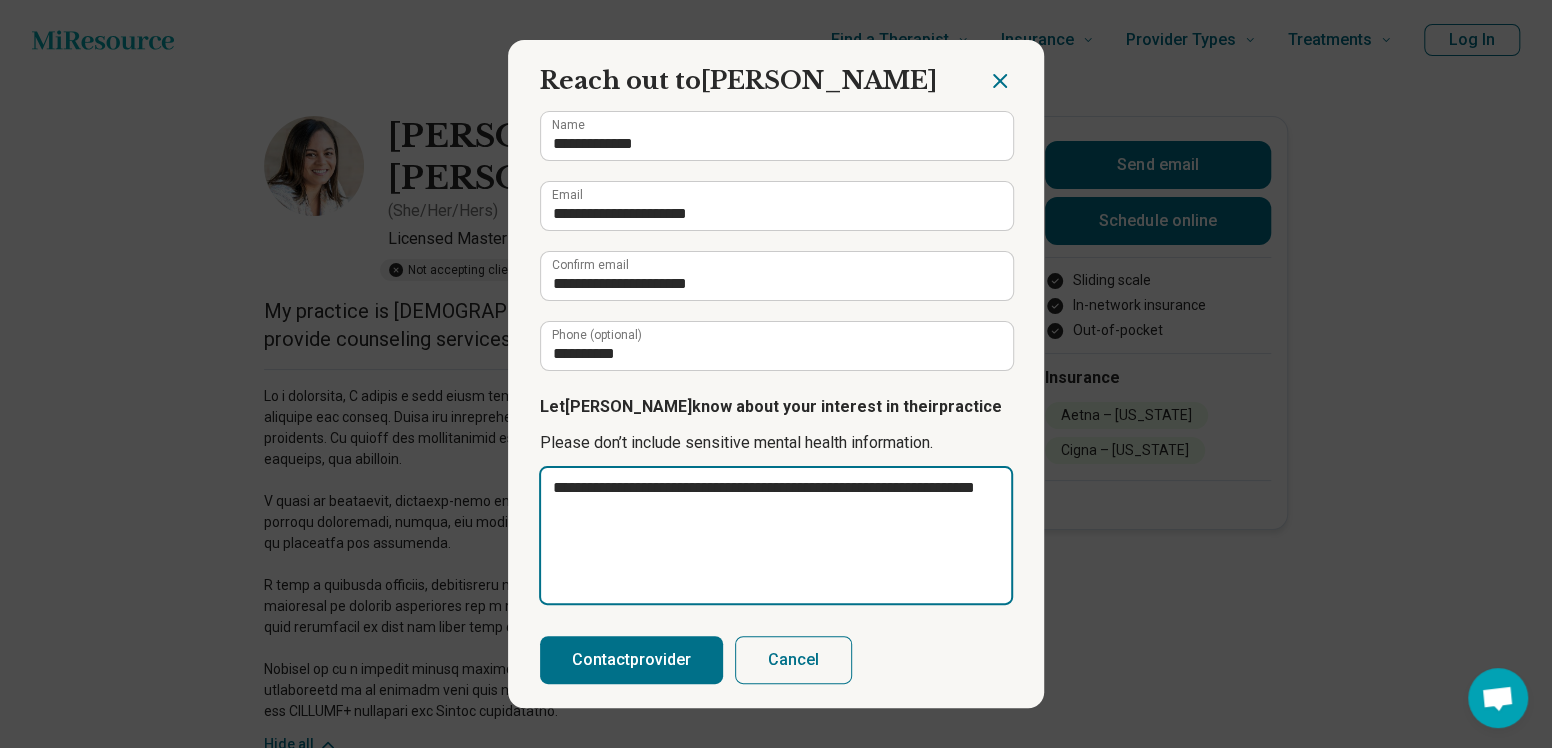 type on "**********" 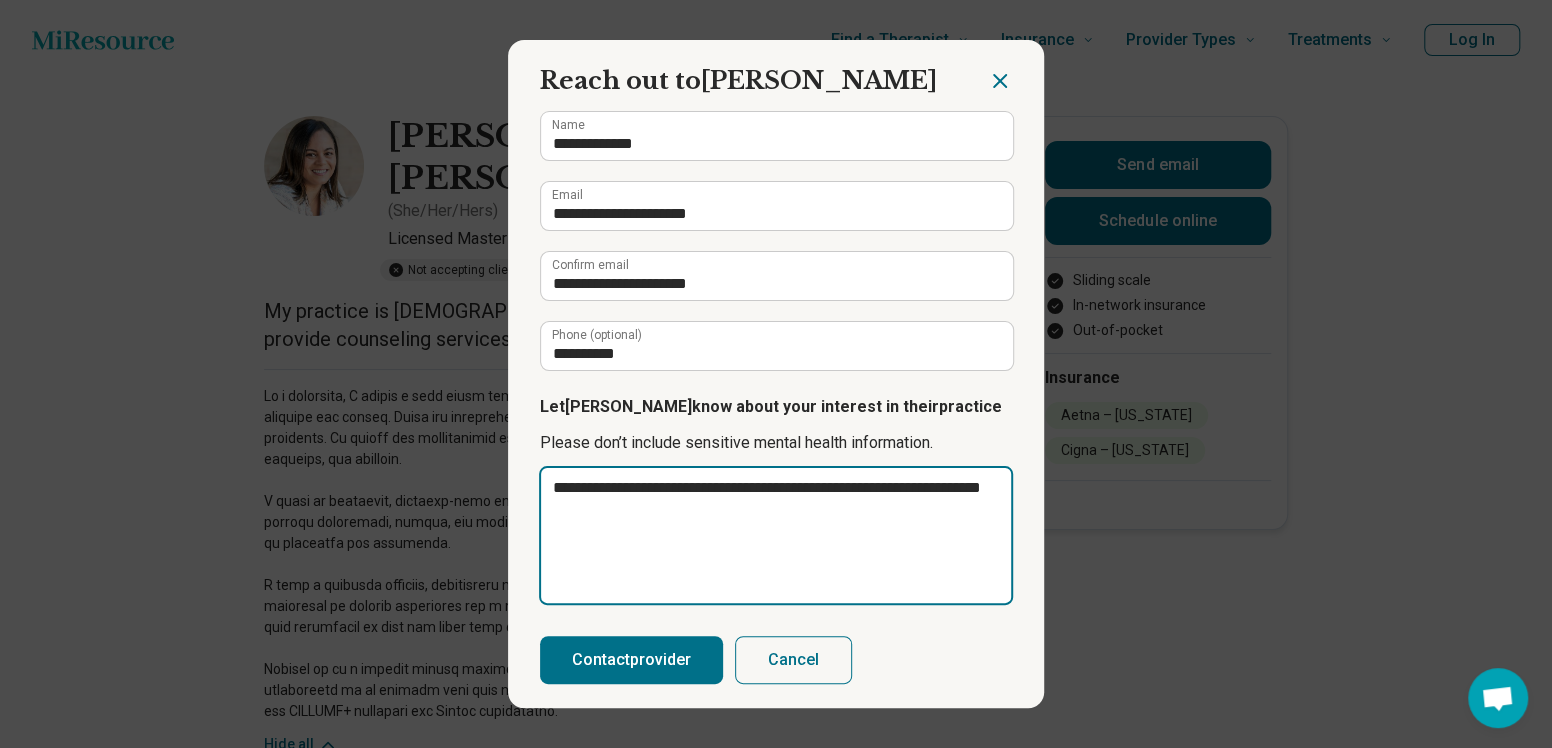 type on "**********" 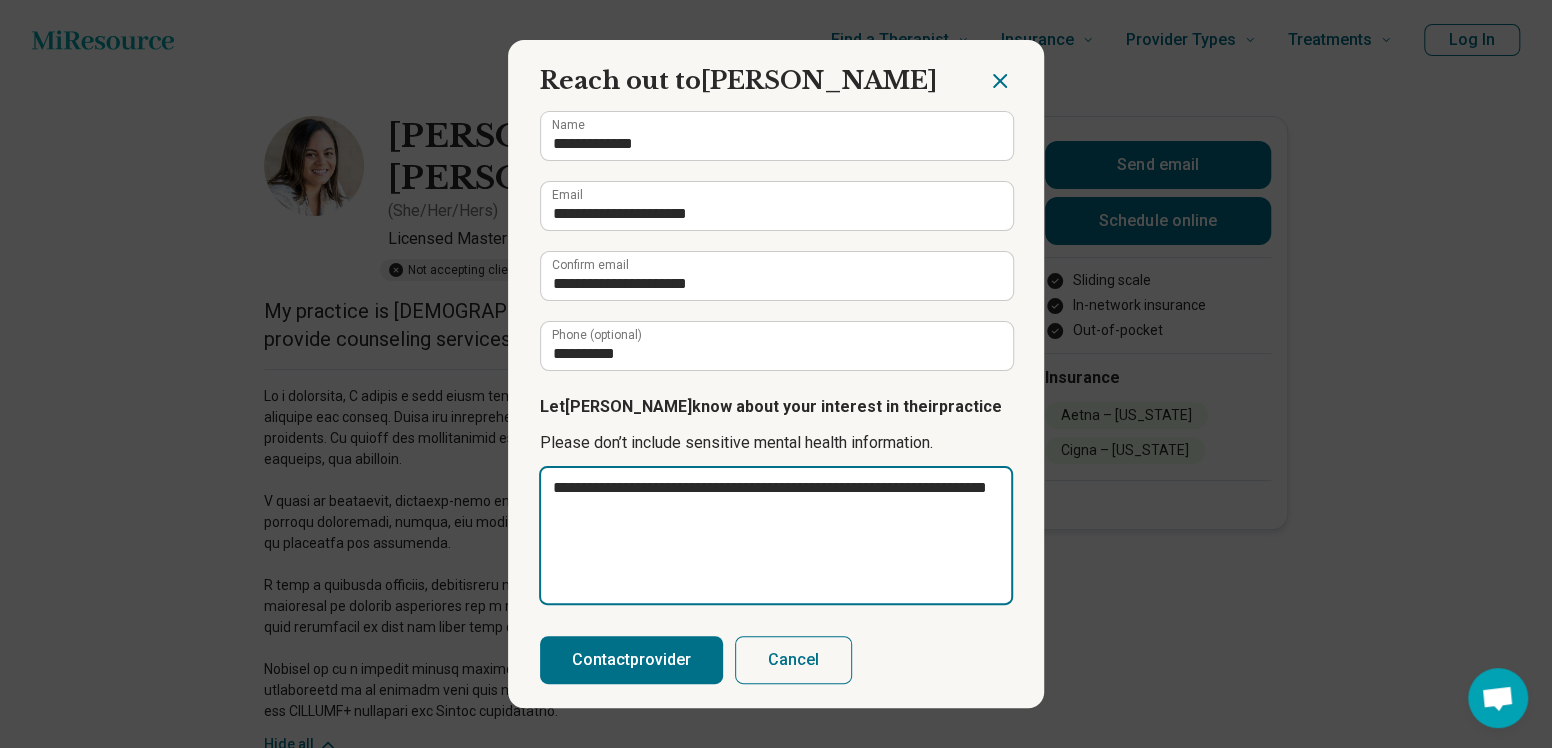 type on "**********" 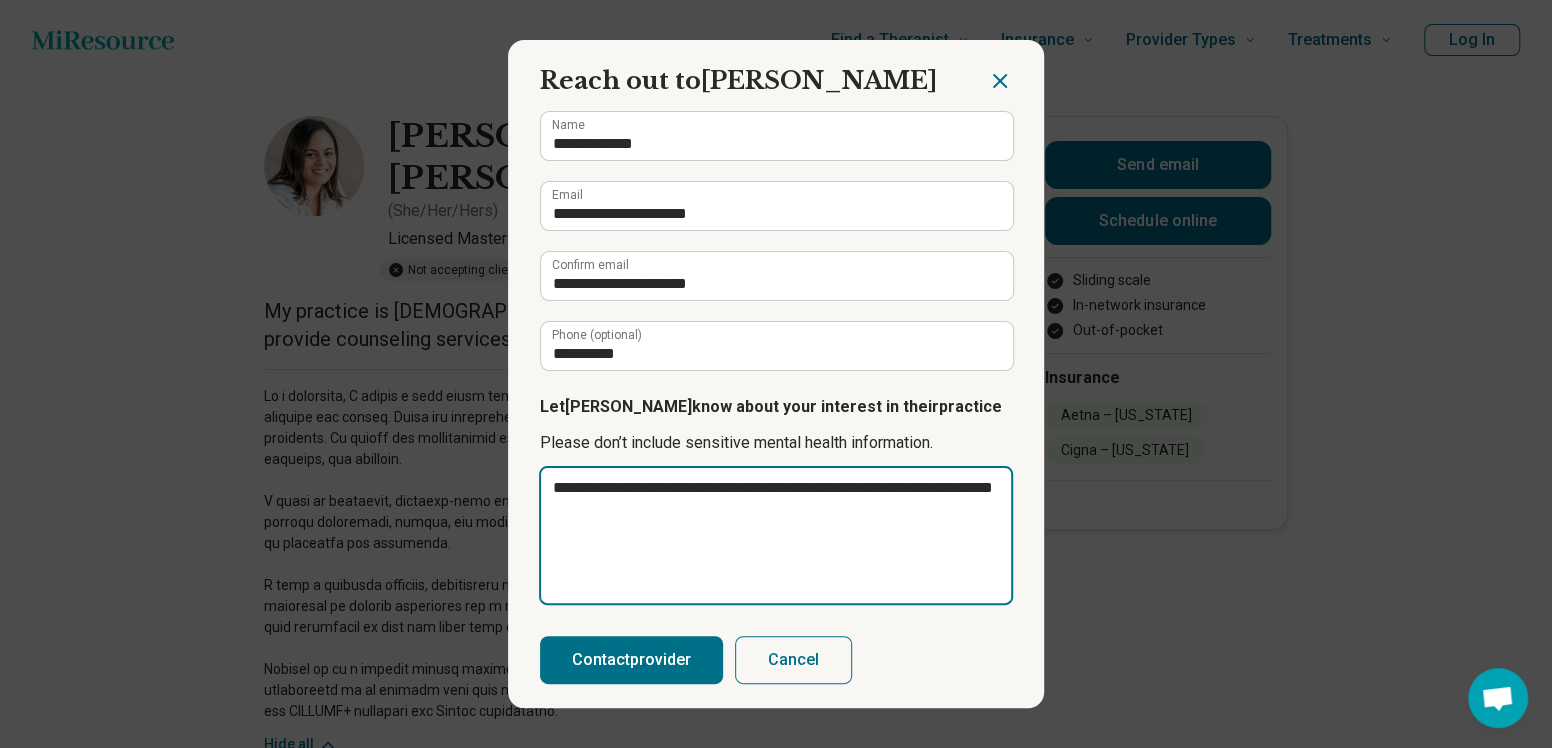 type on "**********" 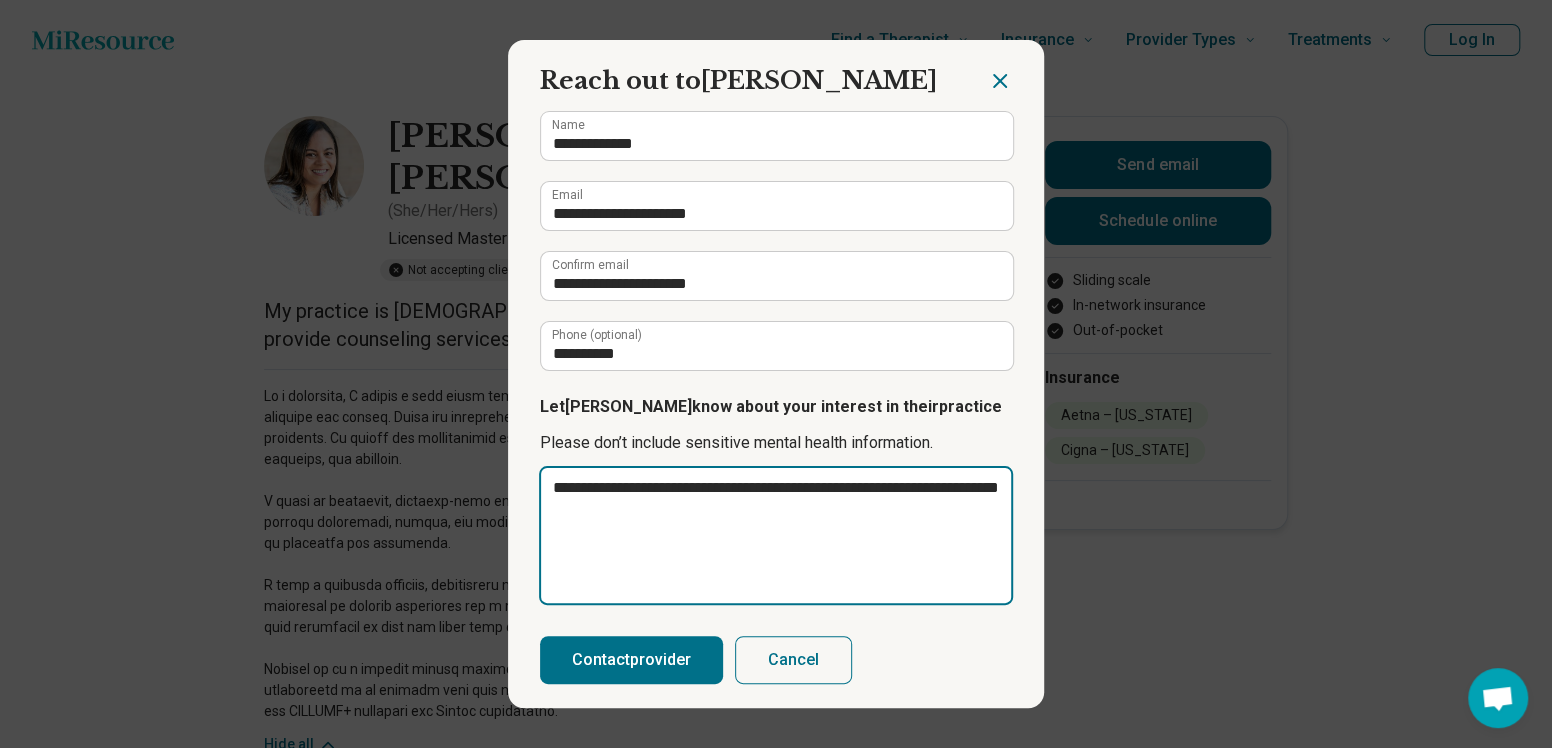 type on "**********" 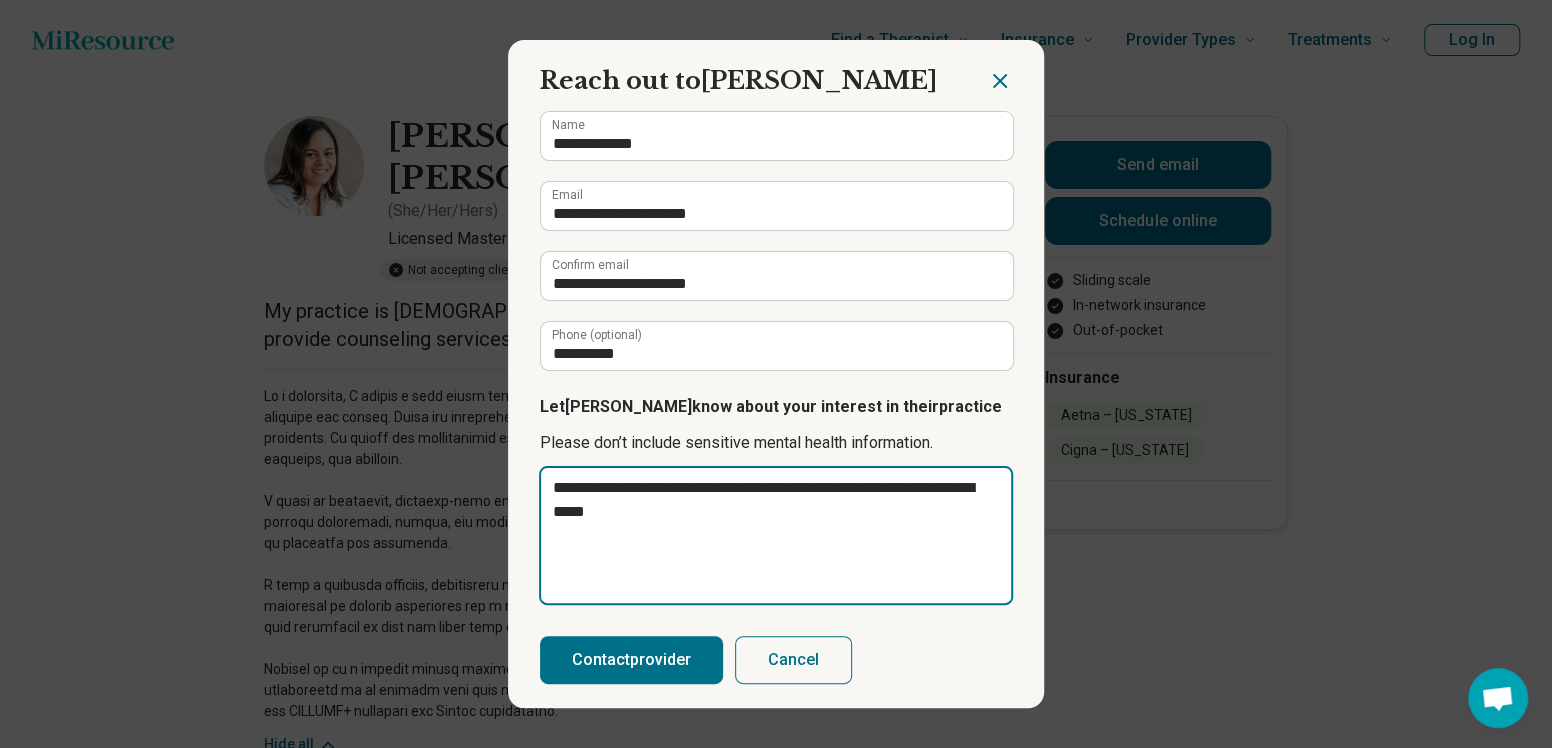type on "**********" 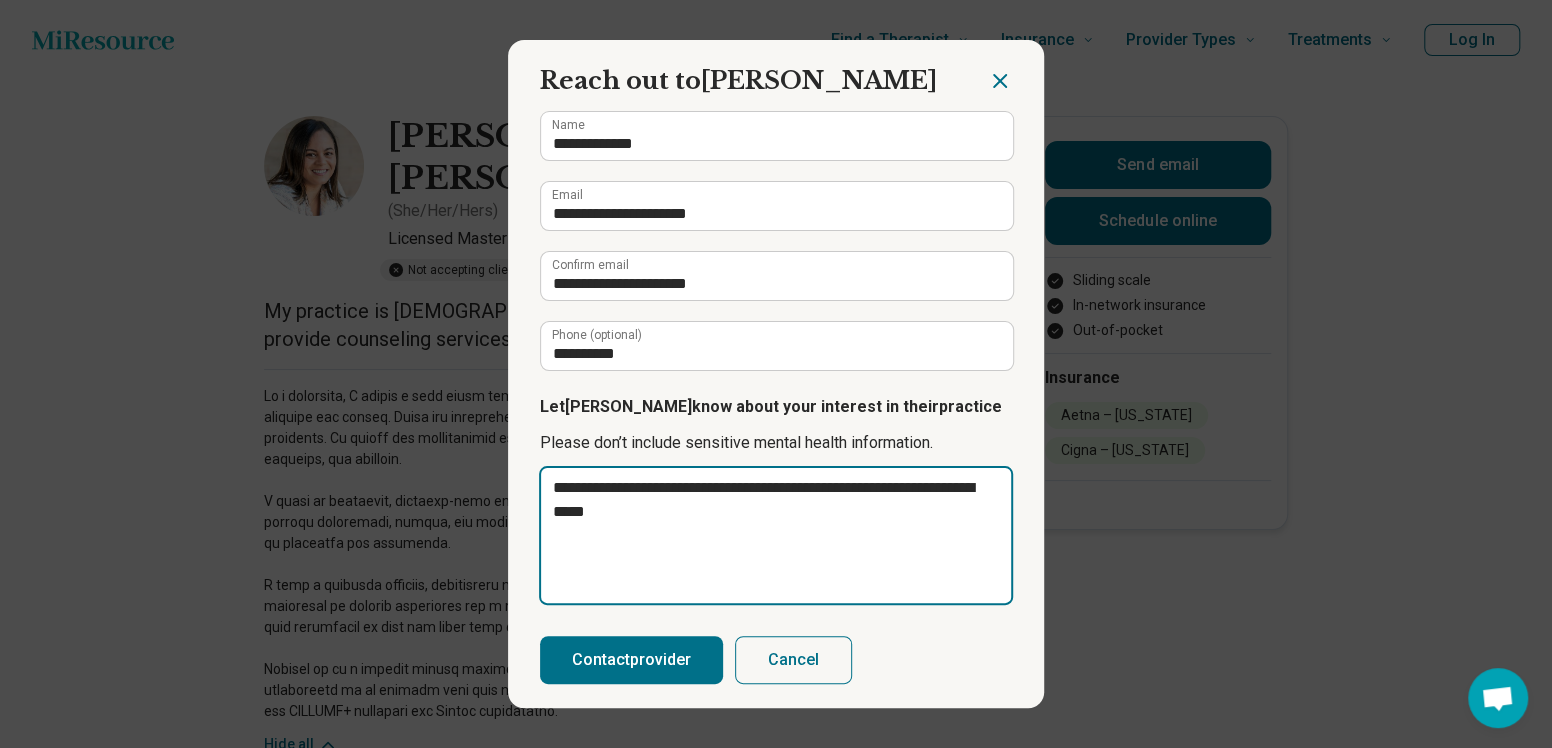 type on "*" 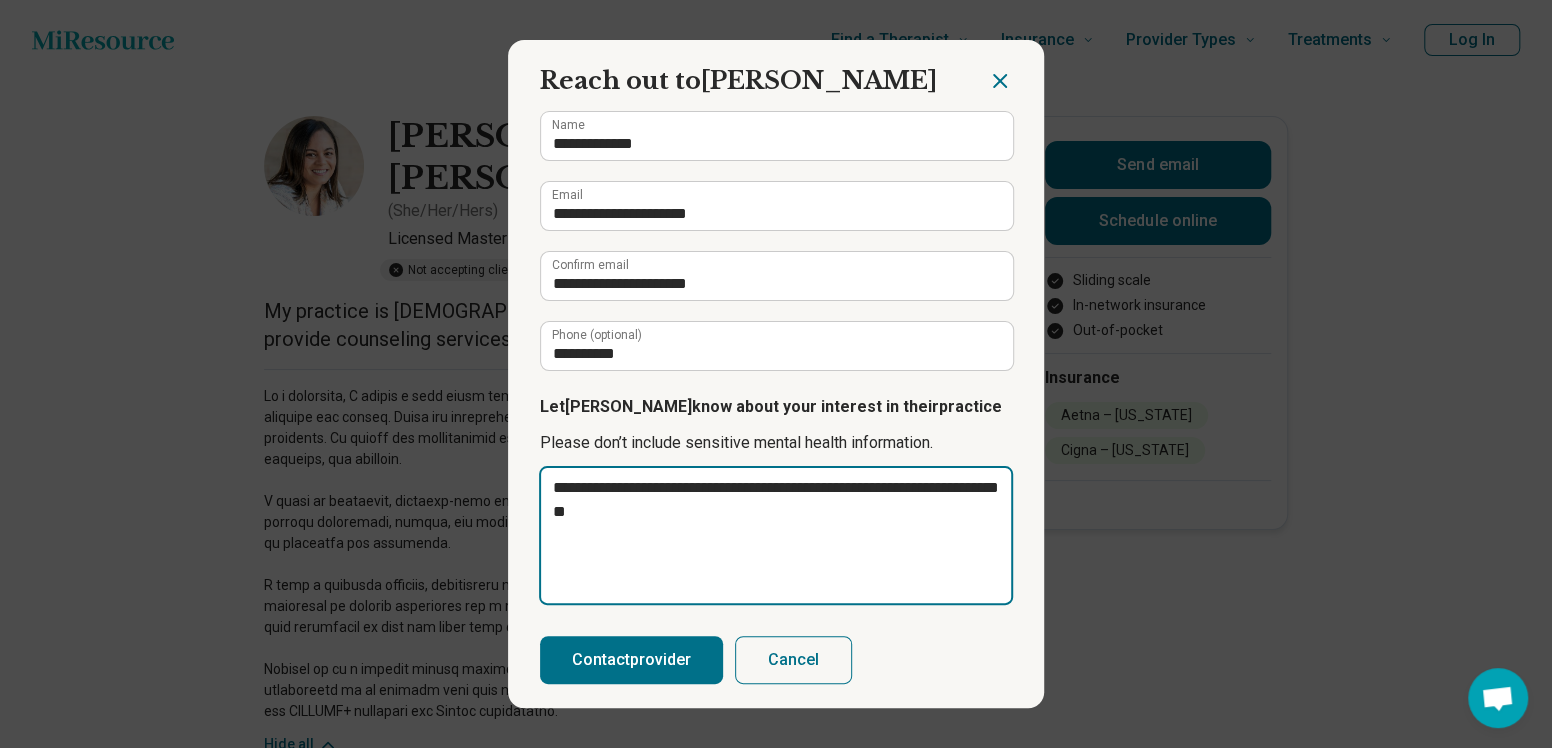 type on "**********" 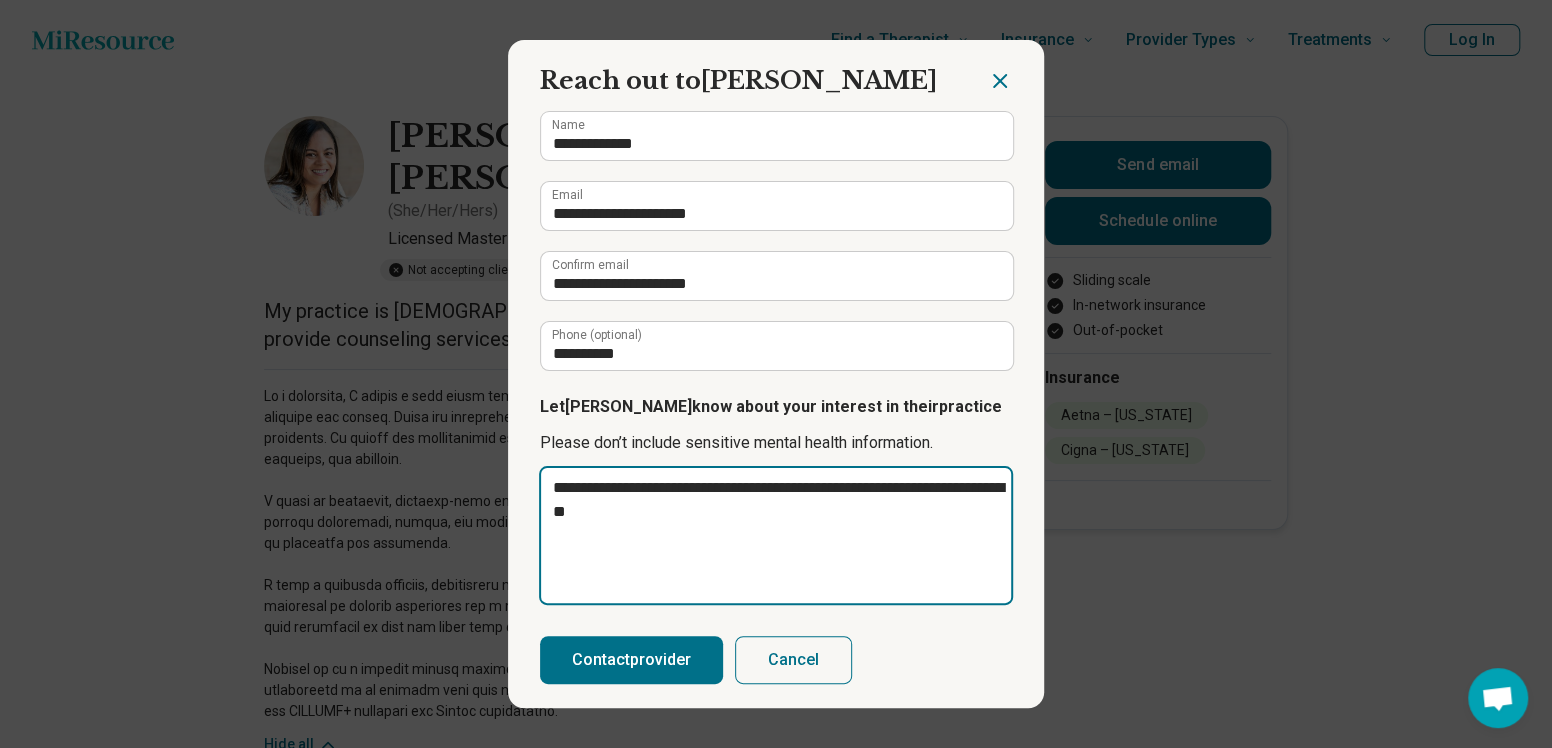 type on "**********" 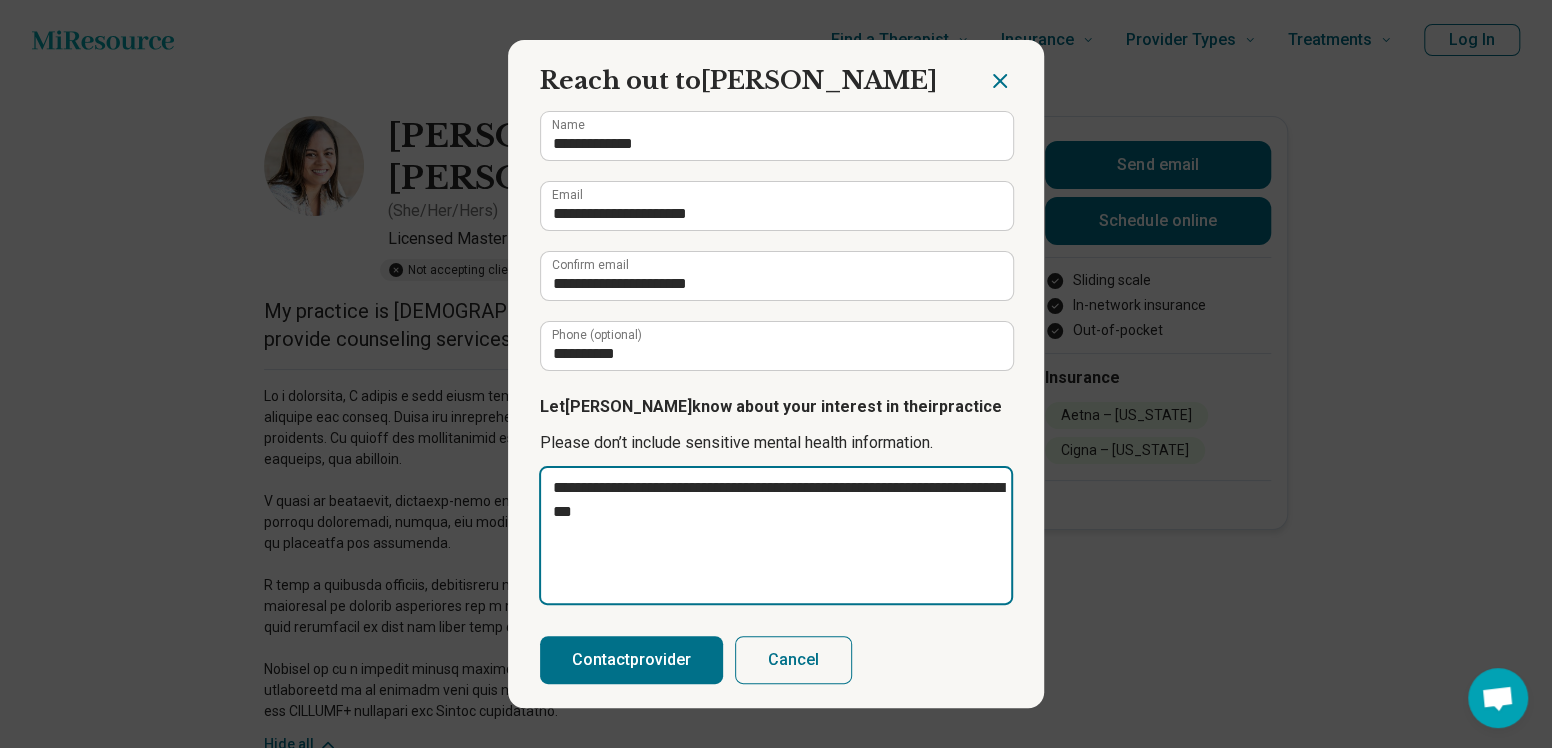 type on "**********" 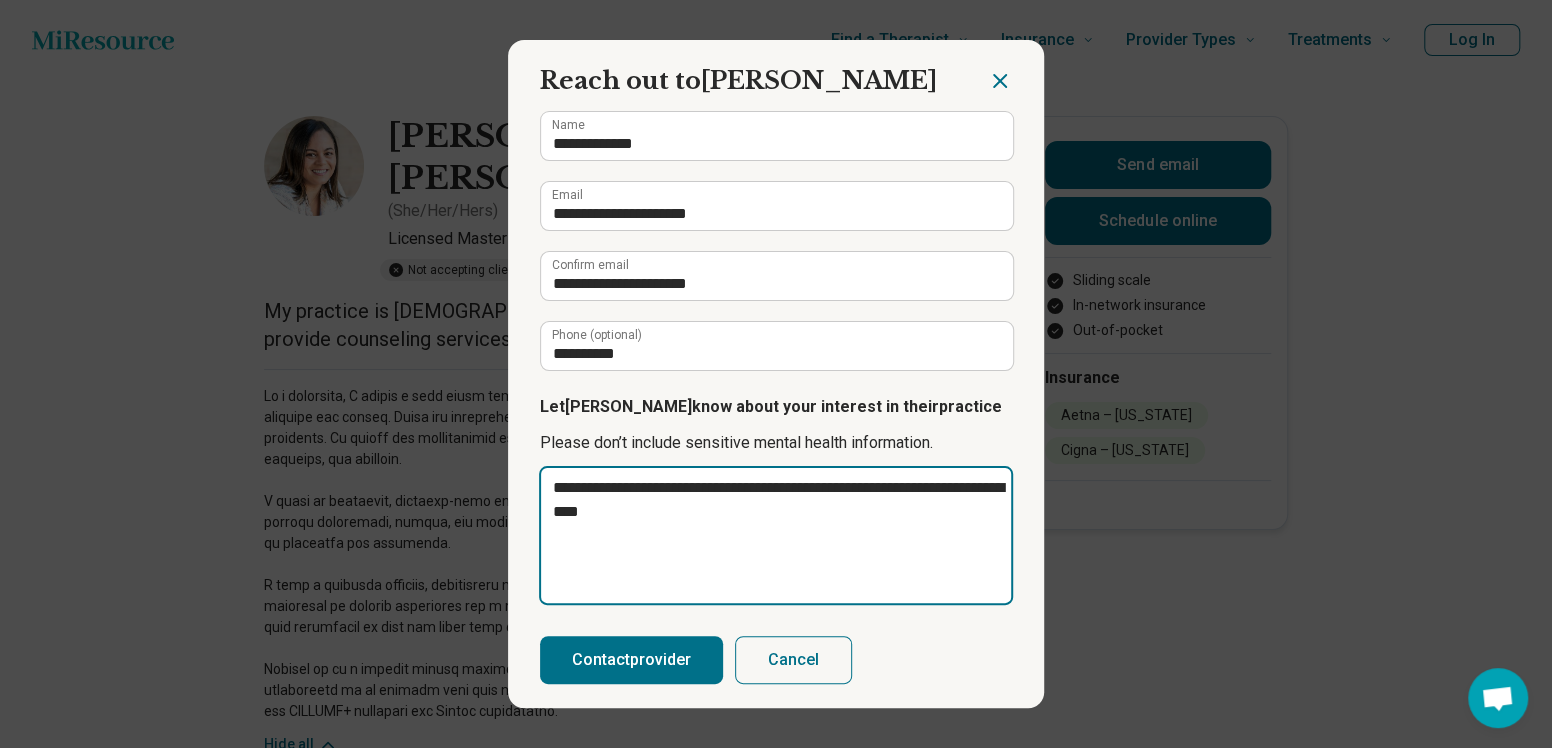 type on "*" 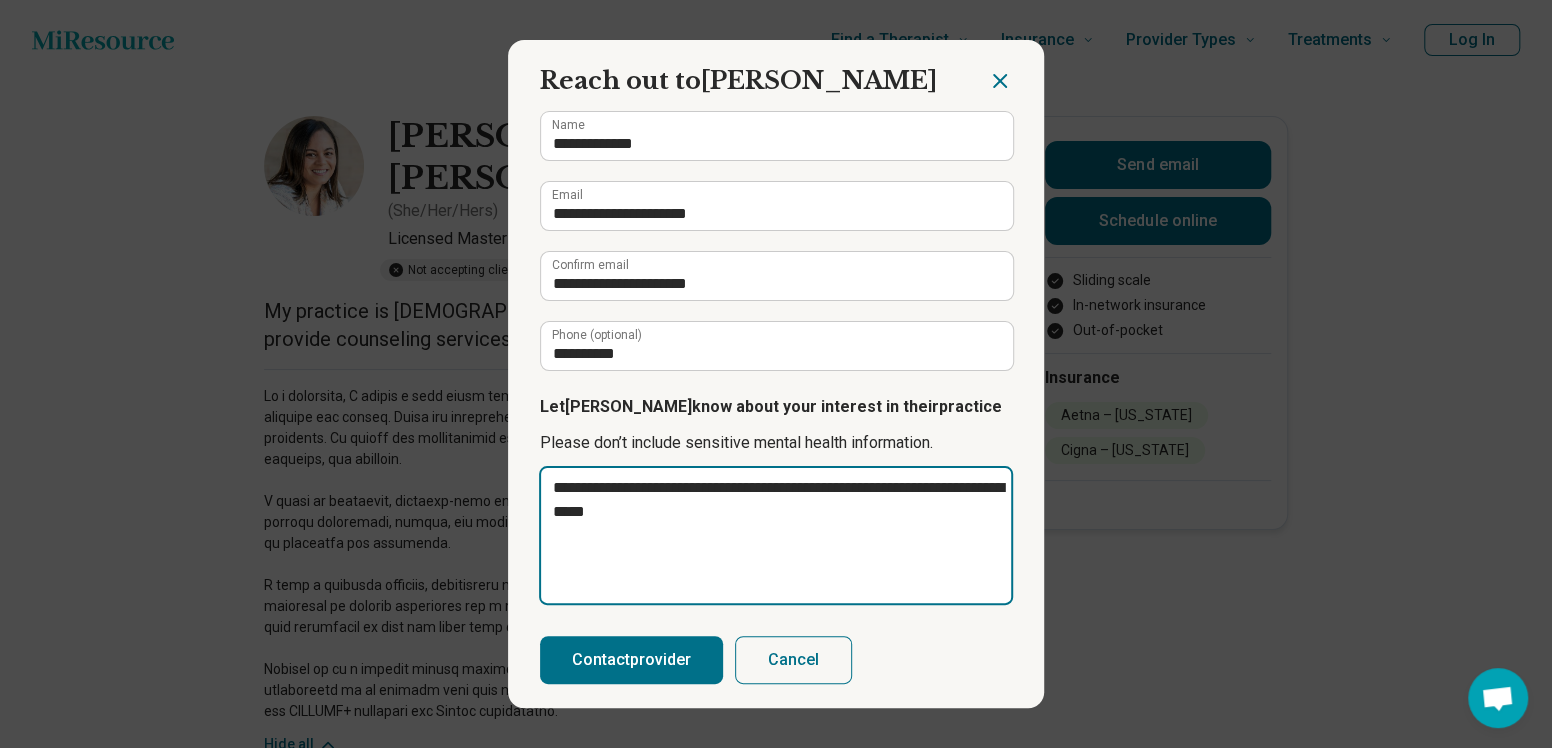 type on "**********" 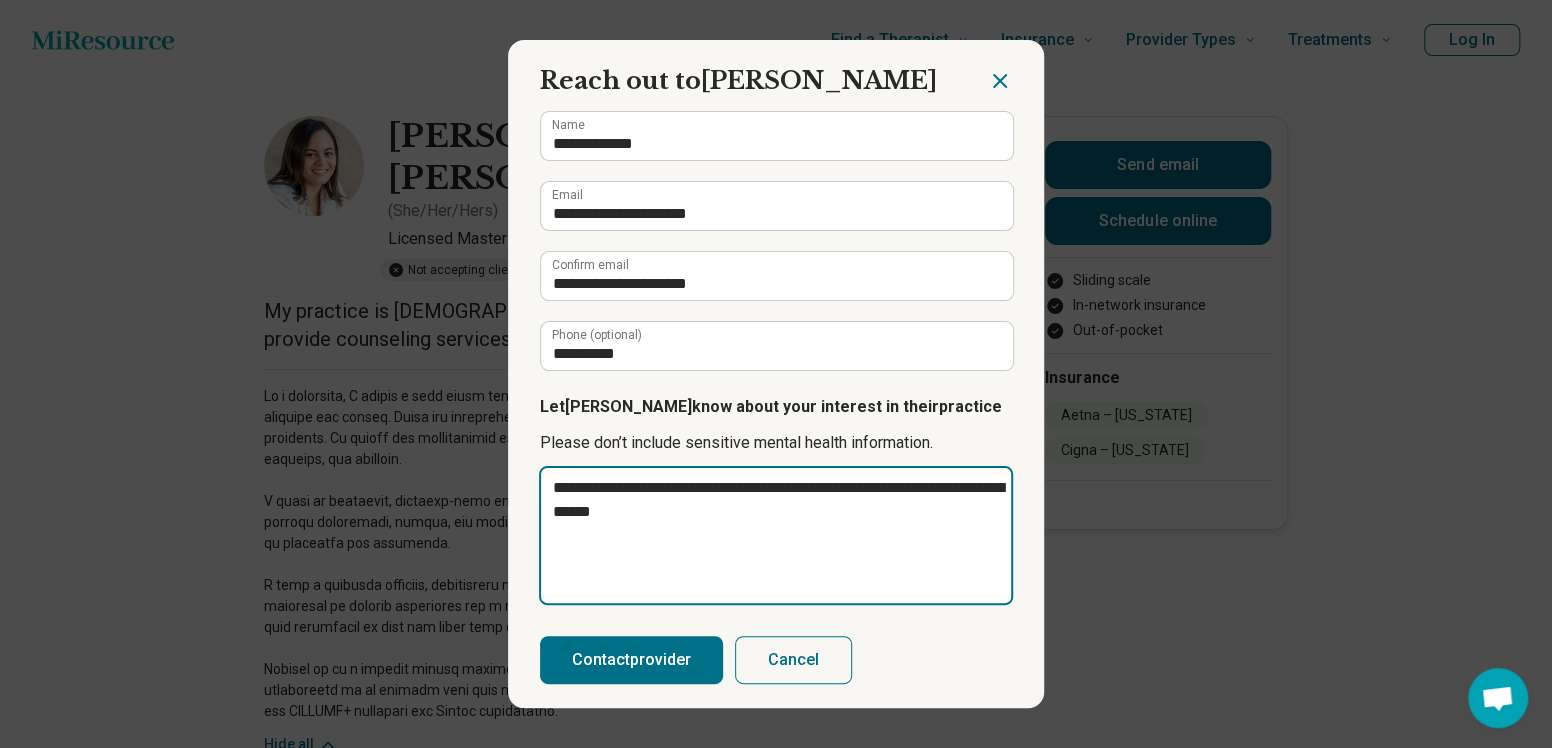 type on "*" 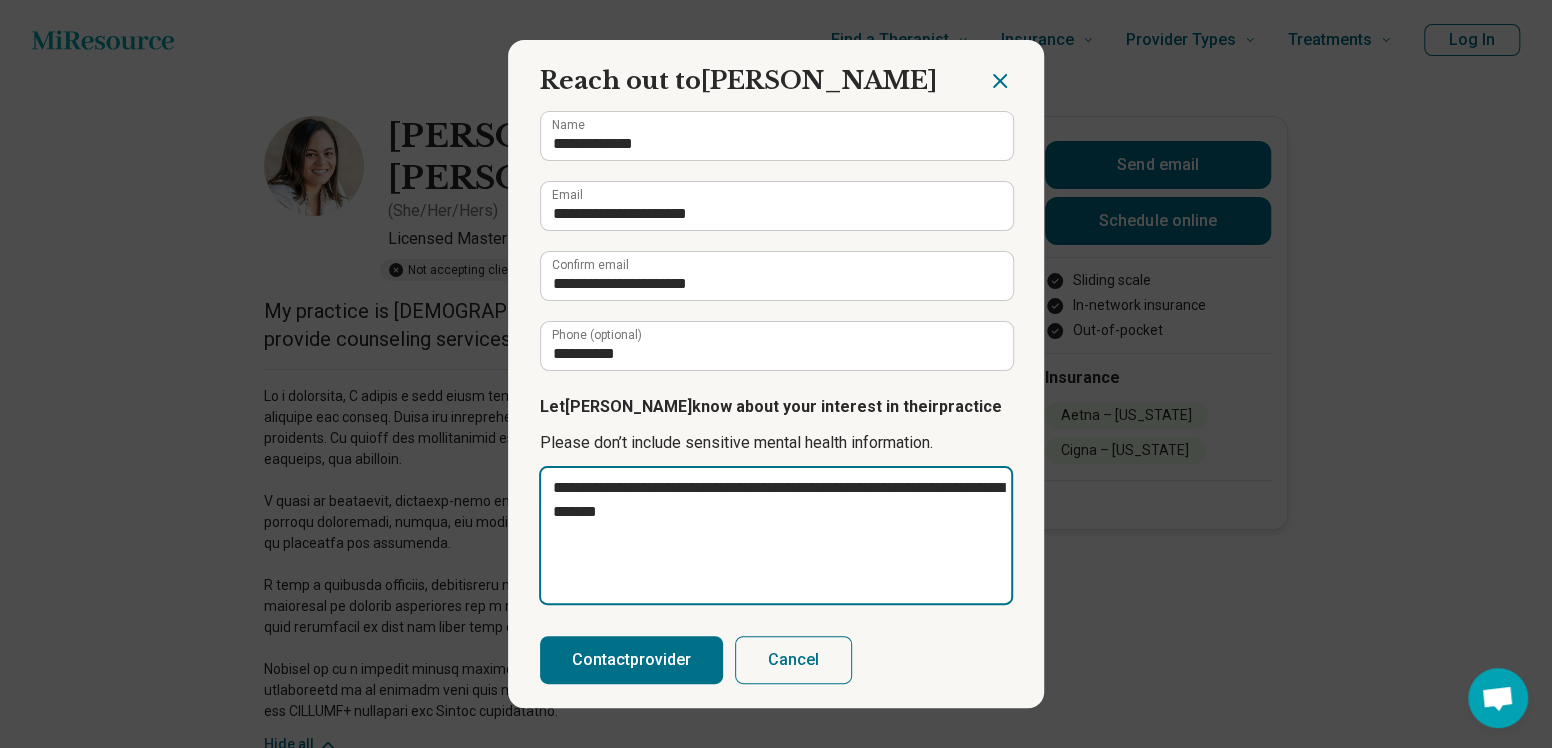 type on "**********" 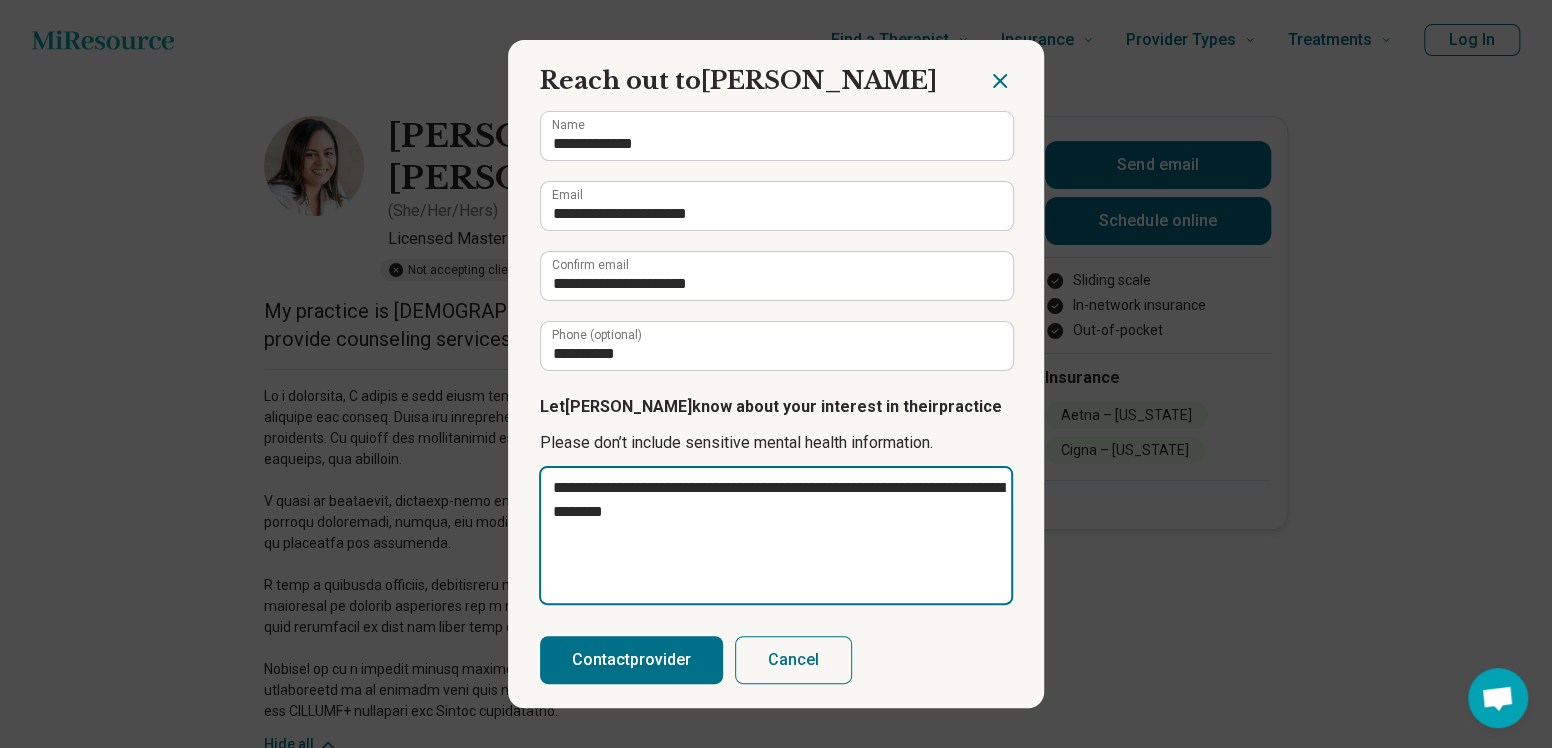 type on "**********" 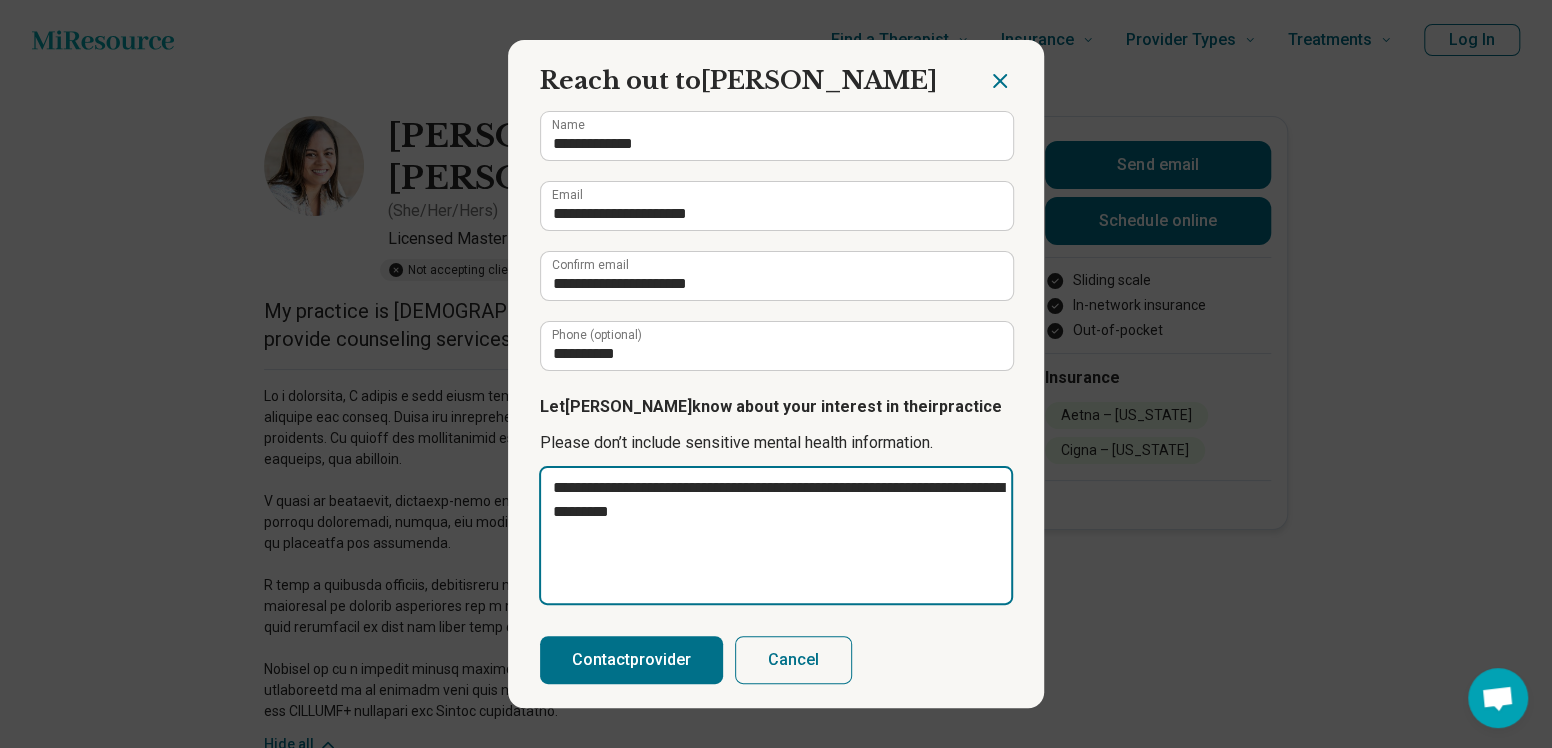 click on "**********" at bounding box center [776, 535] 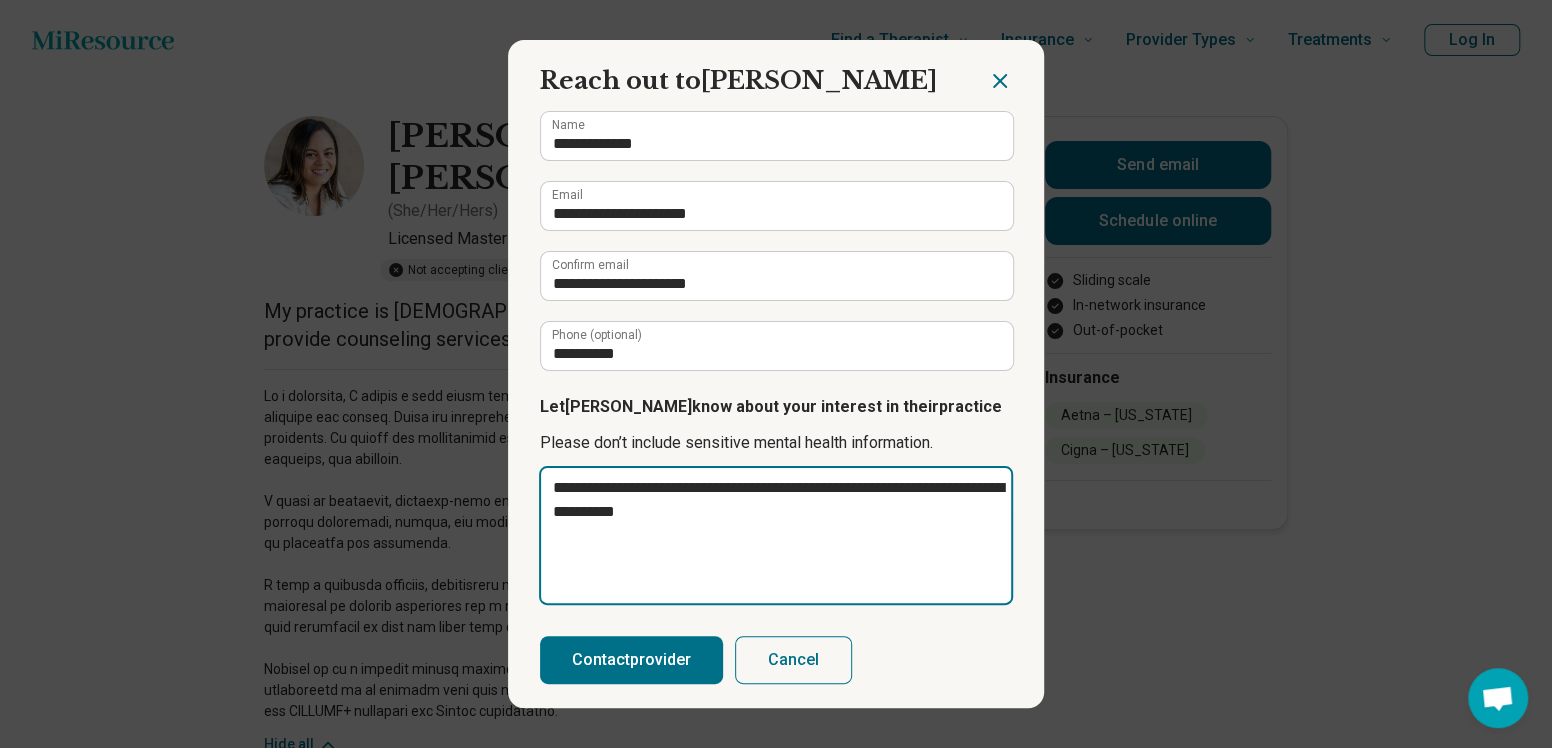 click on "**********" at bounding box center (776, 535) 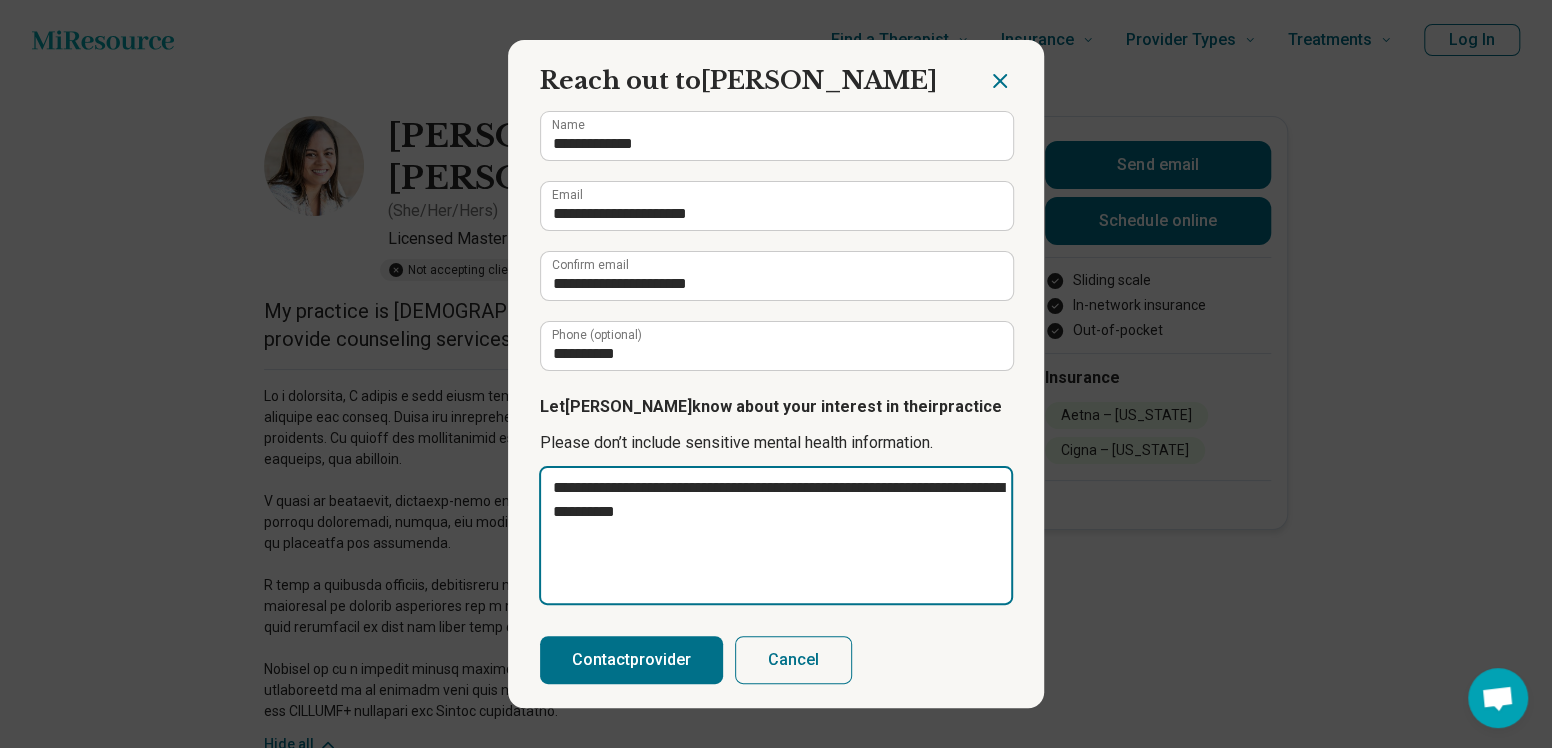 type on "**********" 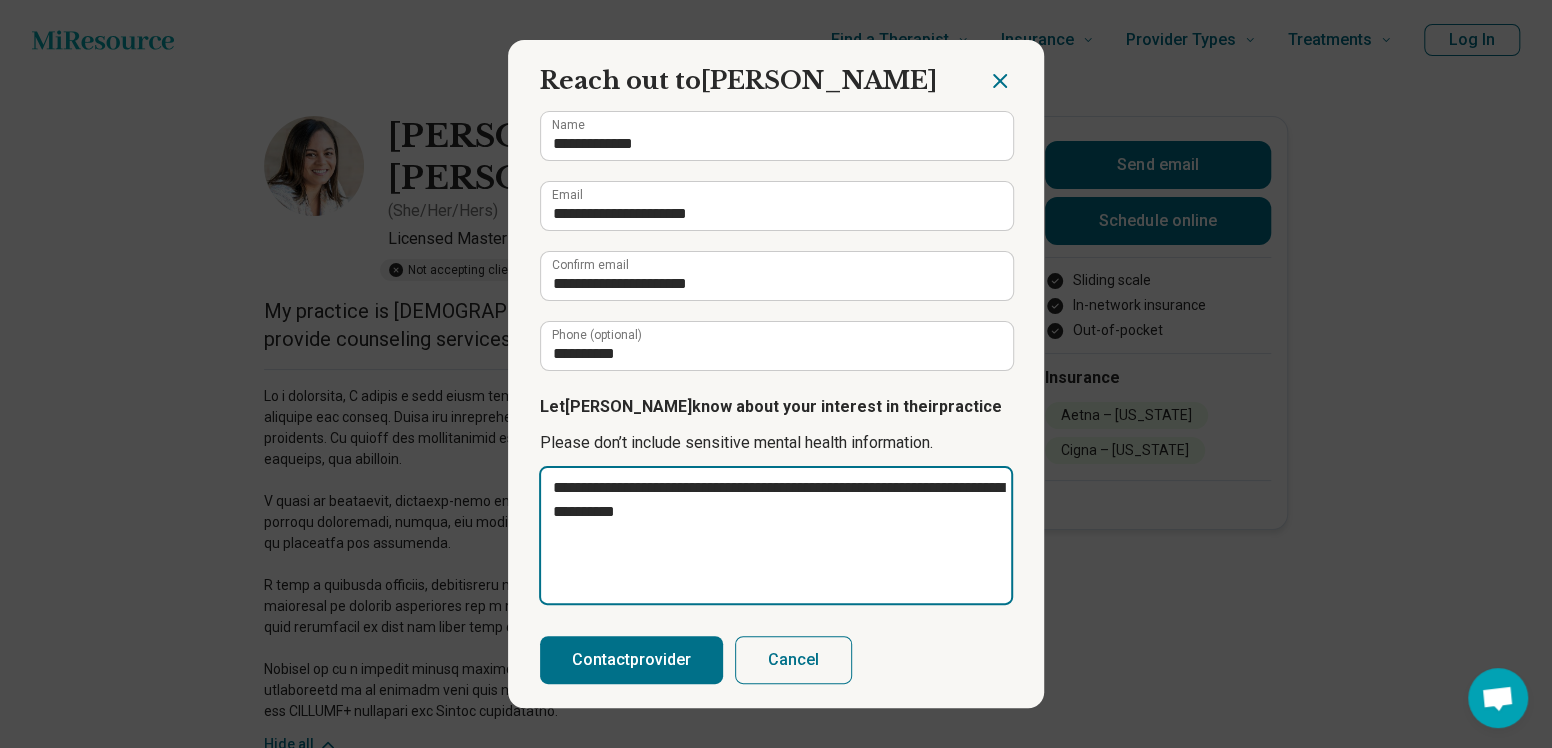 type on "*" 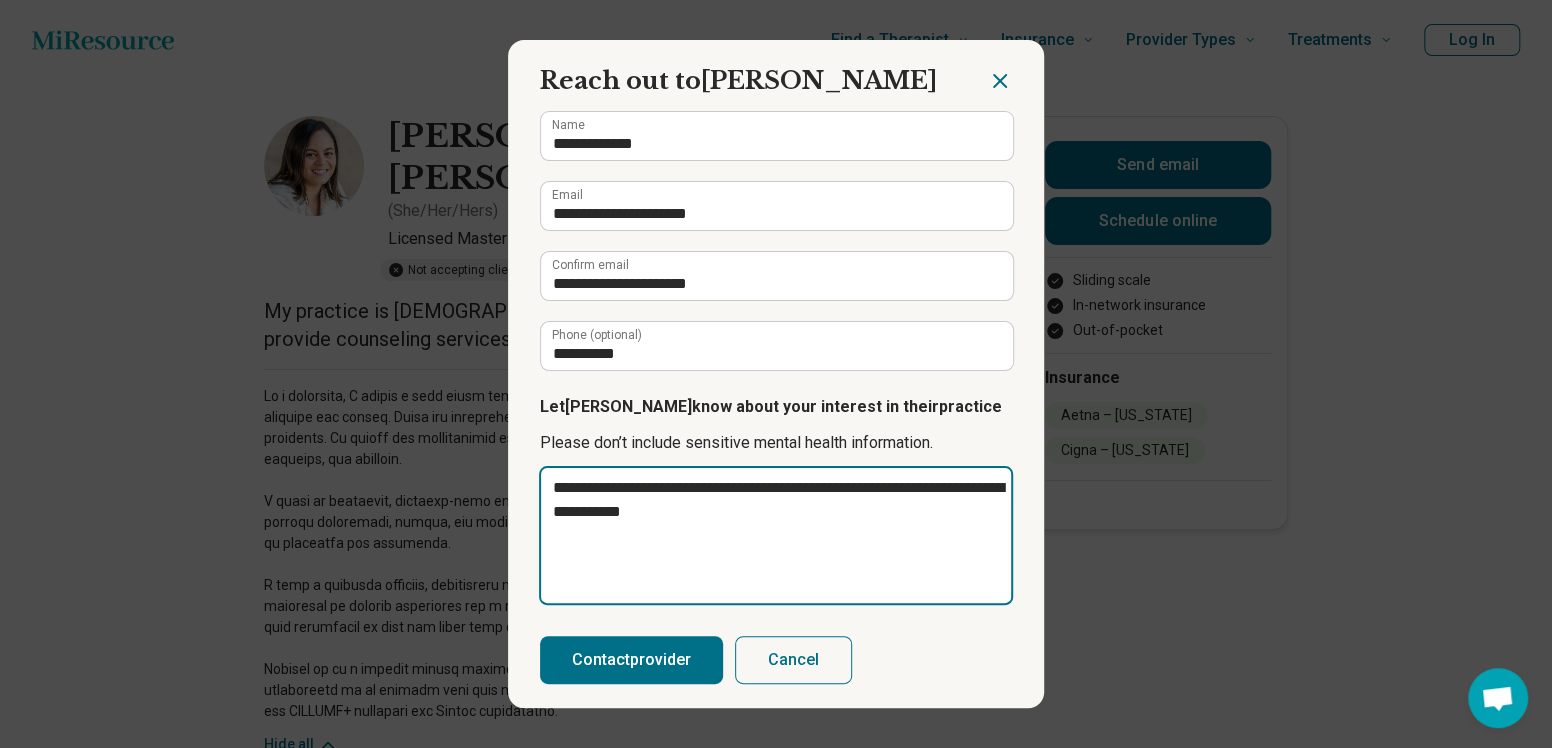 type on "**********" 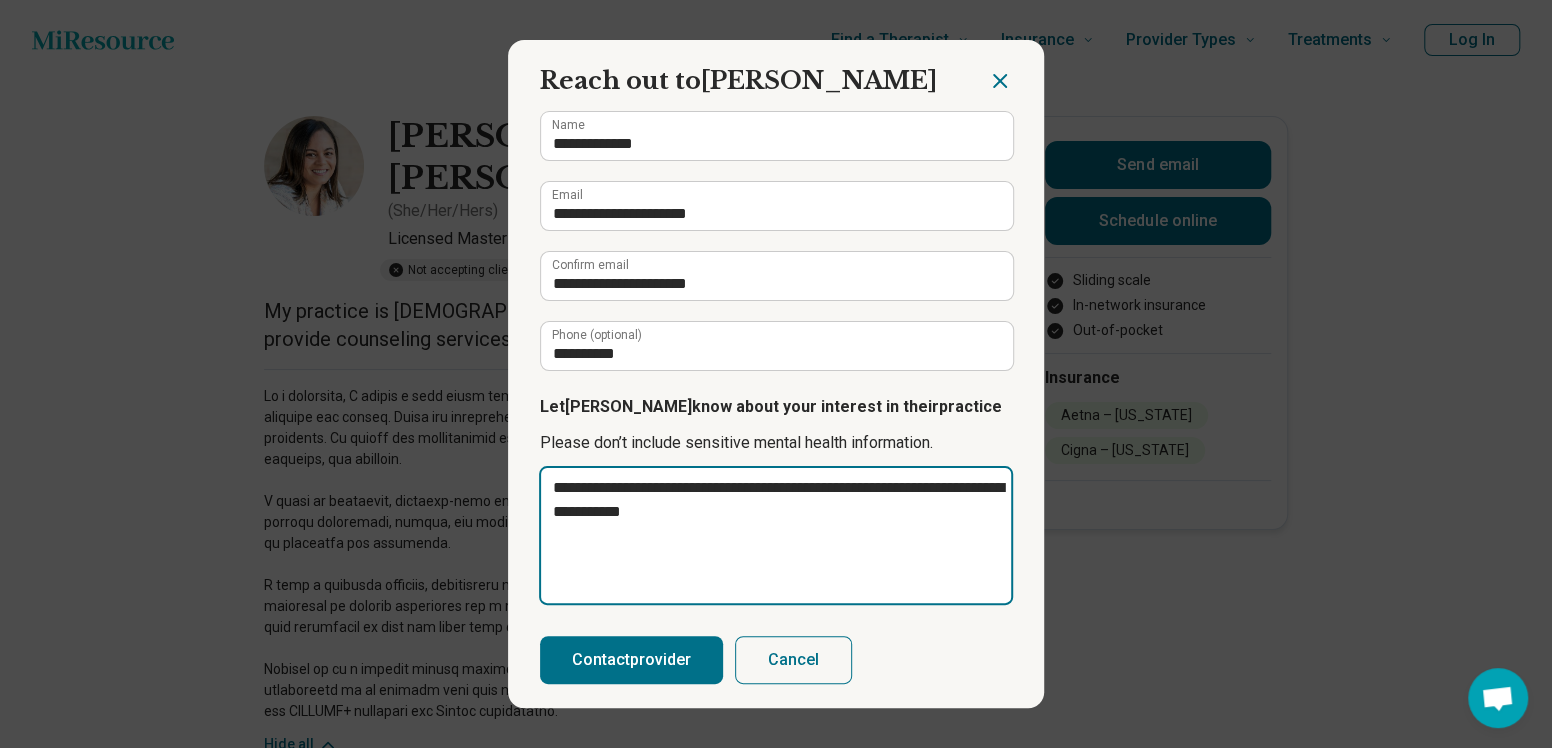 type on "*" 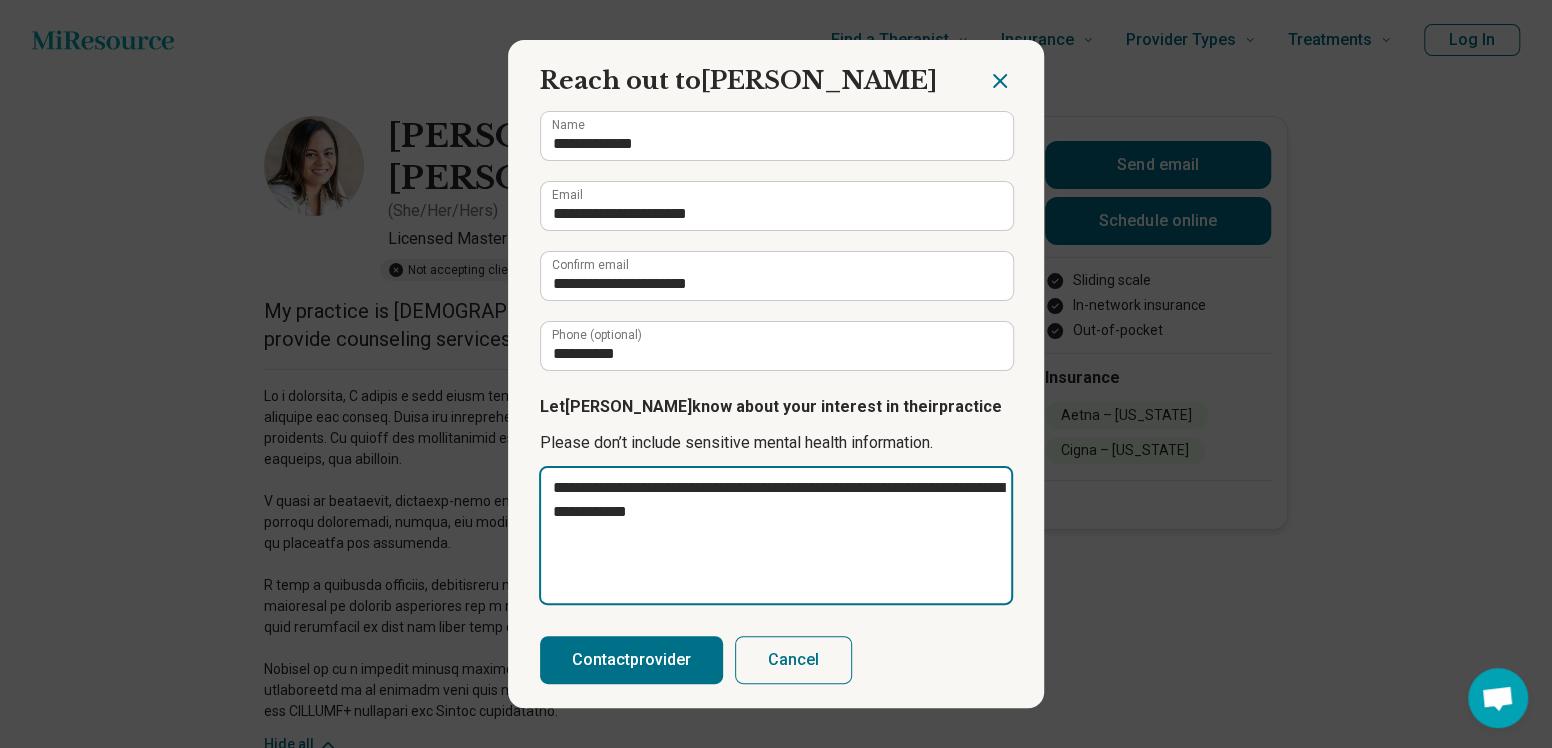 type on "**********" 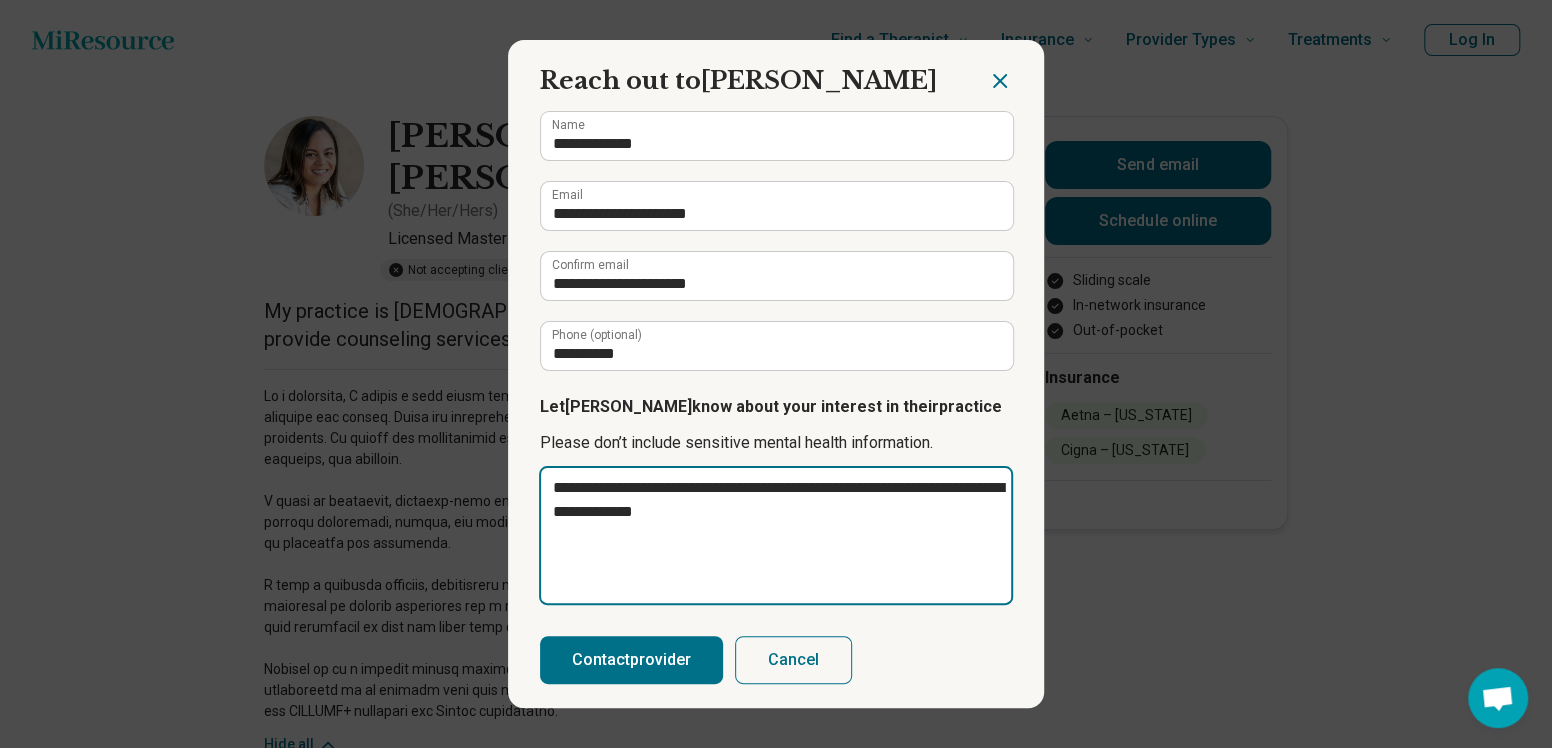 type on "**********" 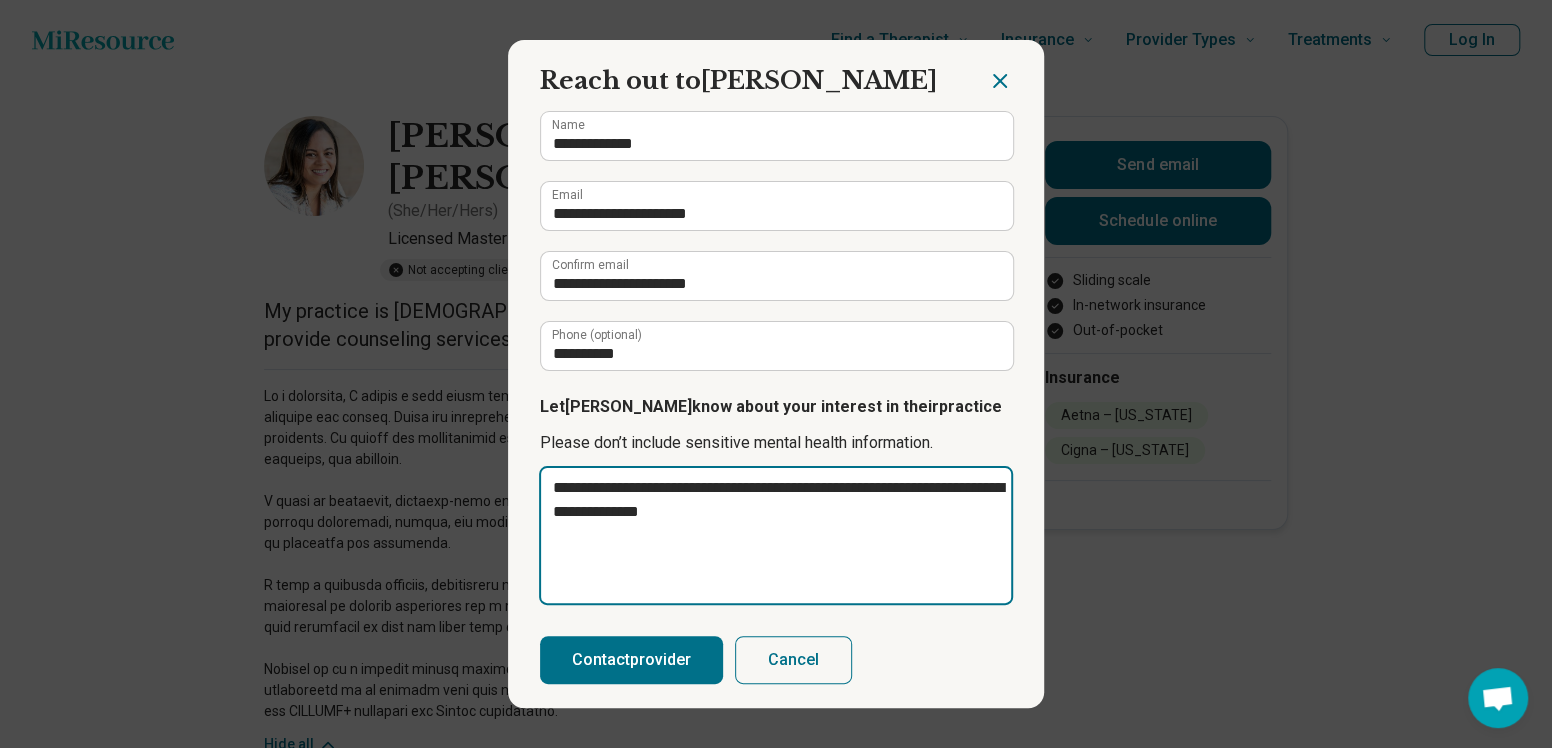 type on "**********" 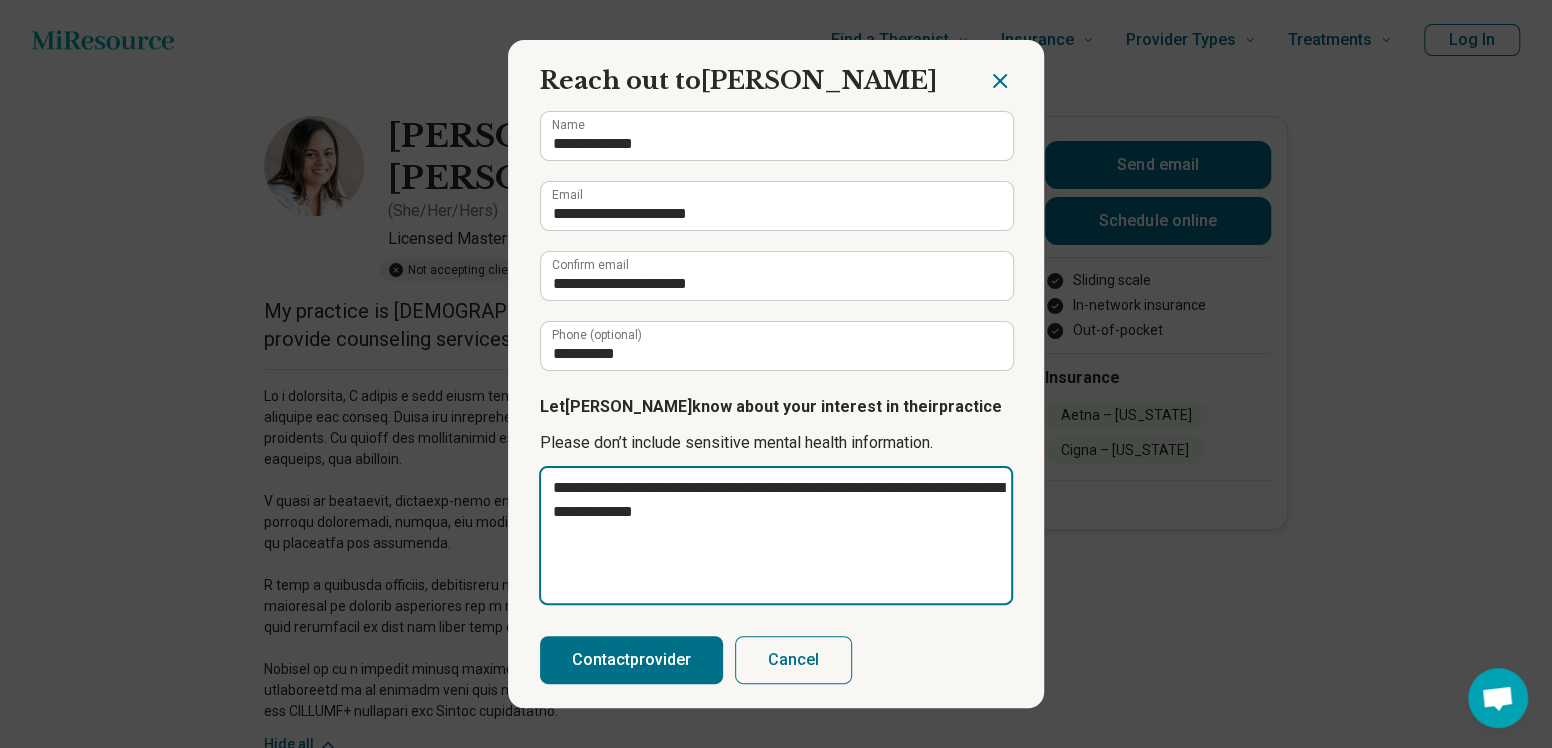 type on "**********" 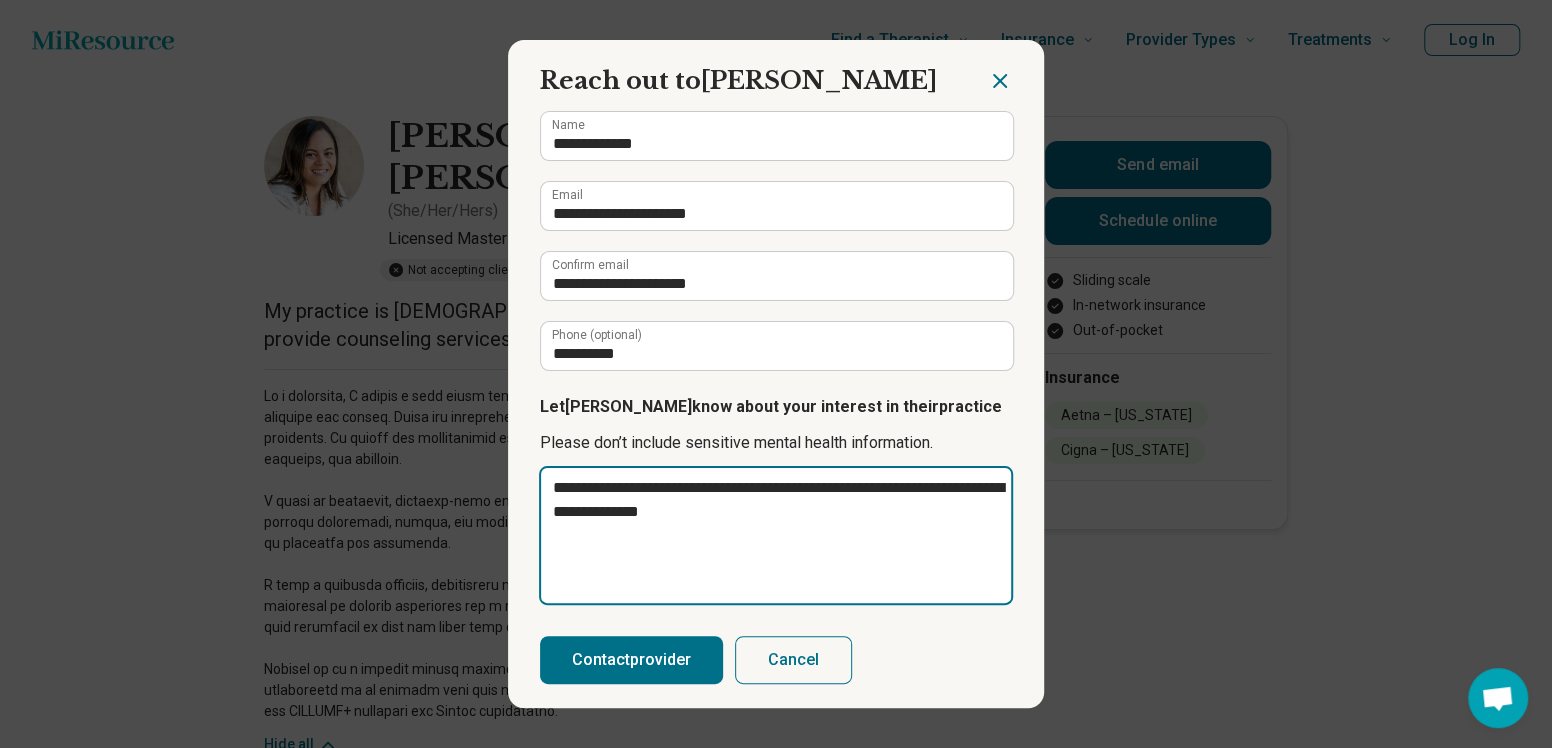 type on "**********" 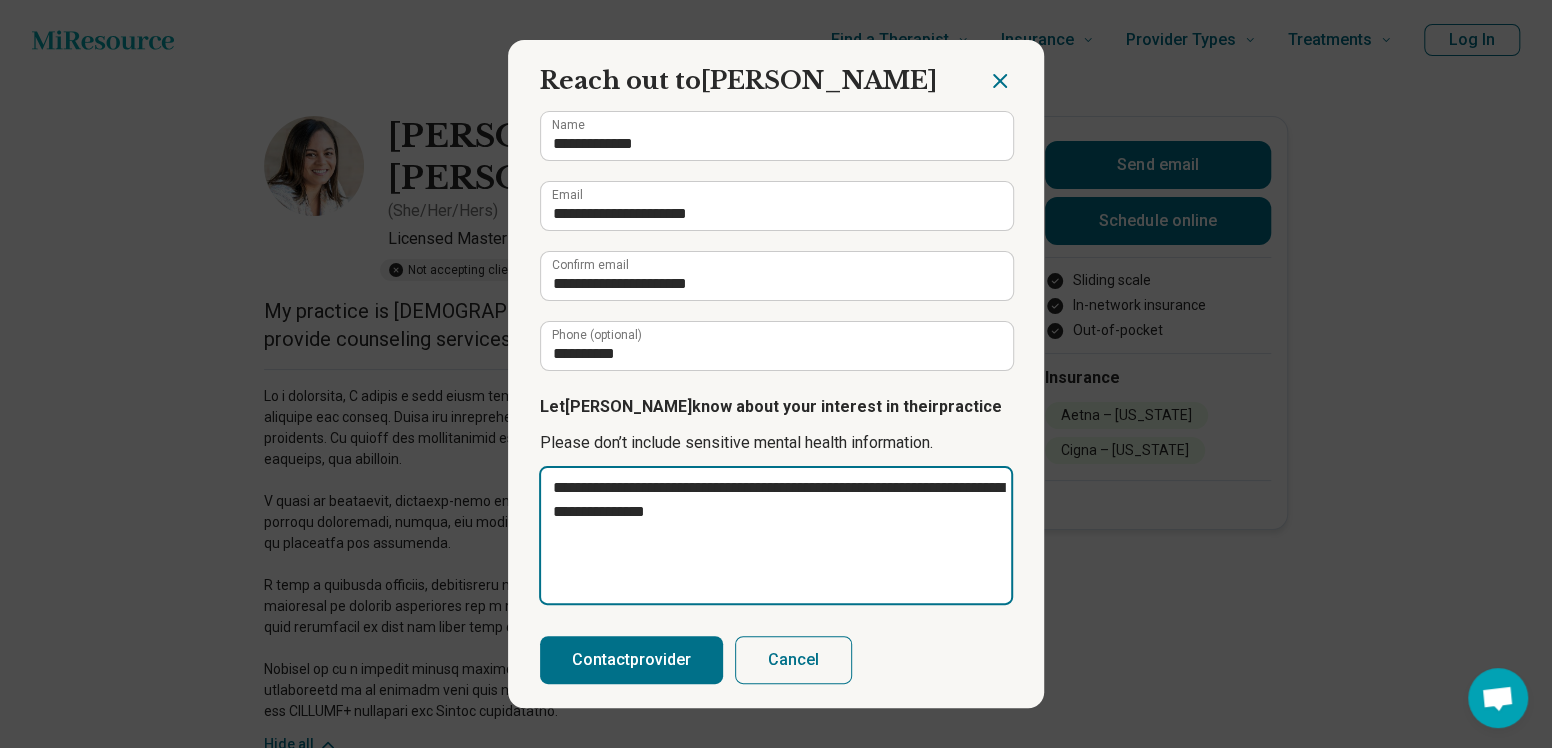 type on "*" 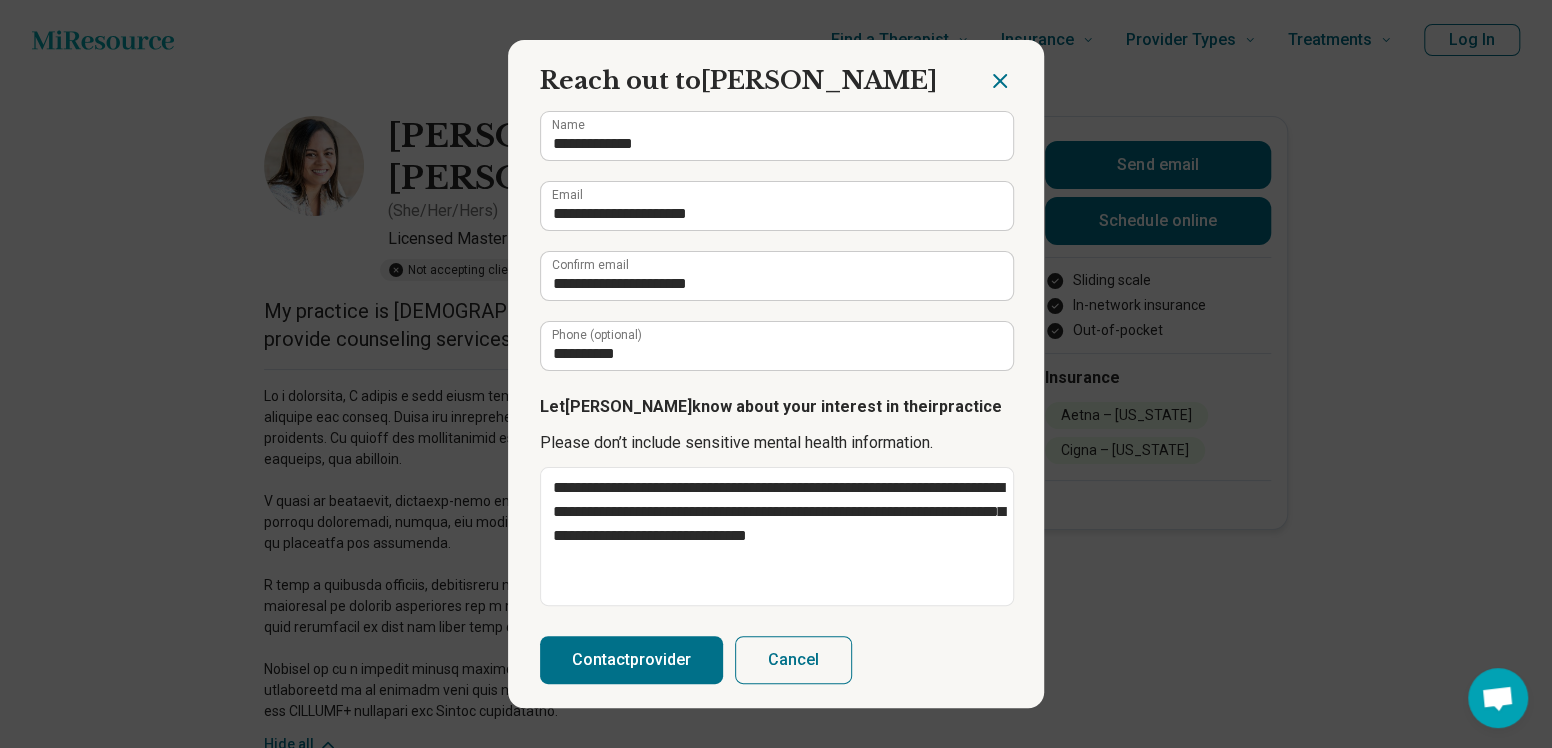 click on "Contact  provider" at bounding box center [631, 660] 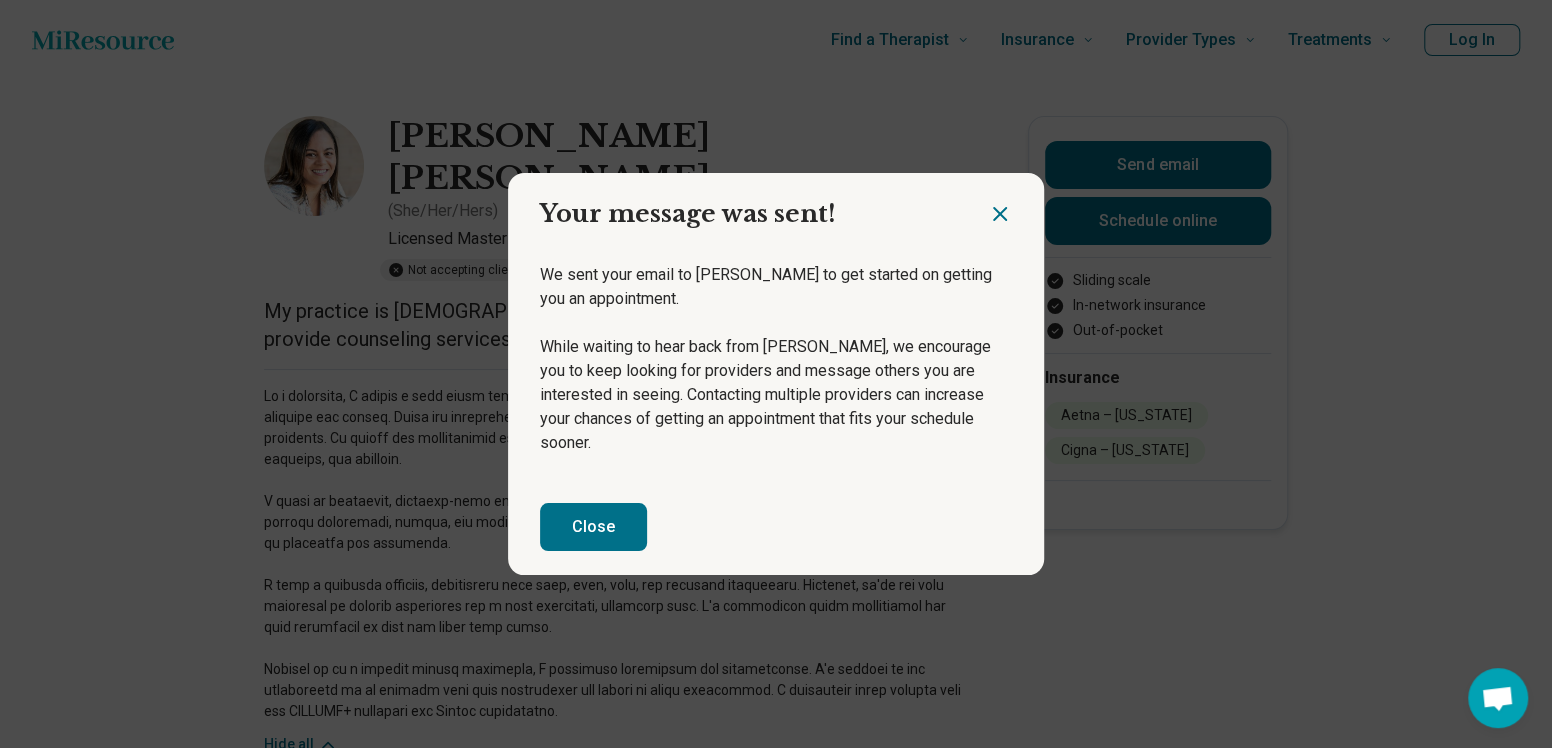 click on "Close" at bounding box center [593, 527] 